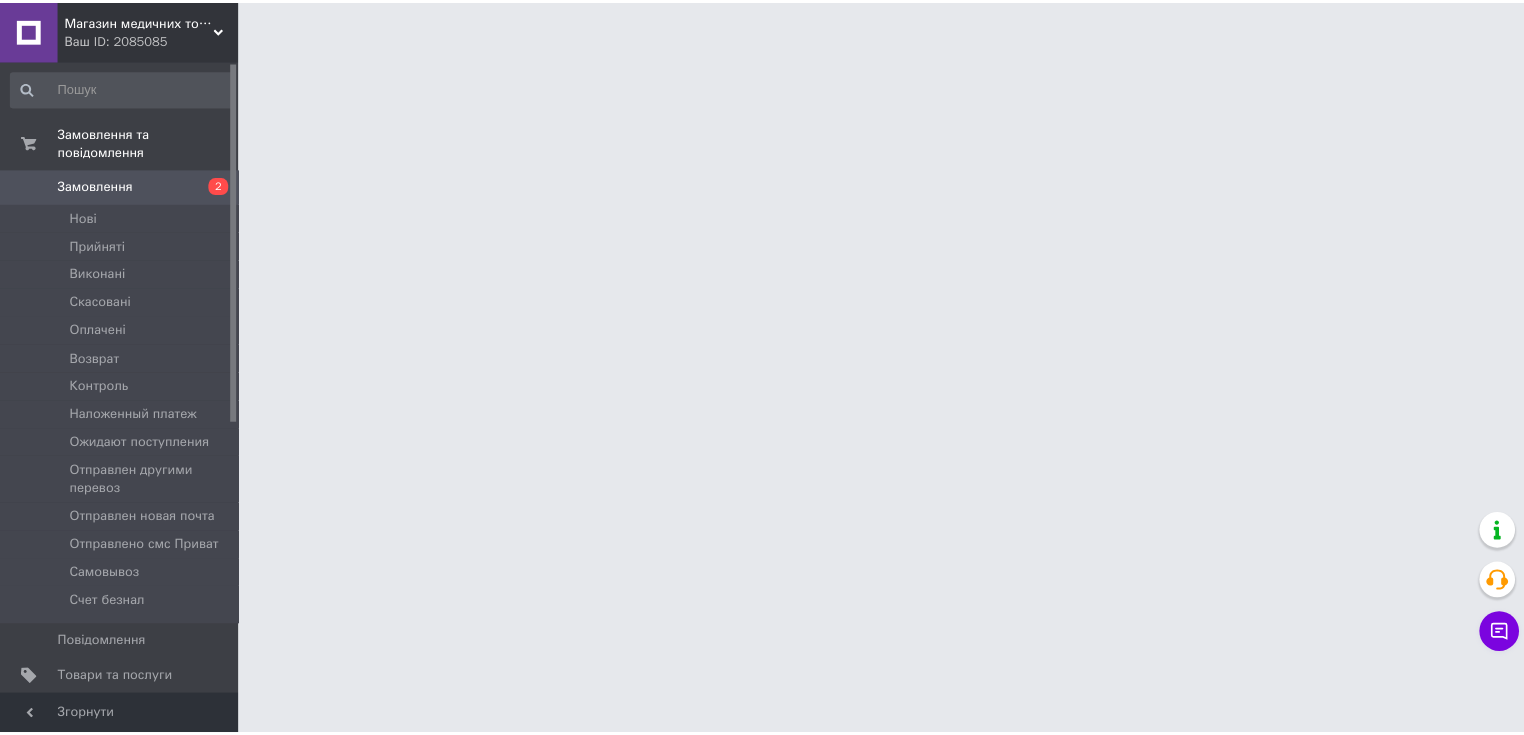 scroll, scrollTop: 0, scrollLeft: 0, axis: both 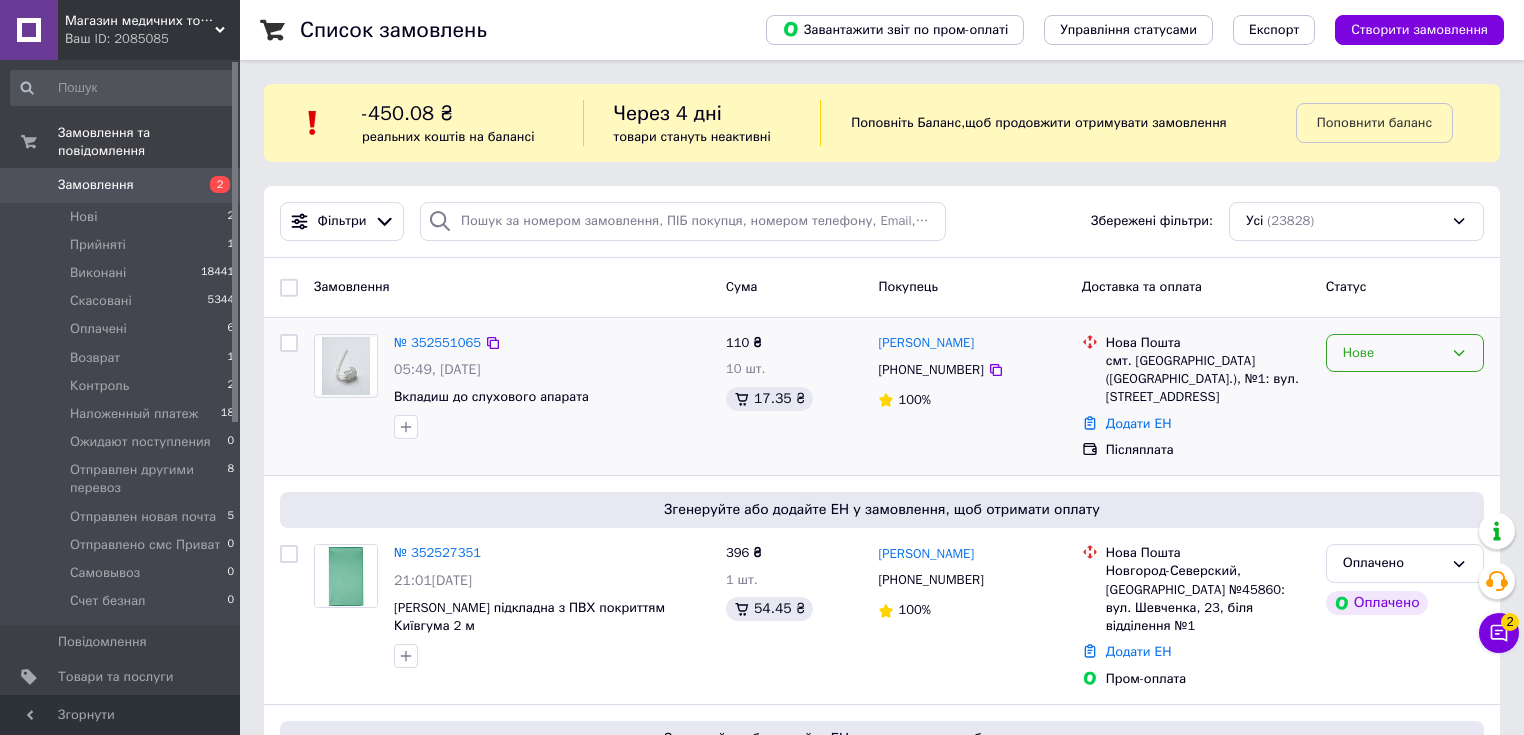 click 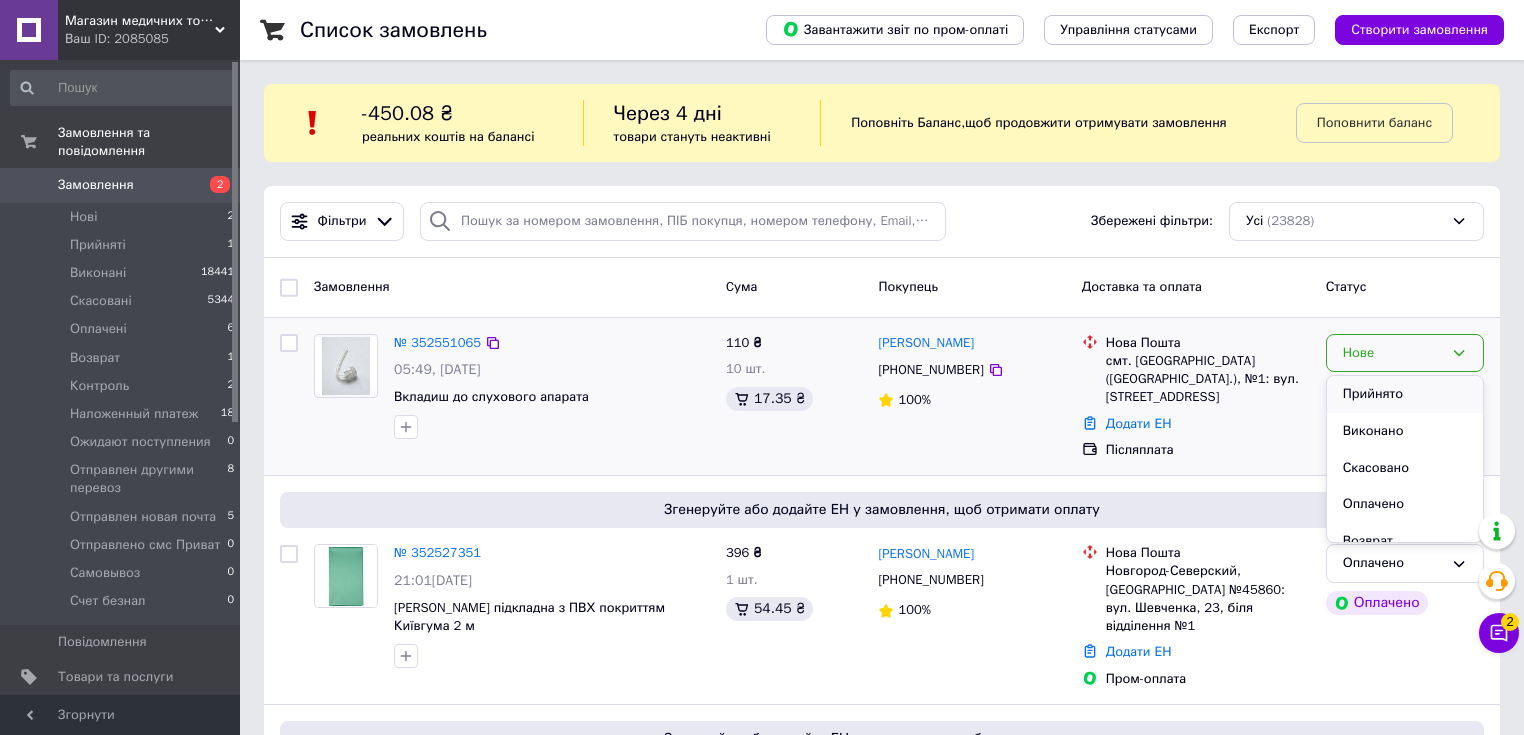 click on "Прийнято" at bounding box center [1405, 394] 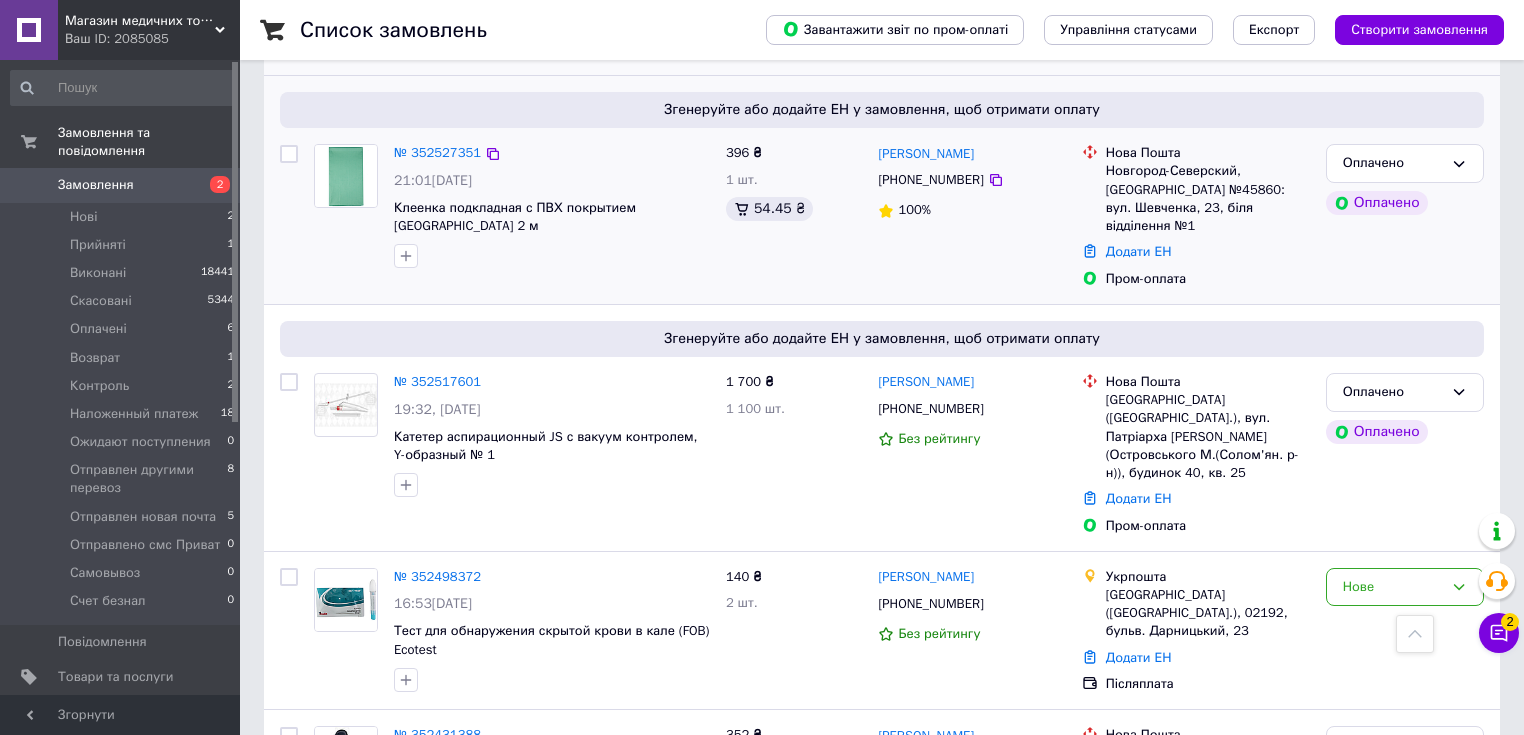scroll, scrollTop: 480, scrollLeft: 0, axis: vertical 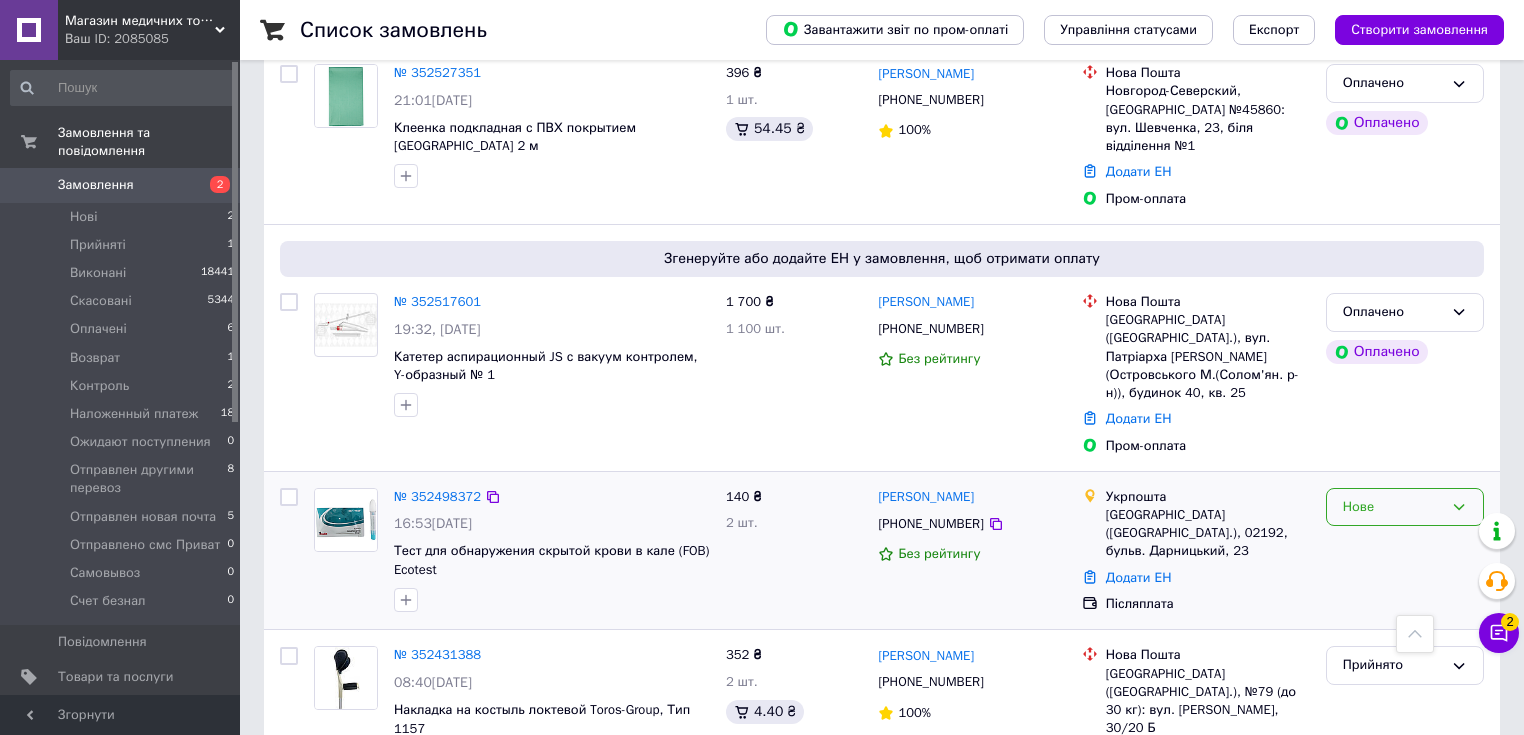 click 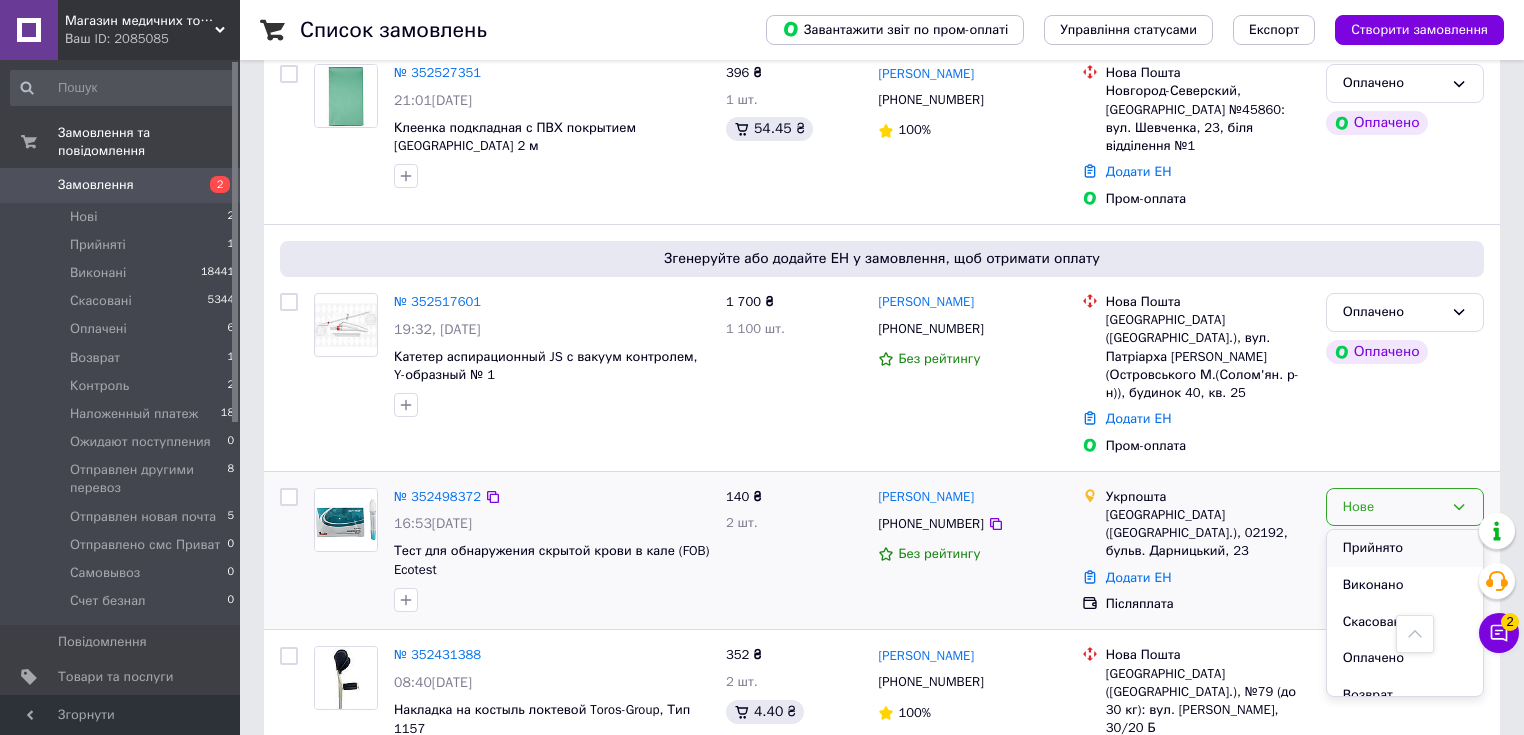 click on "Прийнято" at bounding box center (1405, 548) 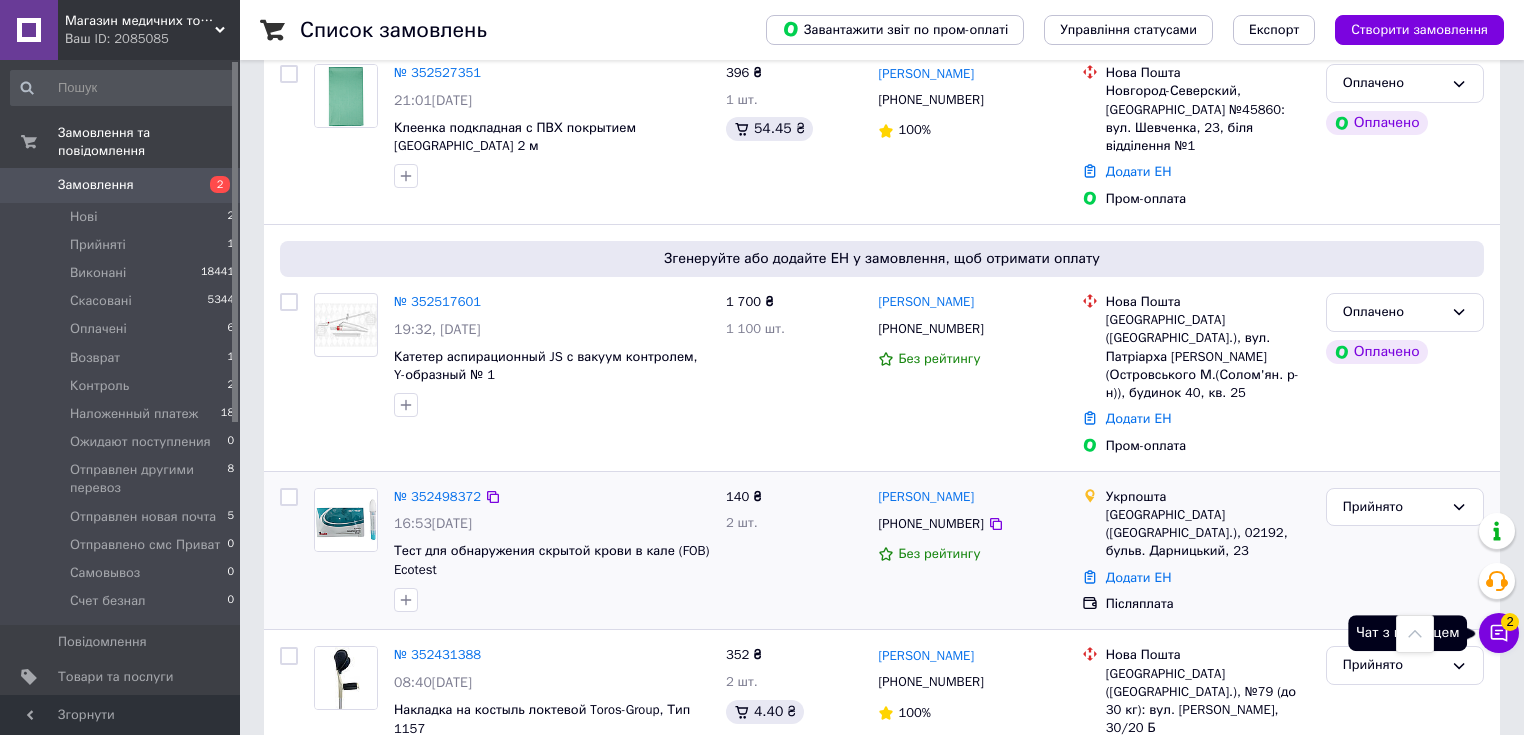 click 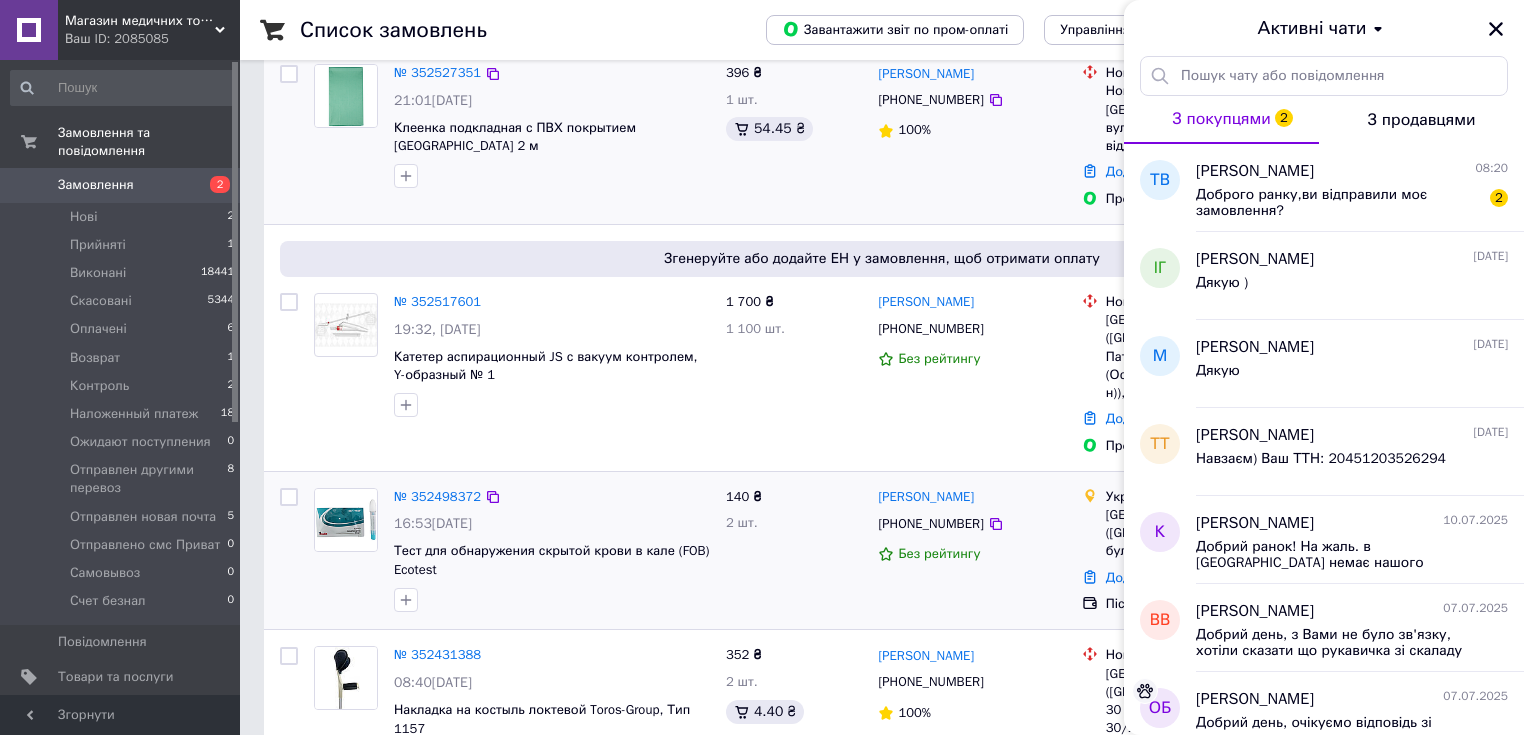 click on "396 ₴ 1 шт. 54.45 ₴" at bounding box center [794, 136] 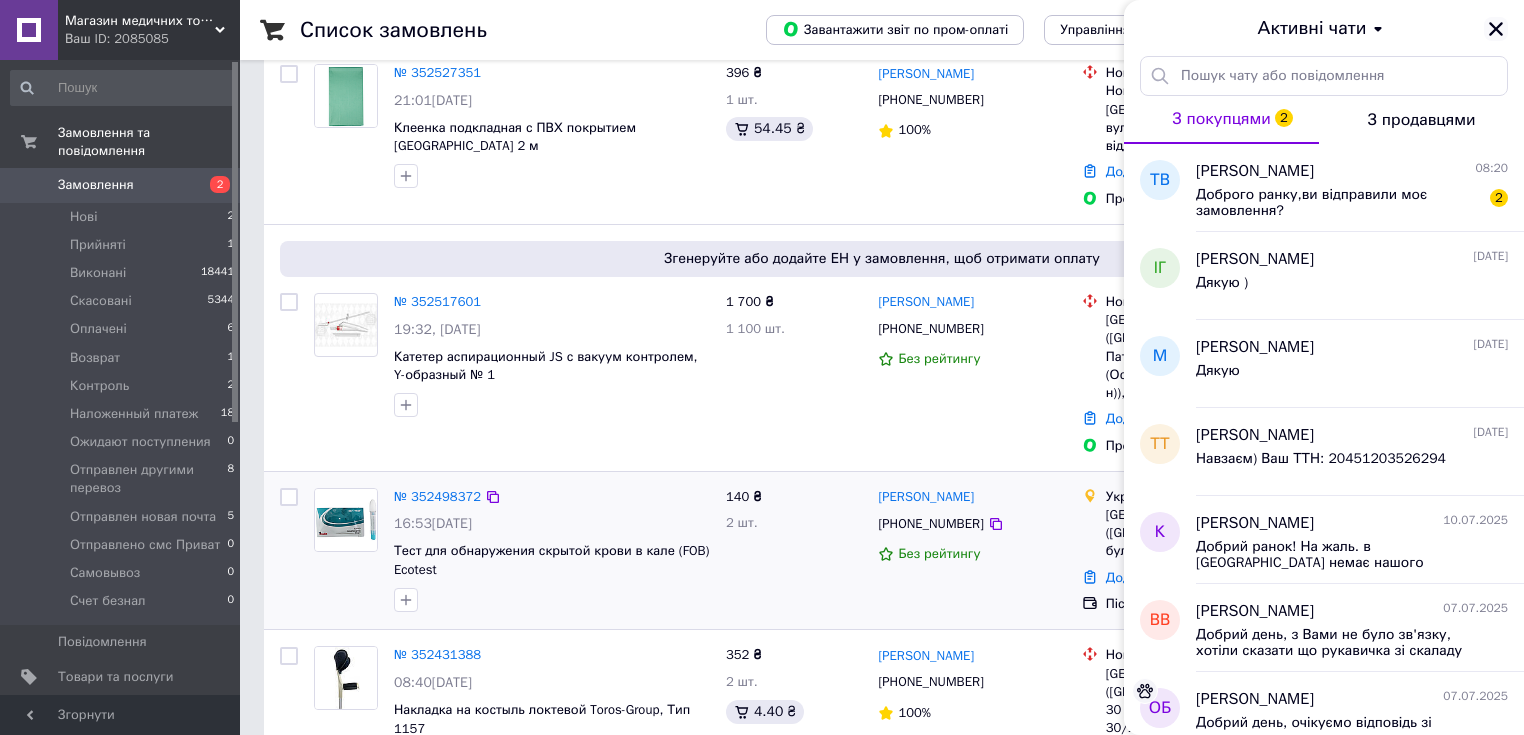 click 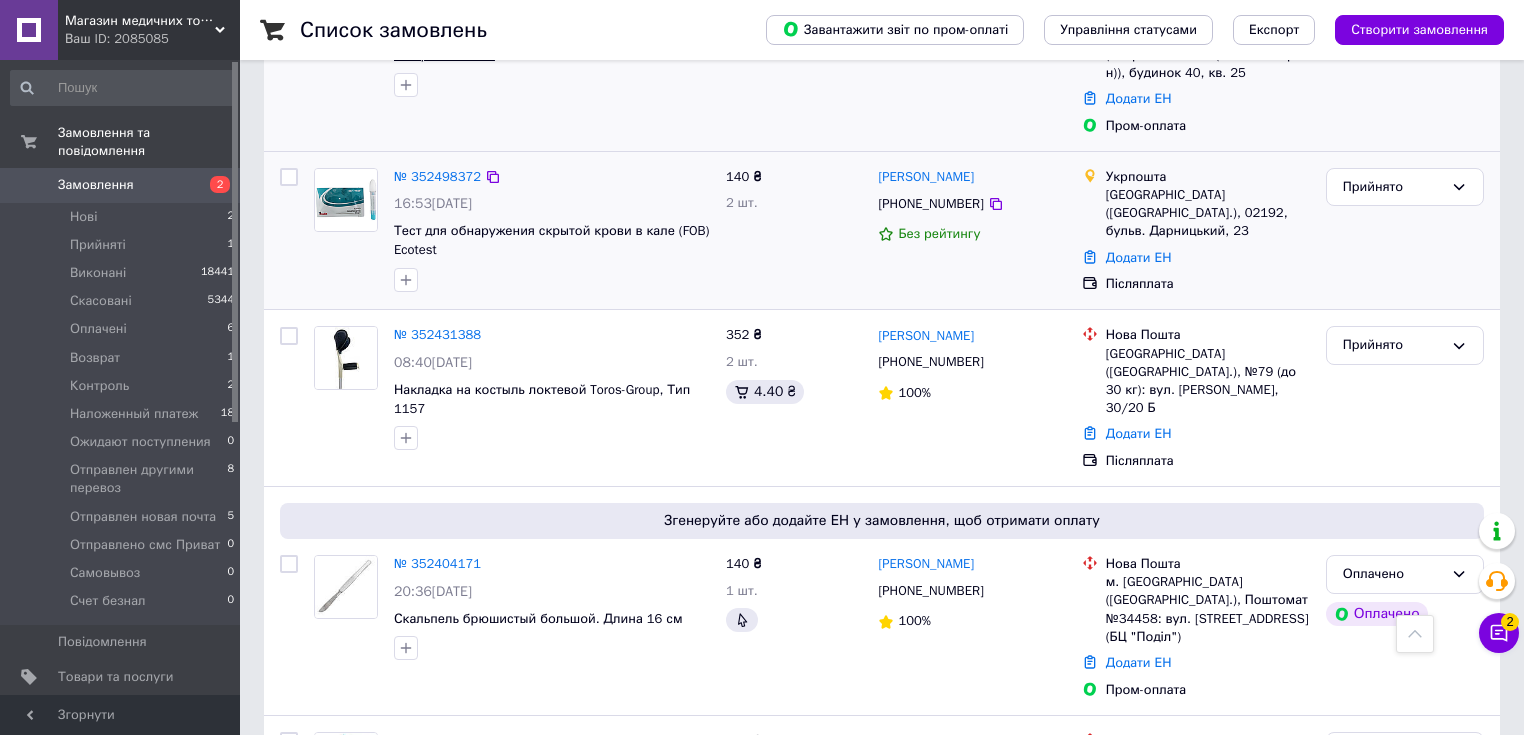 scroll, scrollTop: 880, scrollLeft: 0, axis: vertical 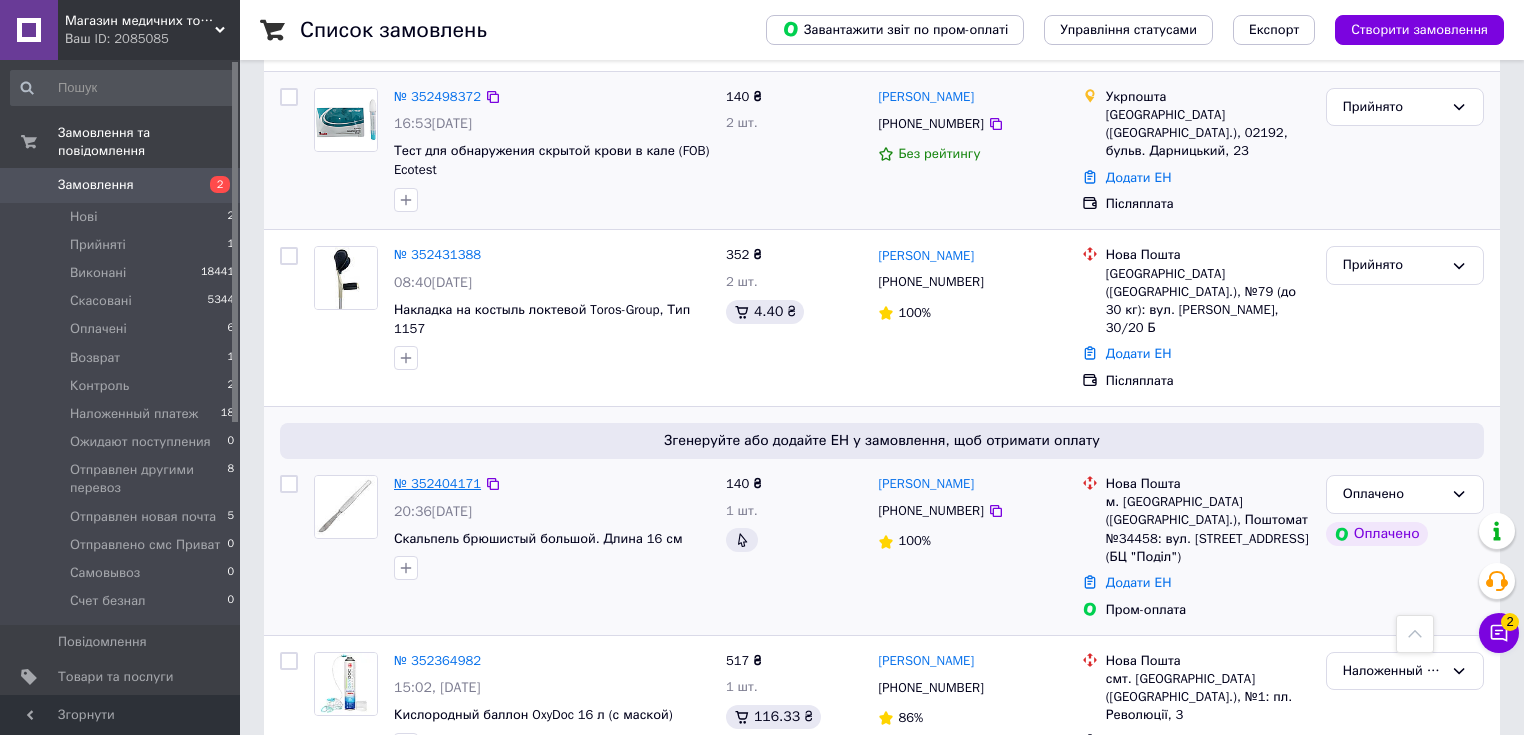 click on "№ 352404171" at bounding box center (437, 483) 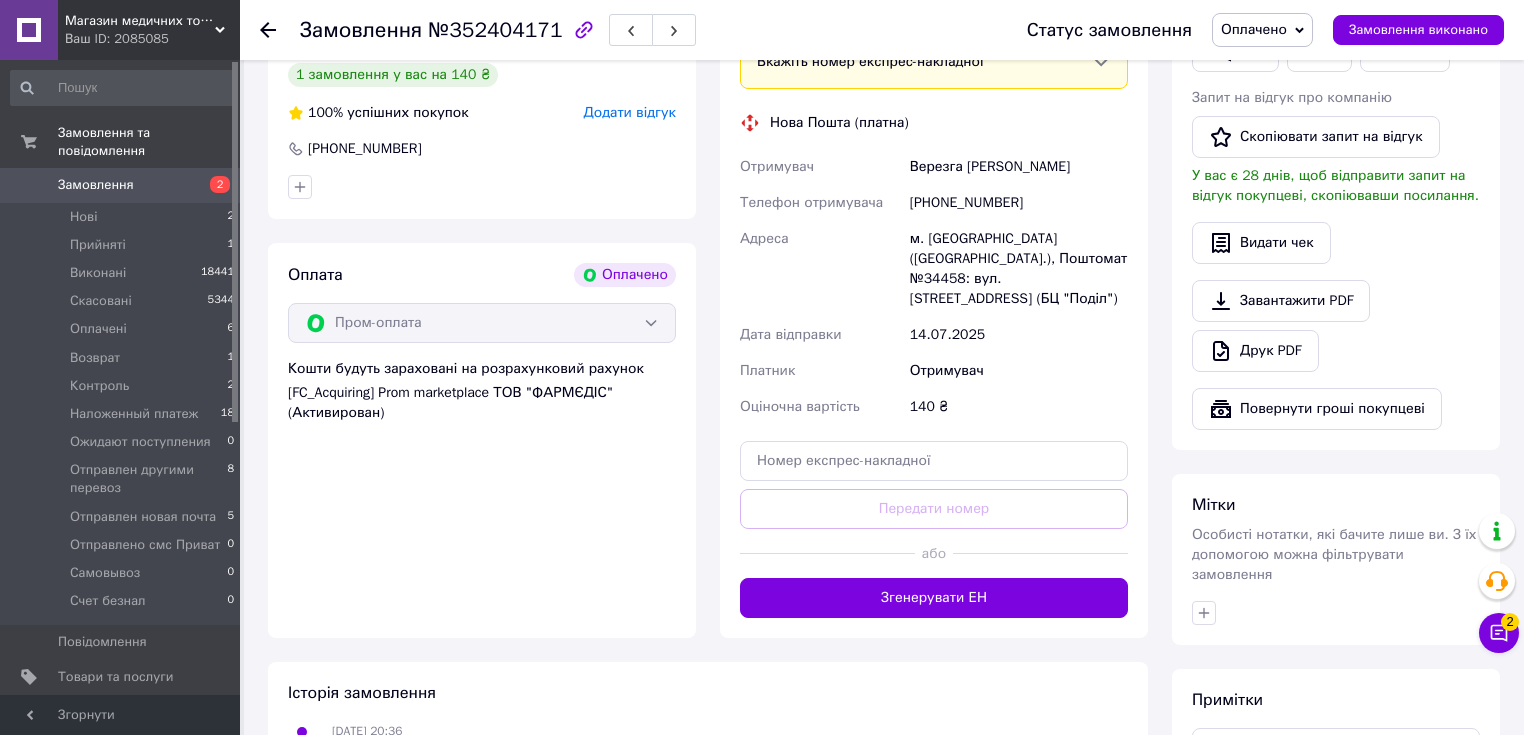 scroll, scrollTop: 640, scrollLeft: 0, axis: vertical 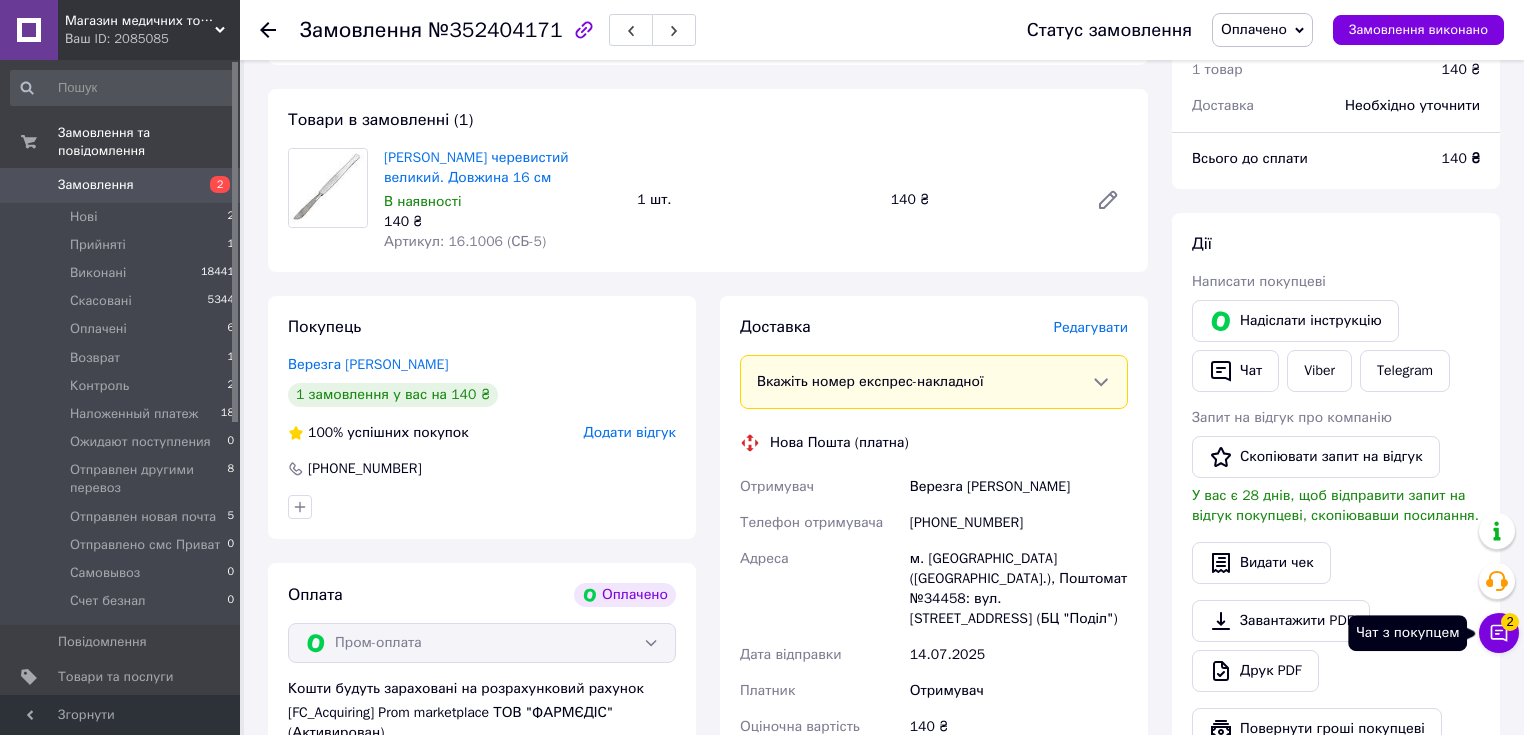 click 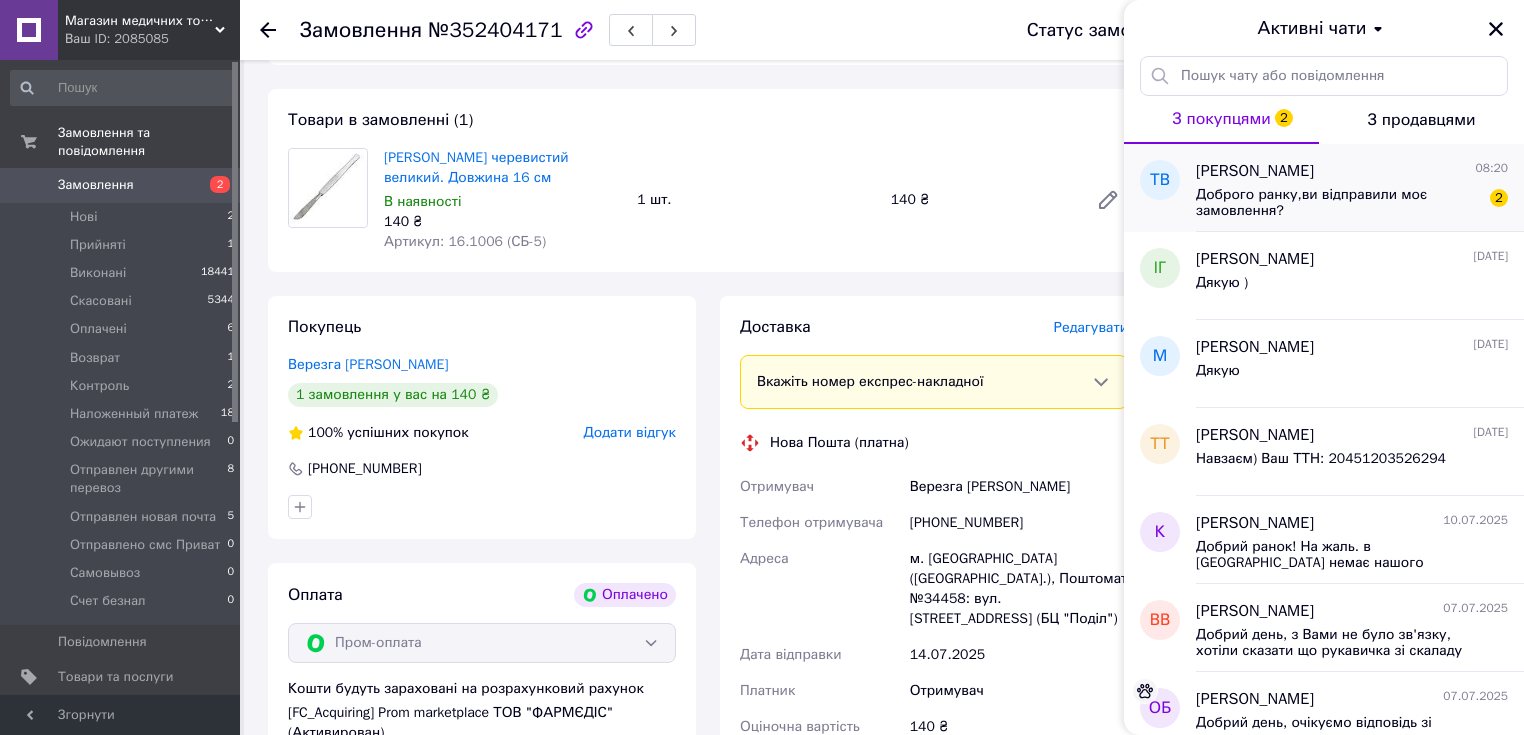 click on "[PERSON_NAME] 08:20" at bounding box center [1352, 171] 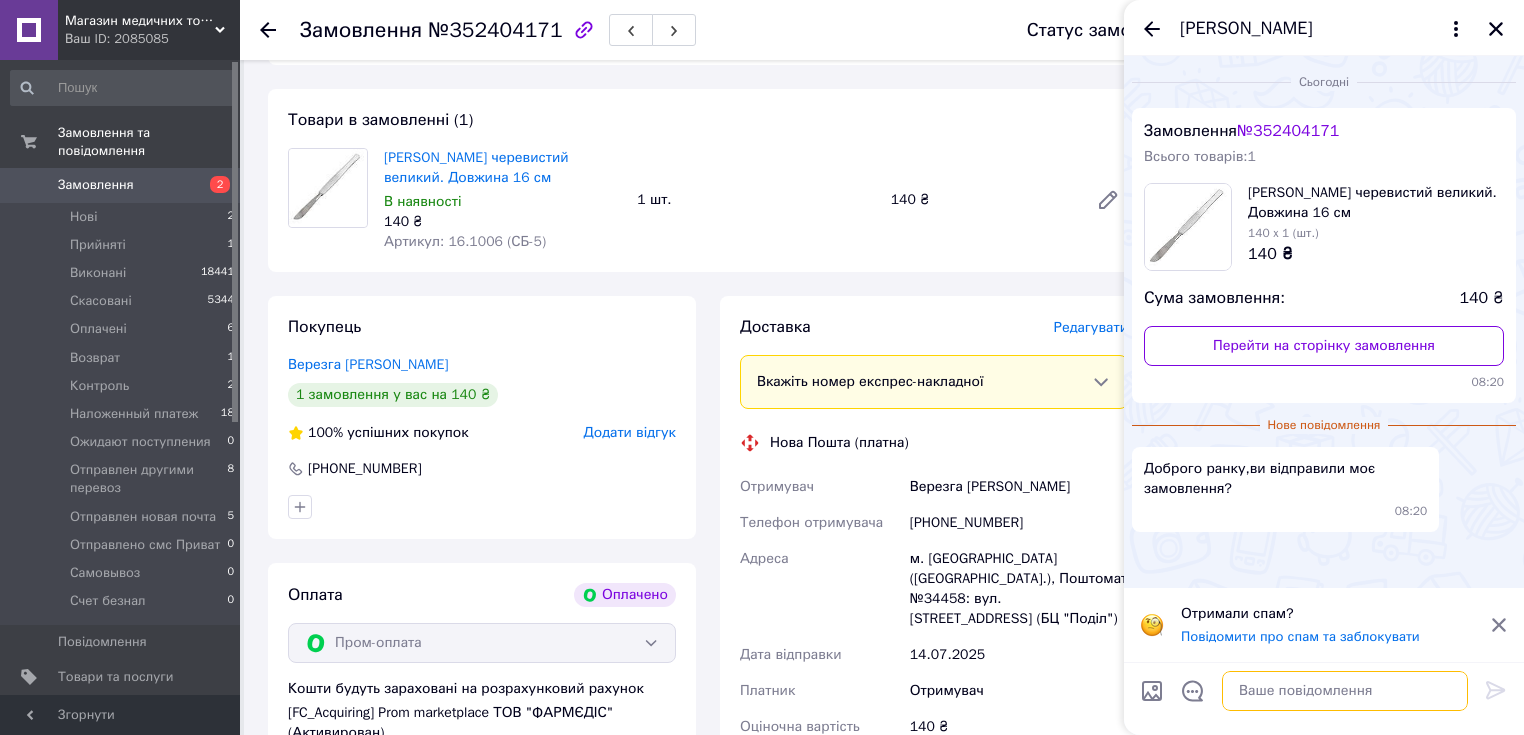 click at bounding box center [1345, 691] 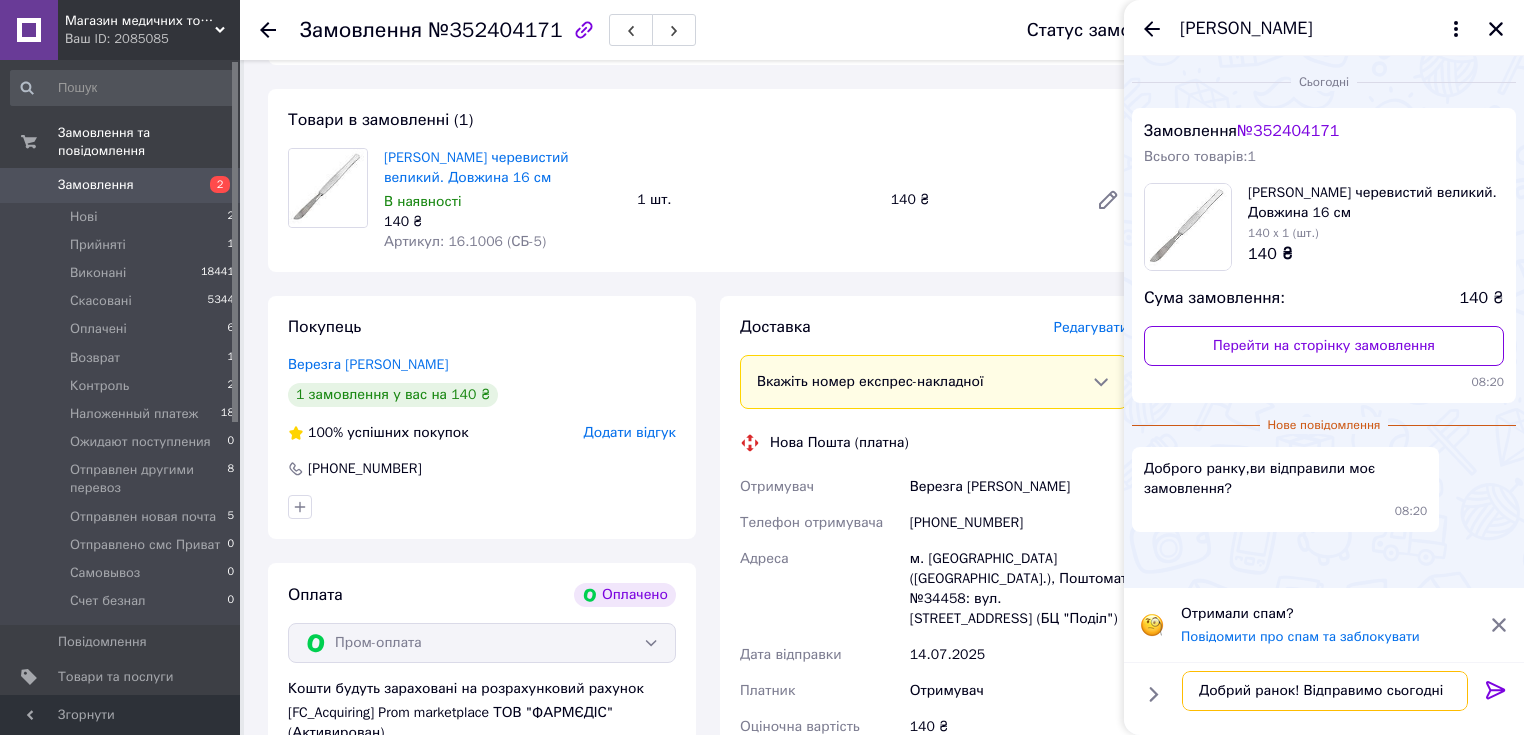 type on "Добрий ранок! Відправимо сьогодні" 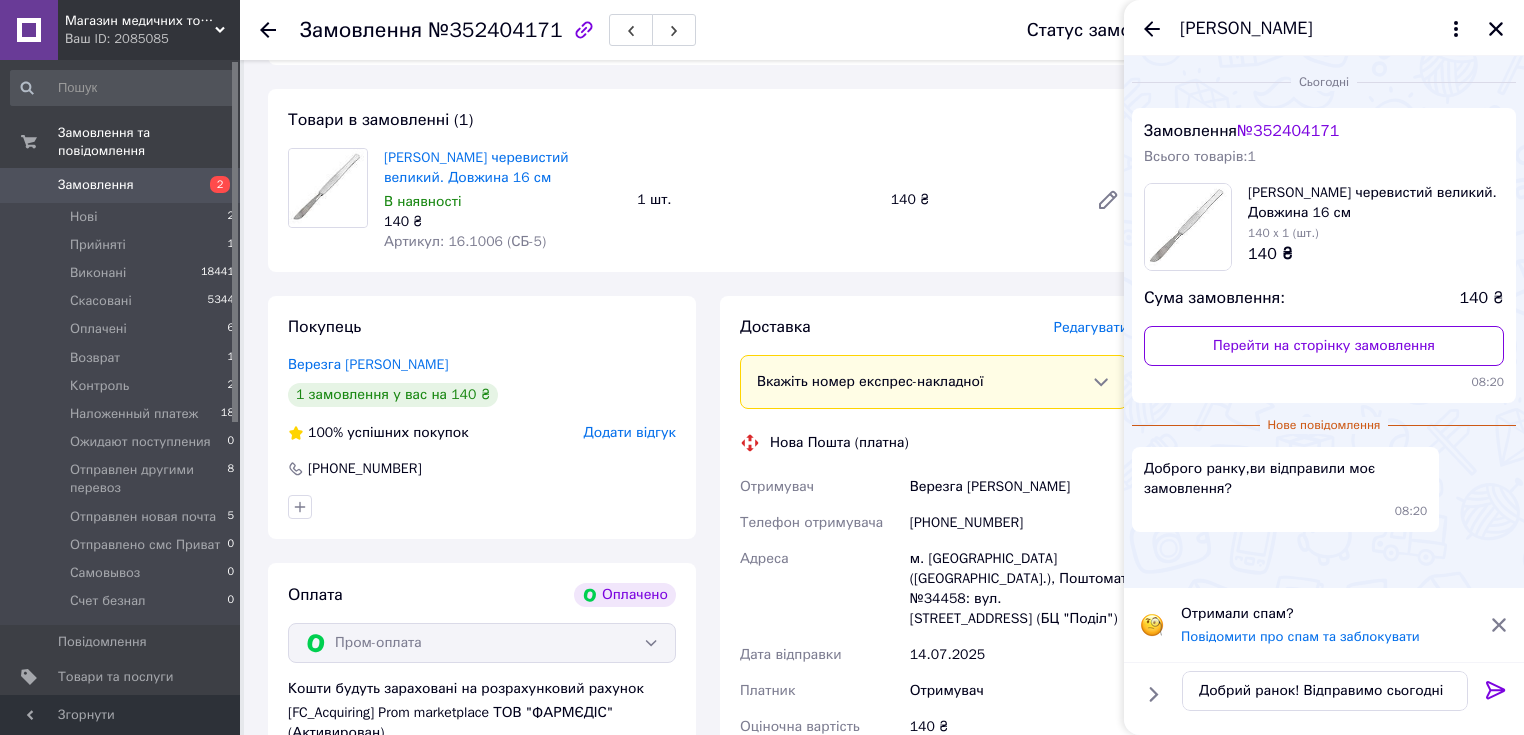 click 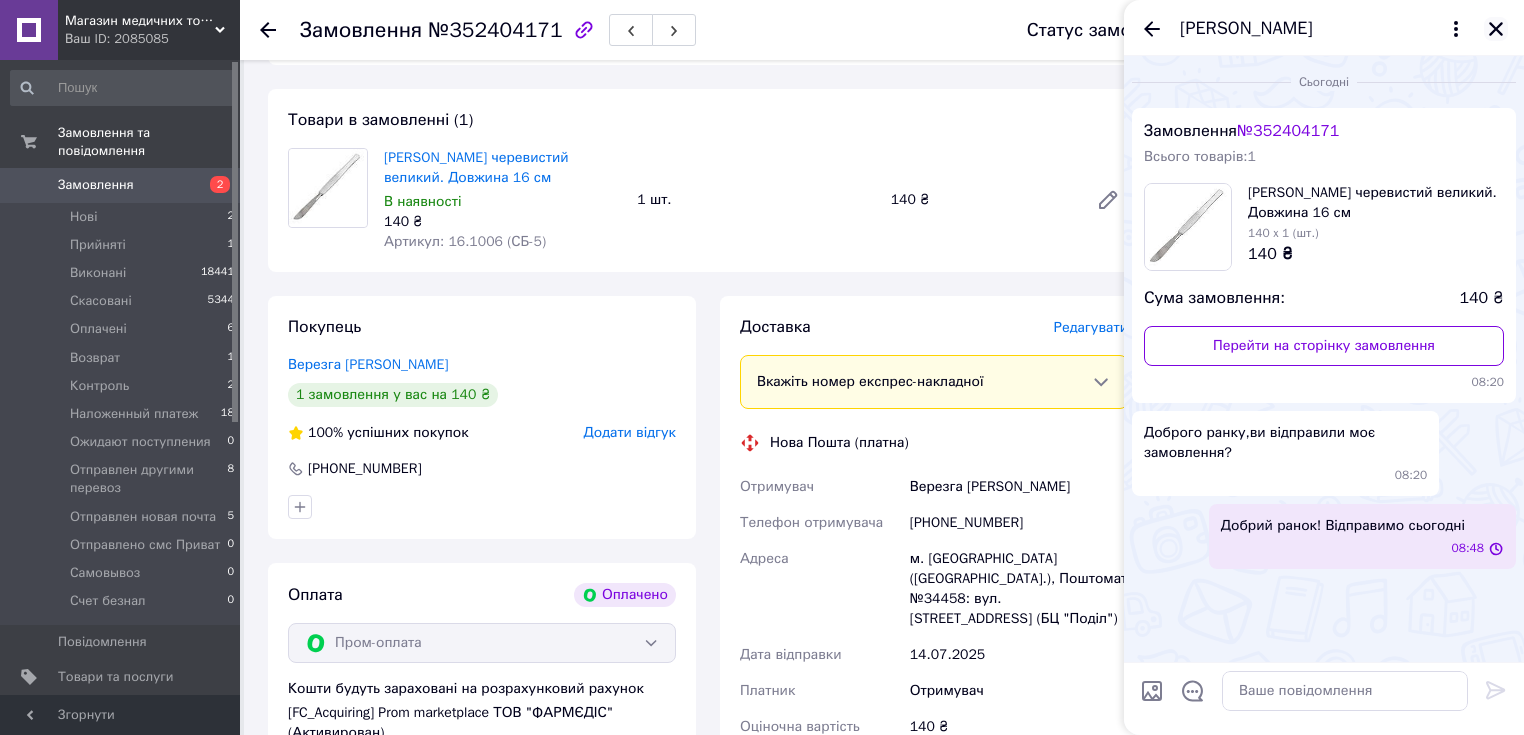 click 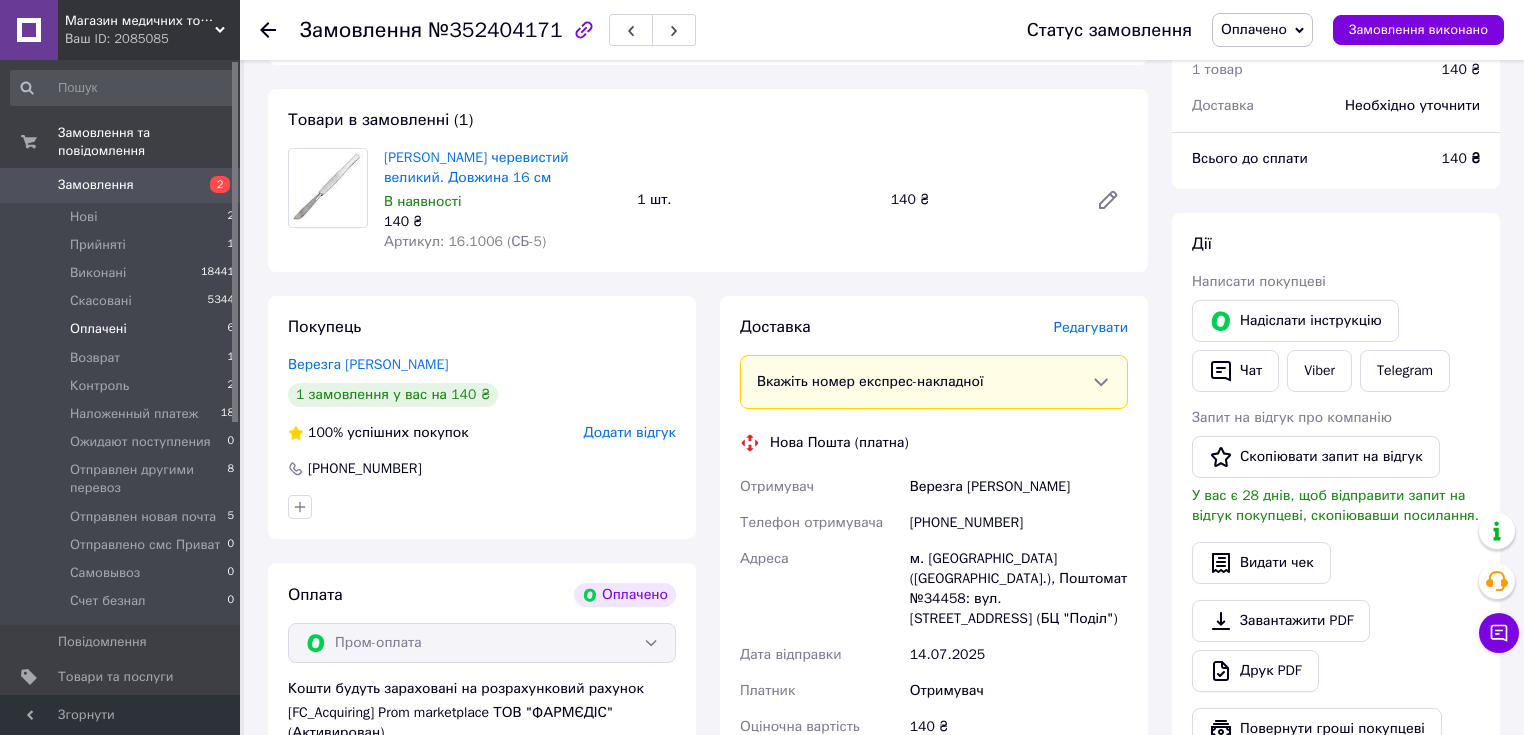 click on "Оплачені" at bounding box center [98, 329] 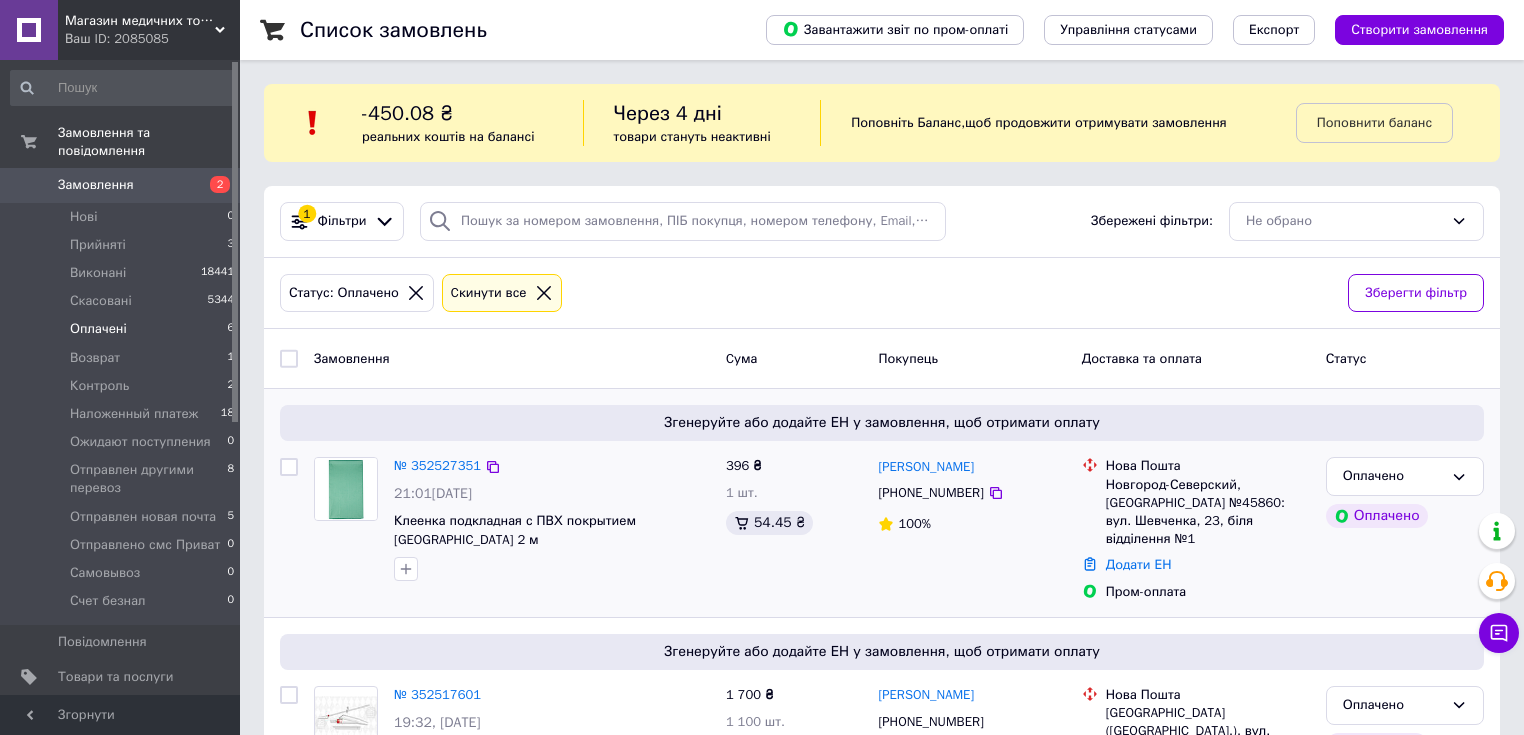 scroll, scrollTop: 240, scrollLeft: 0, axis: vertical 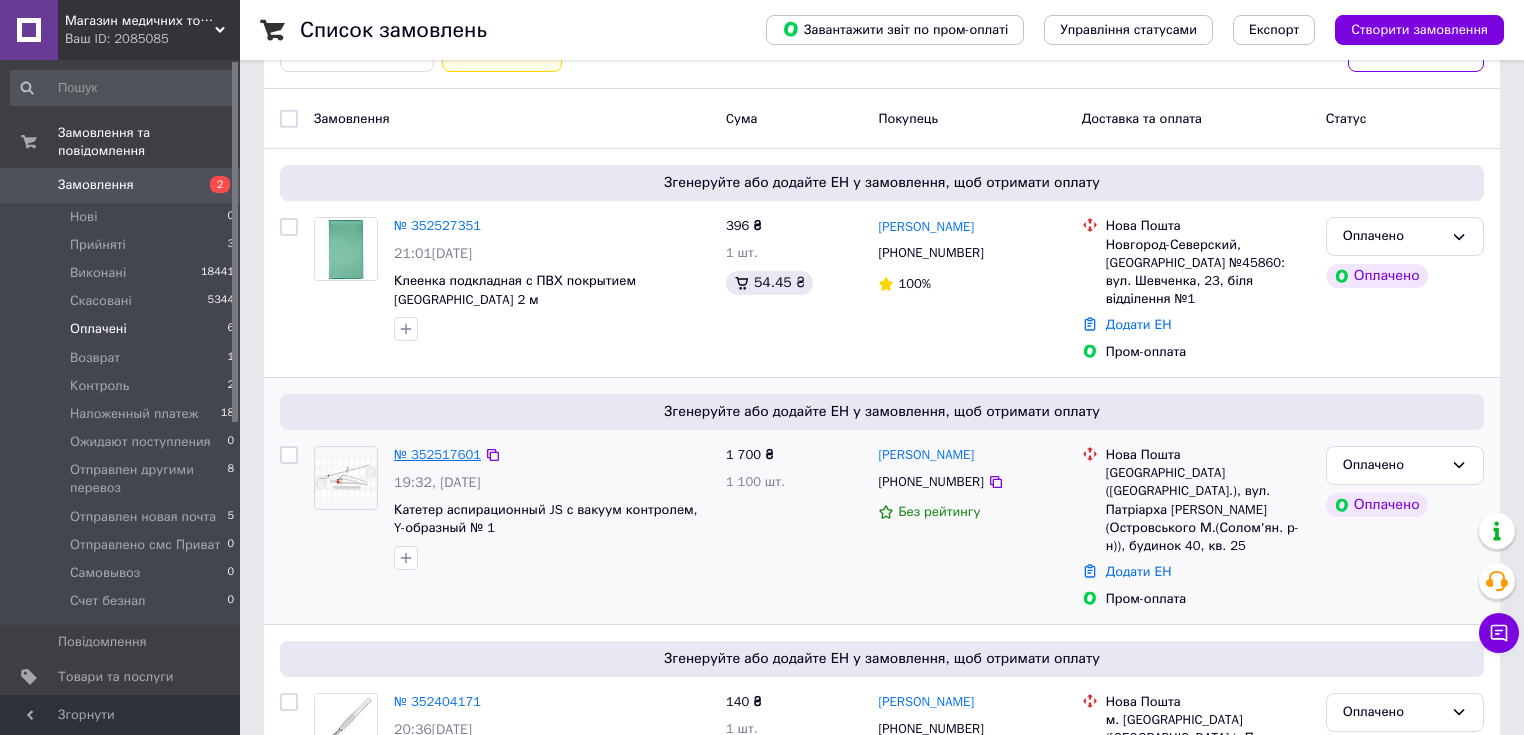 click on "№ 352517601" at bounding box center (437, 454) 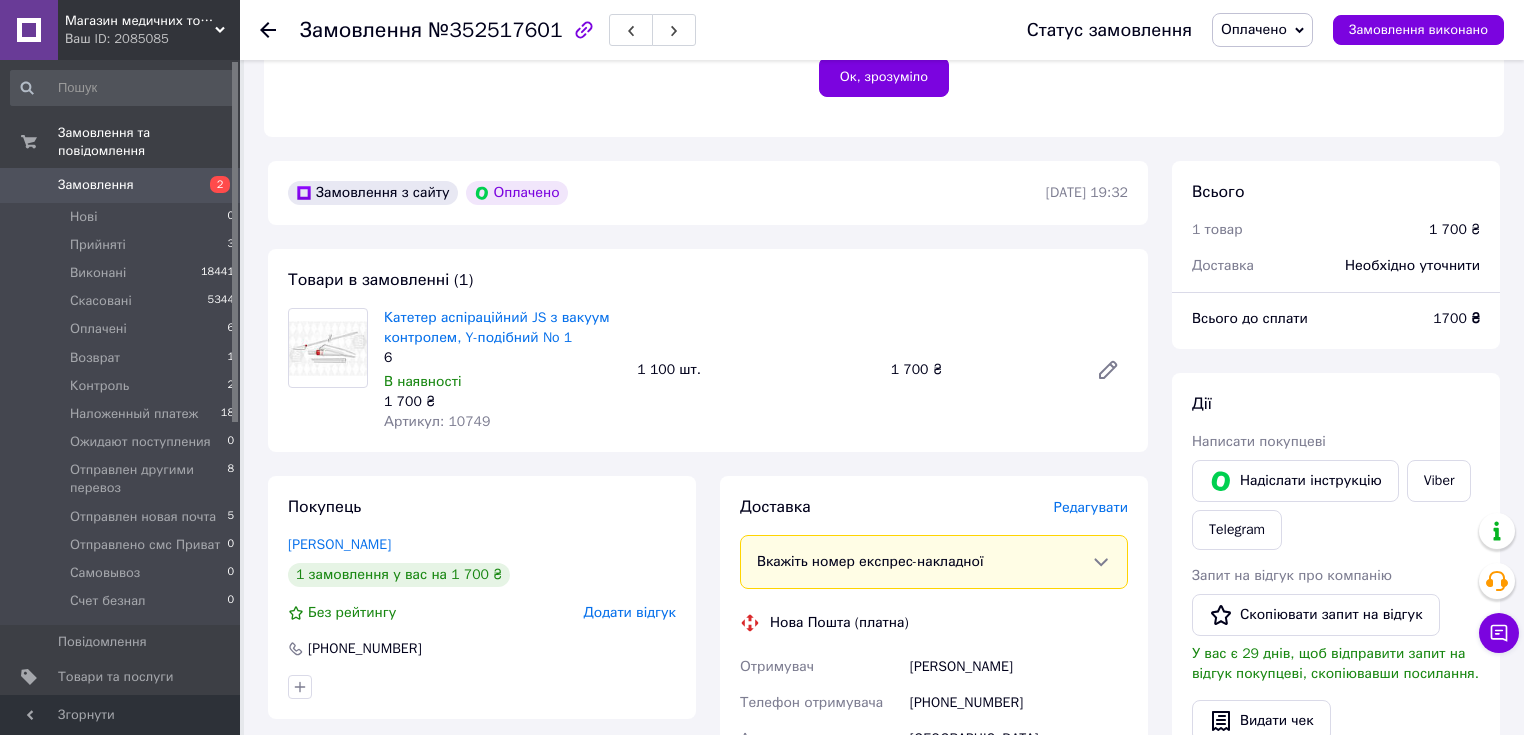 scroll, scrollTop: 560, scrollLeft: 0, axis: vertical 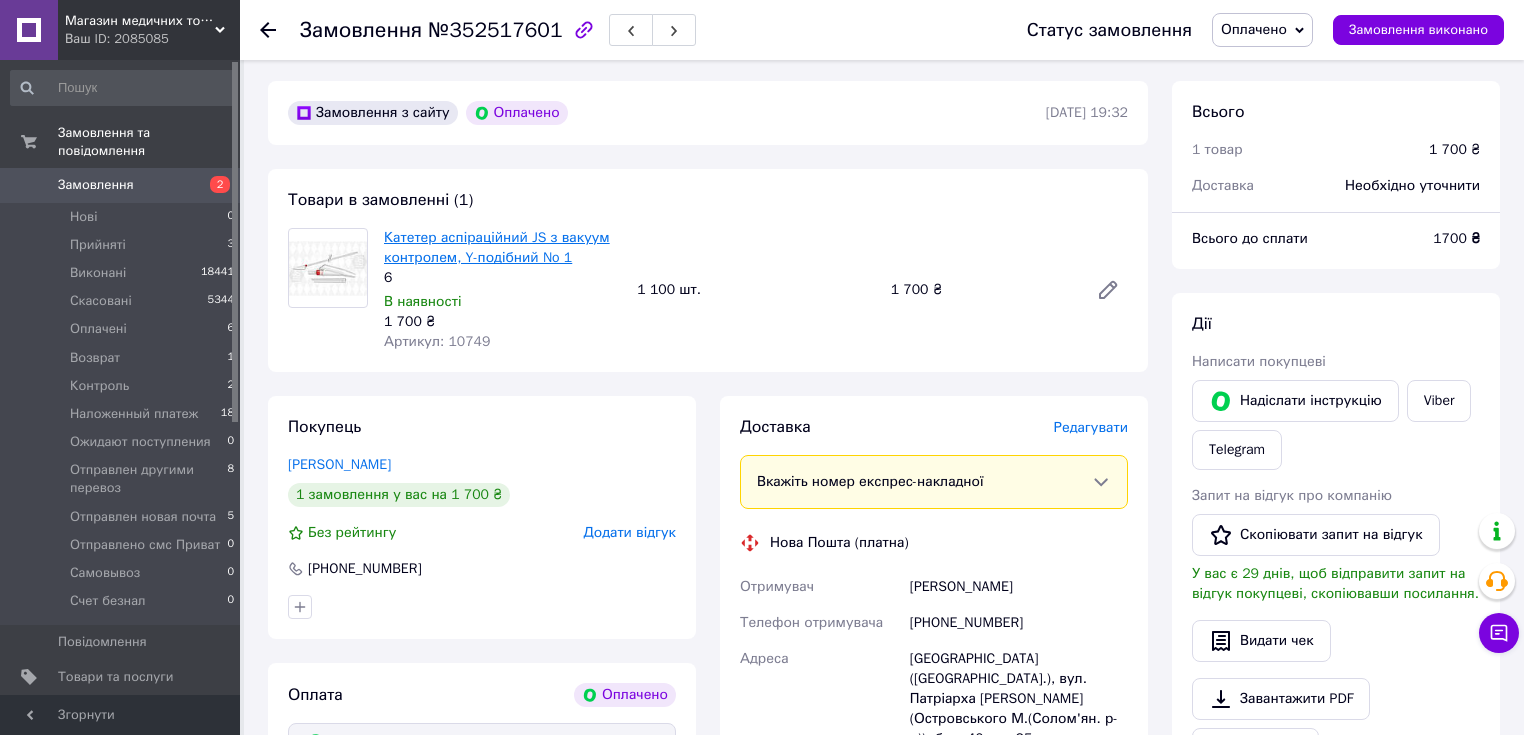 click on "Катетер аспіраційний JS з вакуум контролем, Y-подібний No 1" at bounding box center (497, 247) 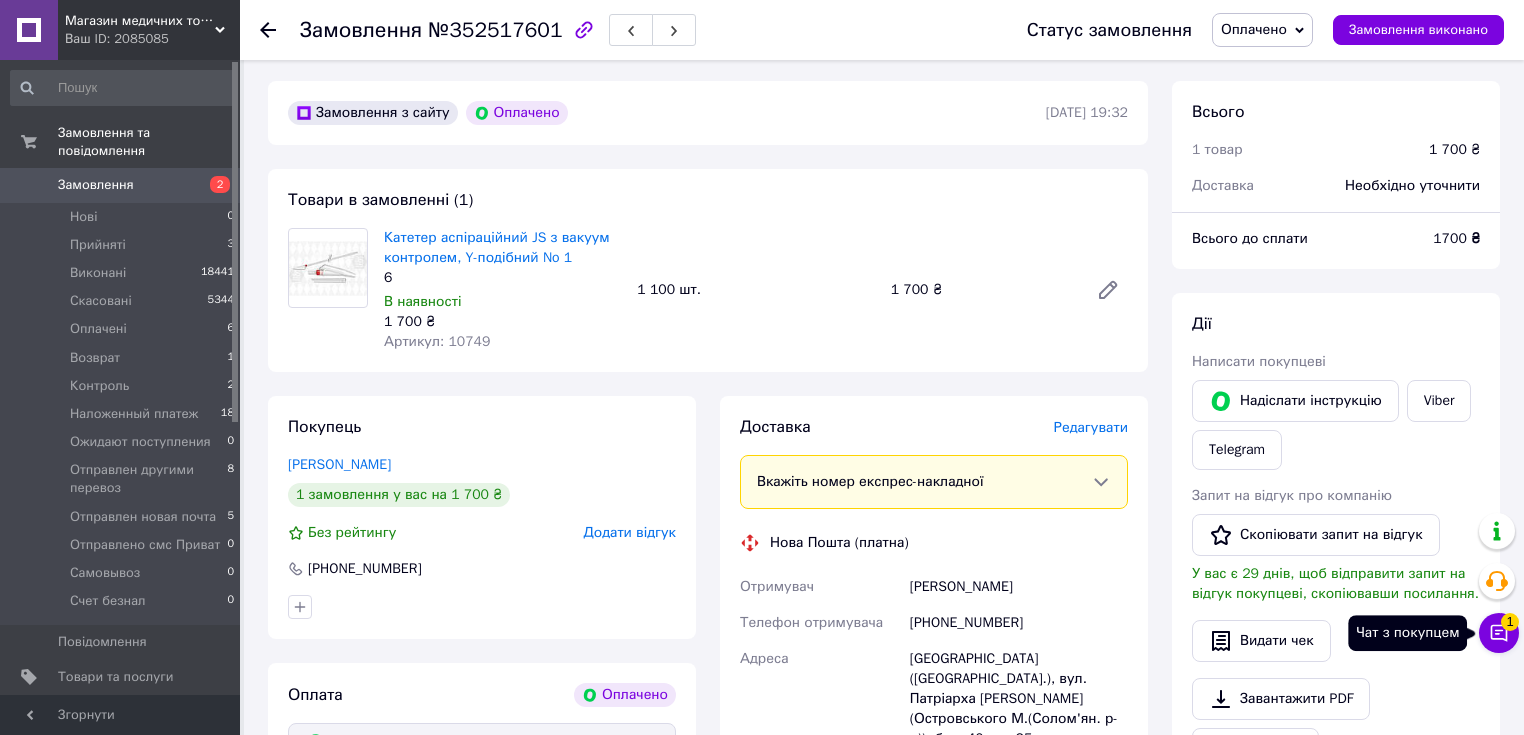 click 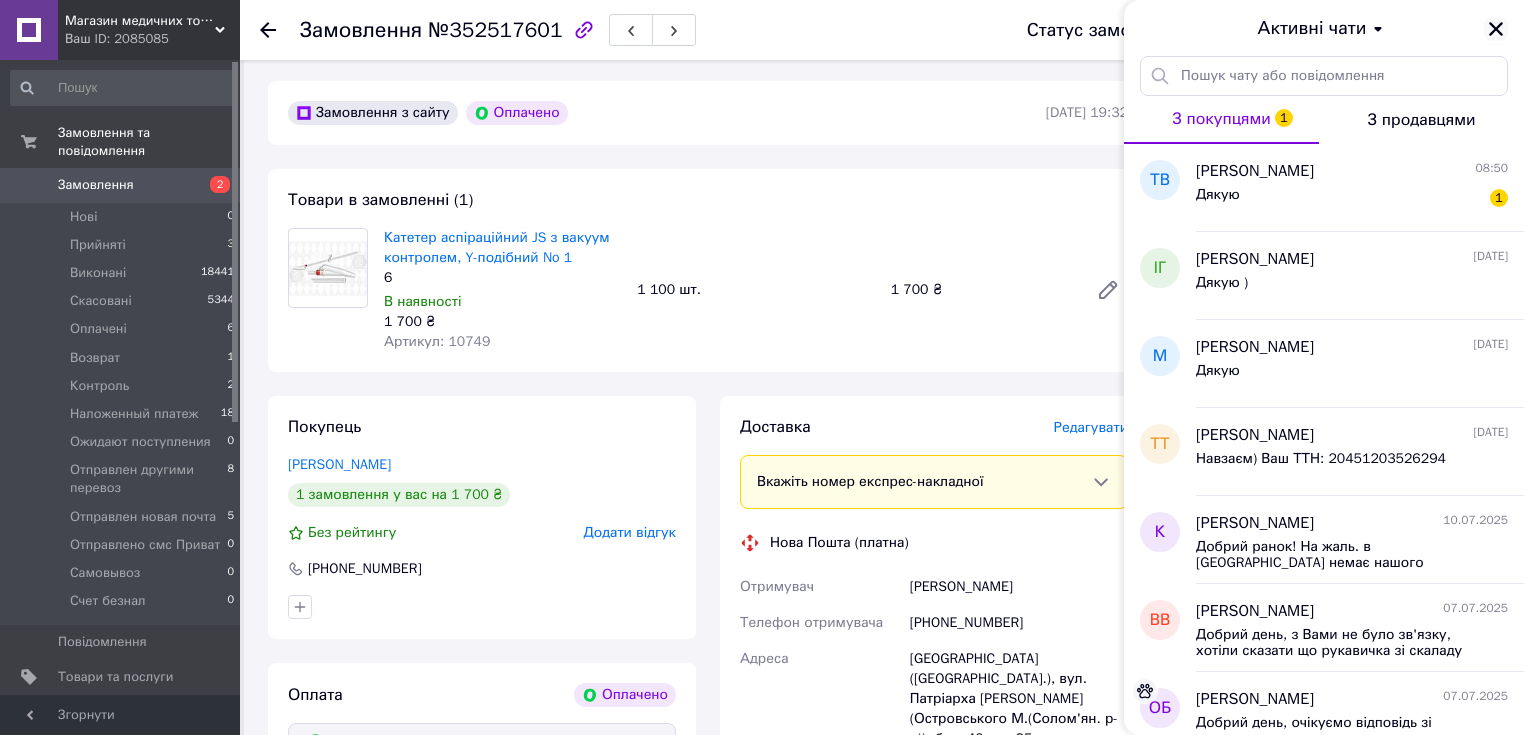 click 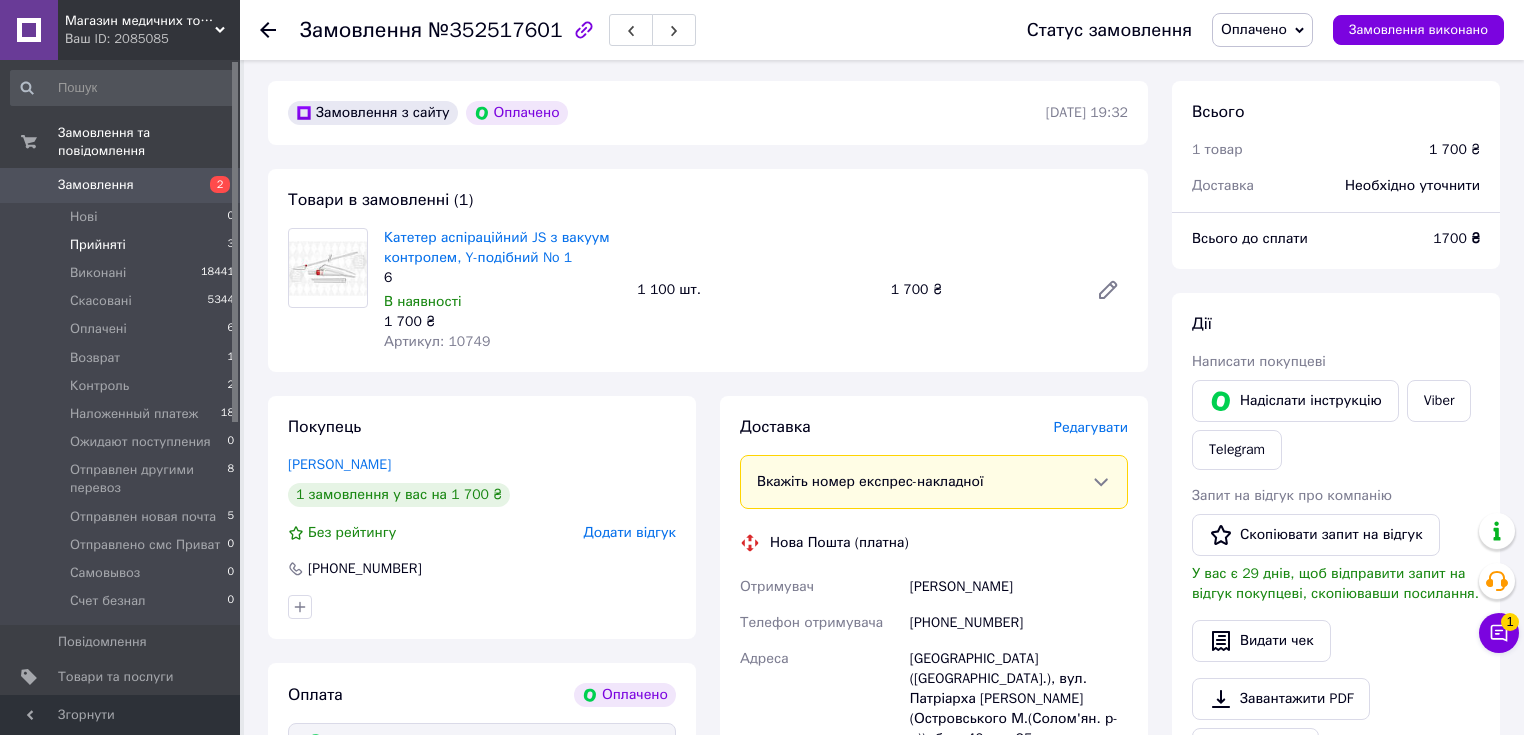 click on "Прийняті" at bounding box center [98, 245] 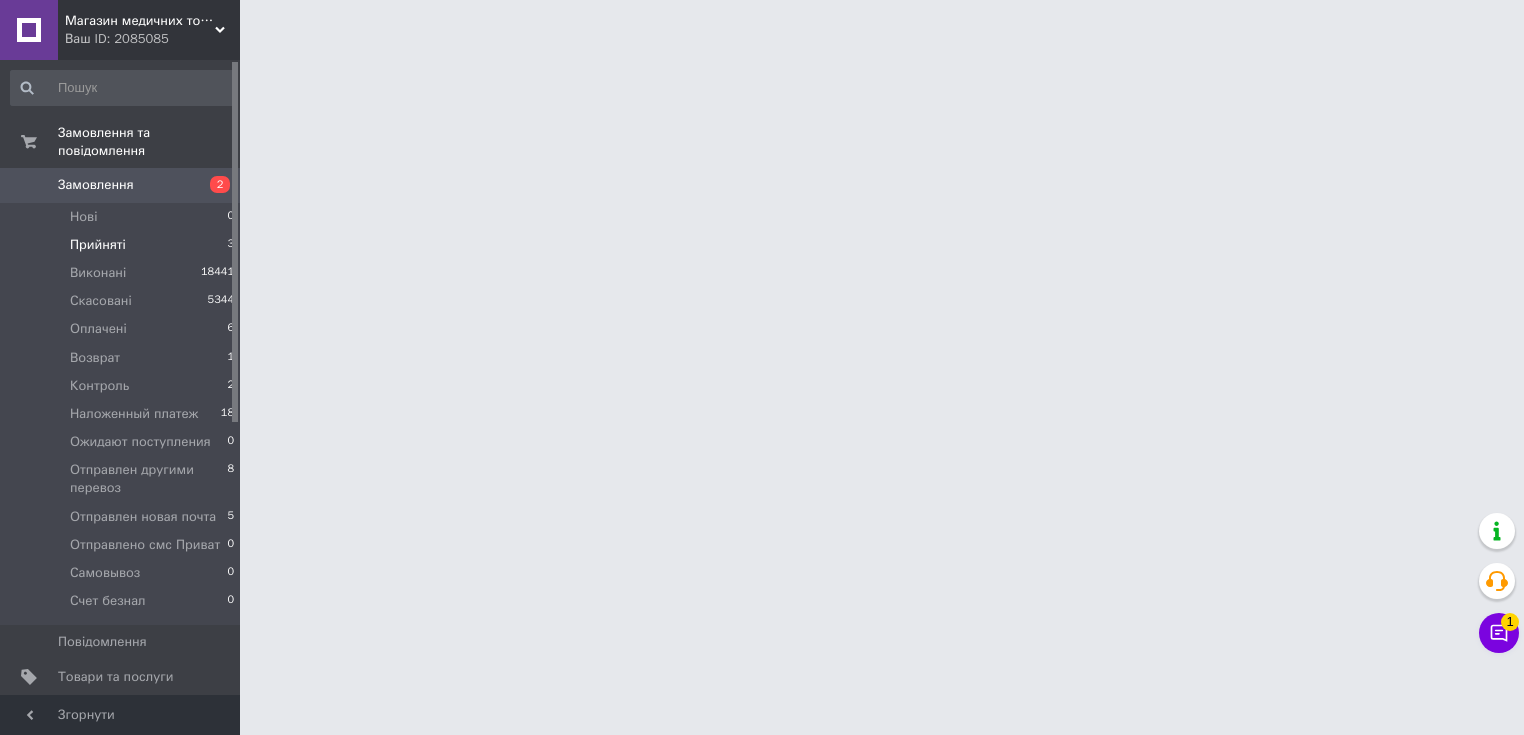 scroll, scrollTop: 0, scrollLeft: 0, axis: both 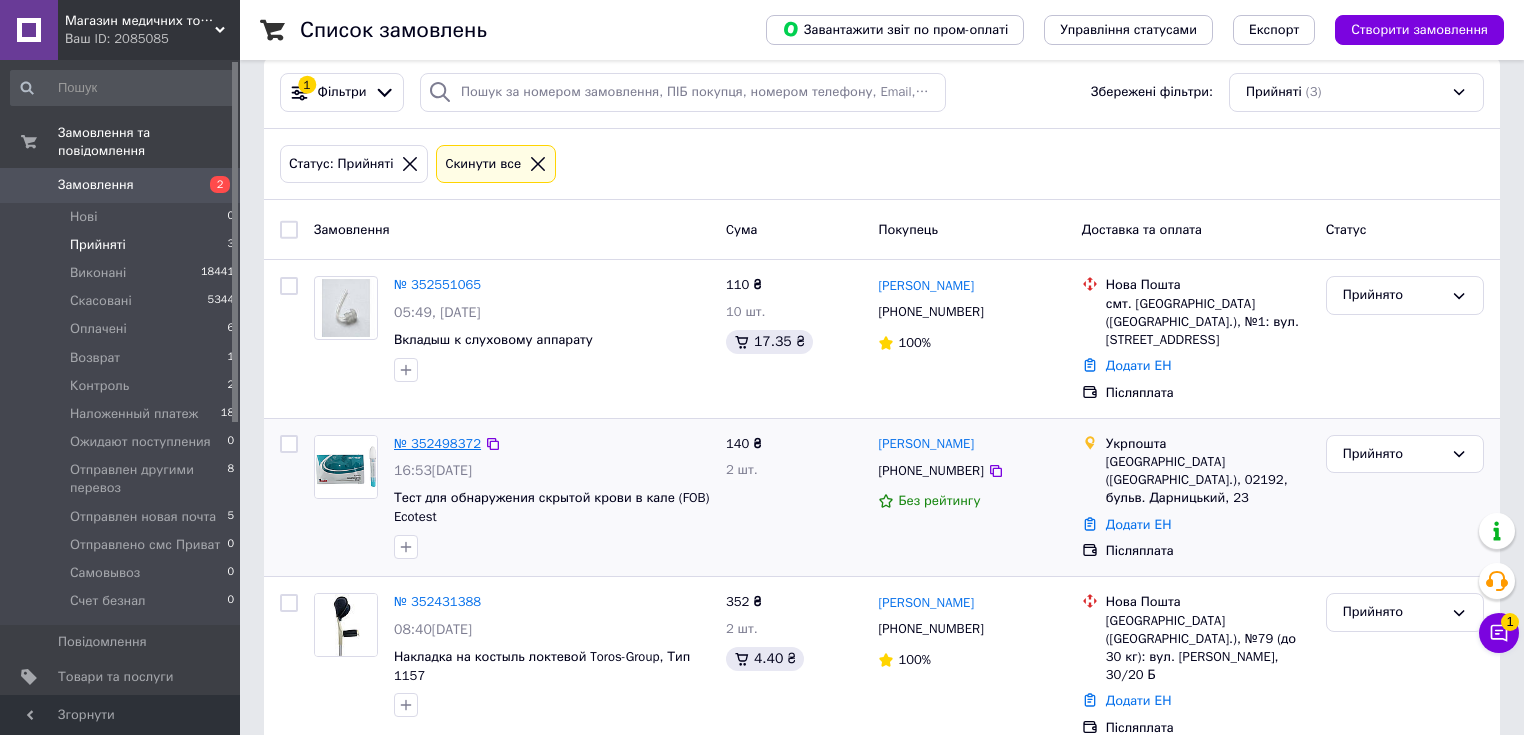 click on "№ 352498372" at bounding box center (437, 443) 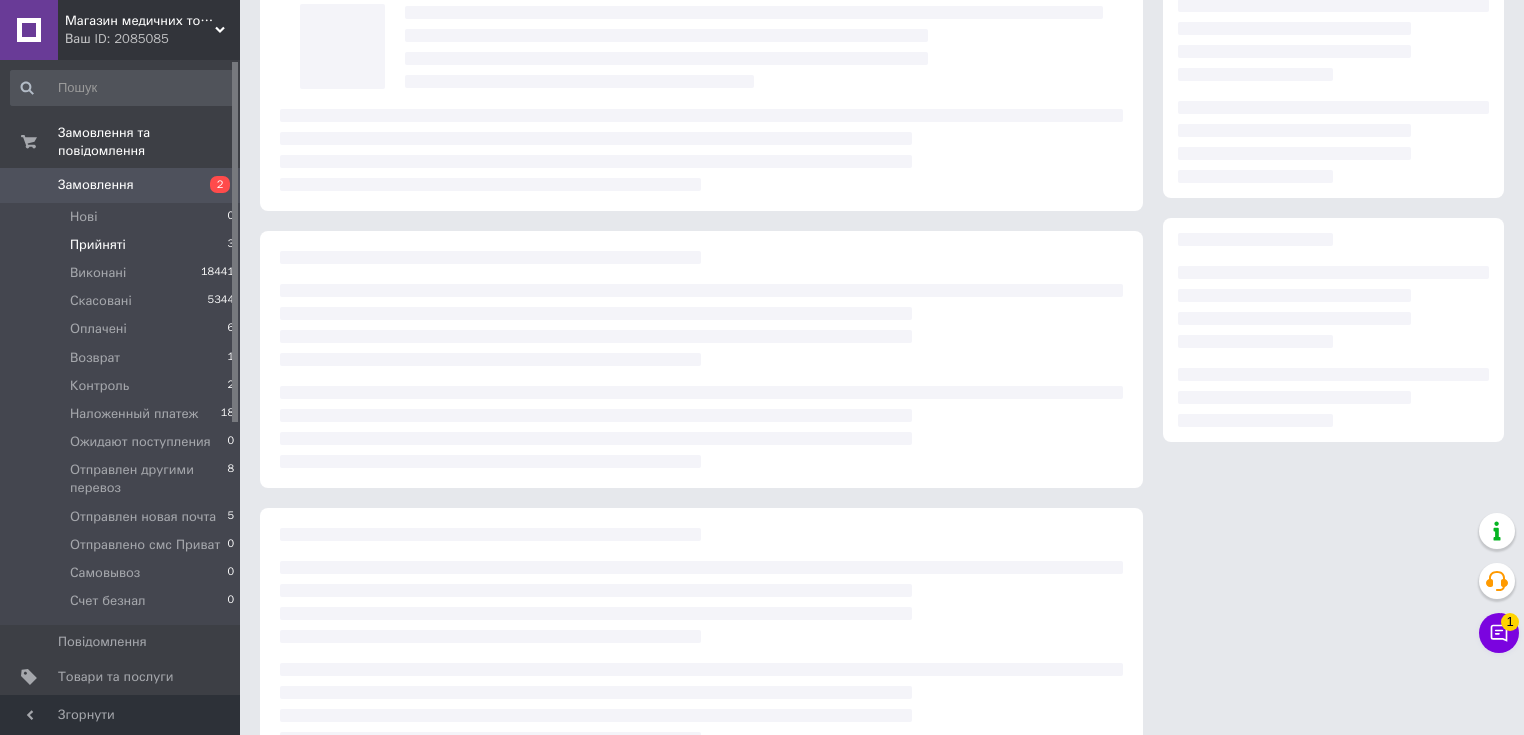 click at bounding box center (701, 427) 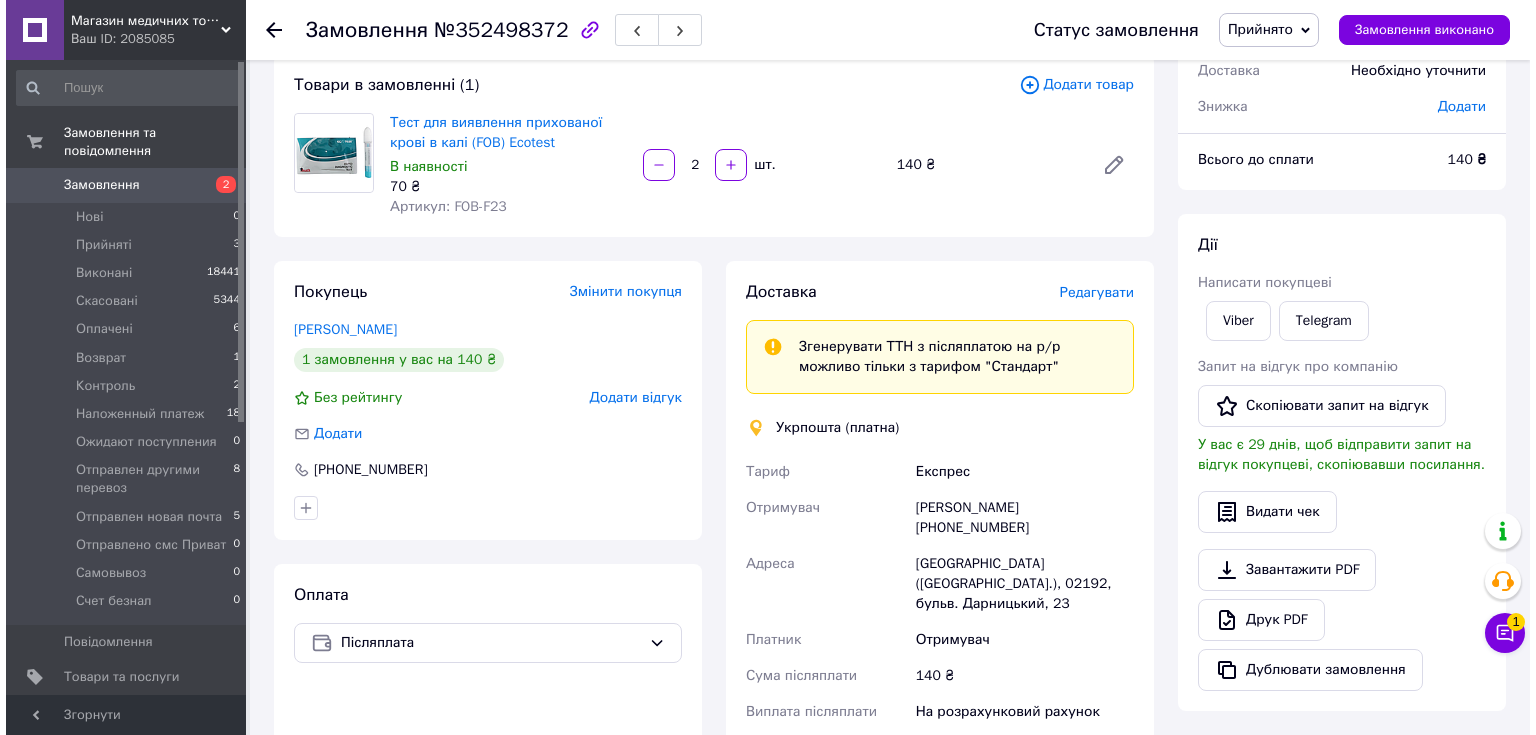 scroll, scrollTop: 129, scrollLeft: 0, axis: vertical 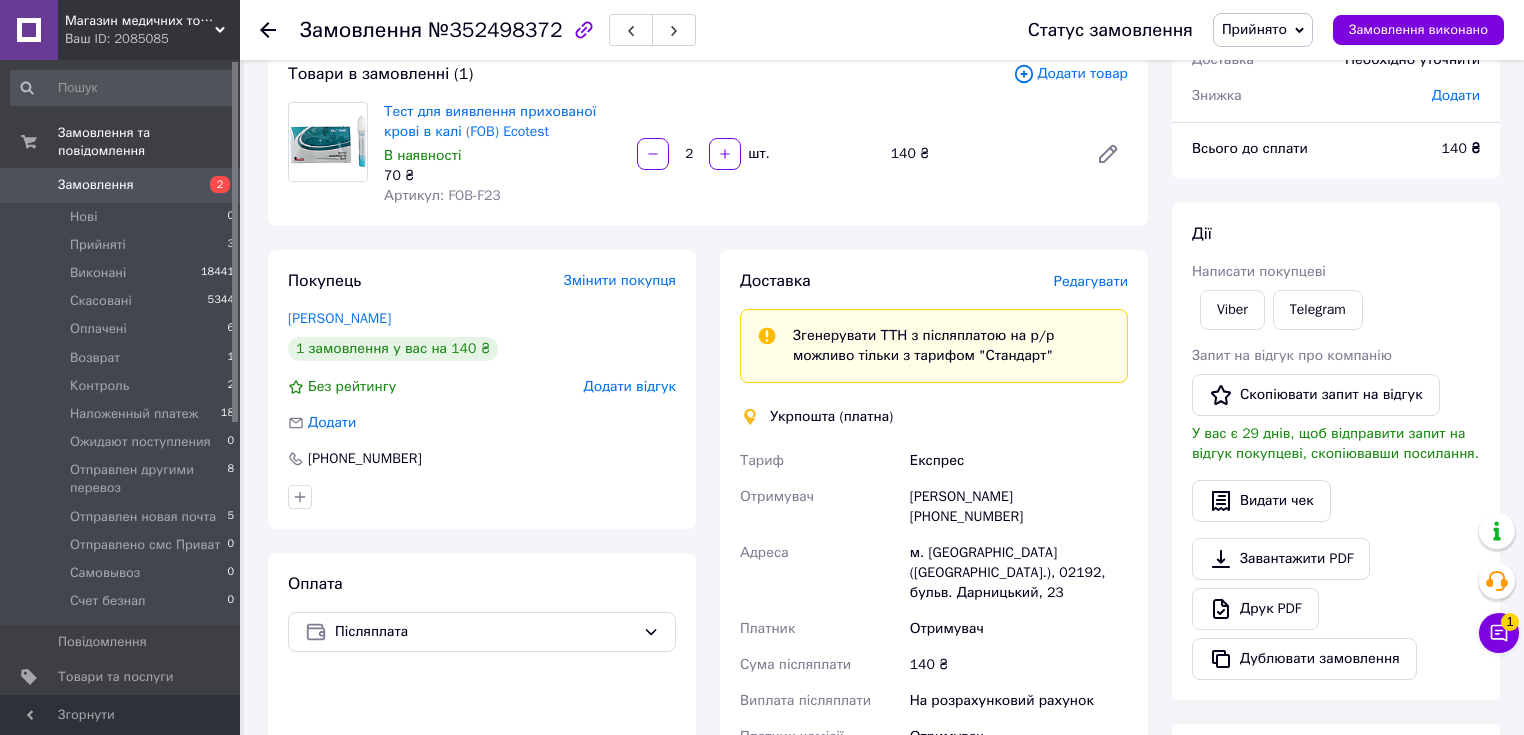 click on "Редагувати" at bounding box center [1091, 281] 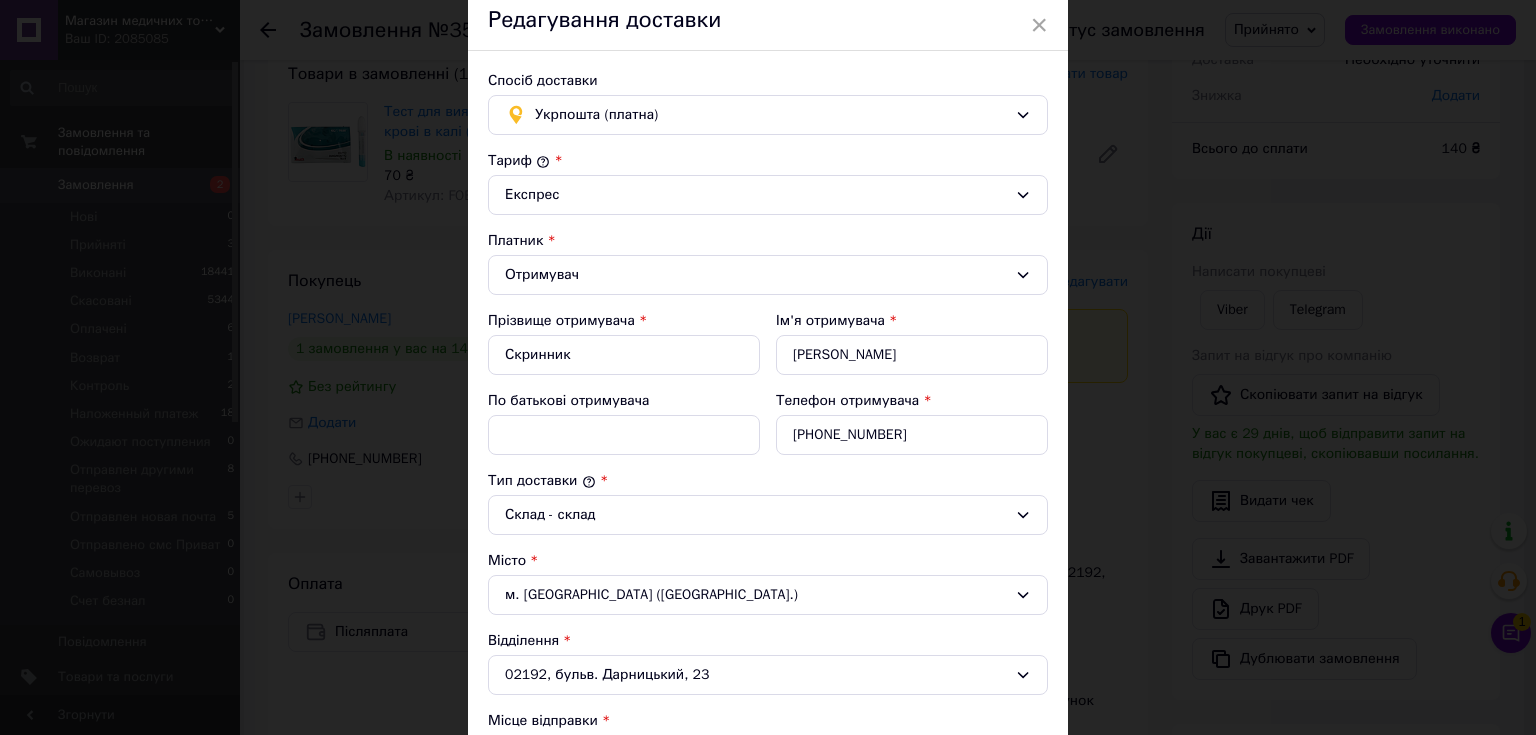 scroll, scrollTop: 0, scrollLeft: 0, axis: both 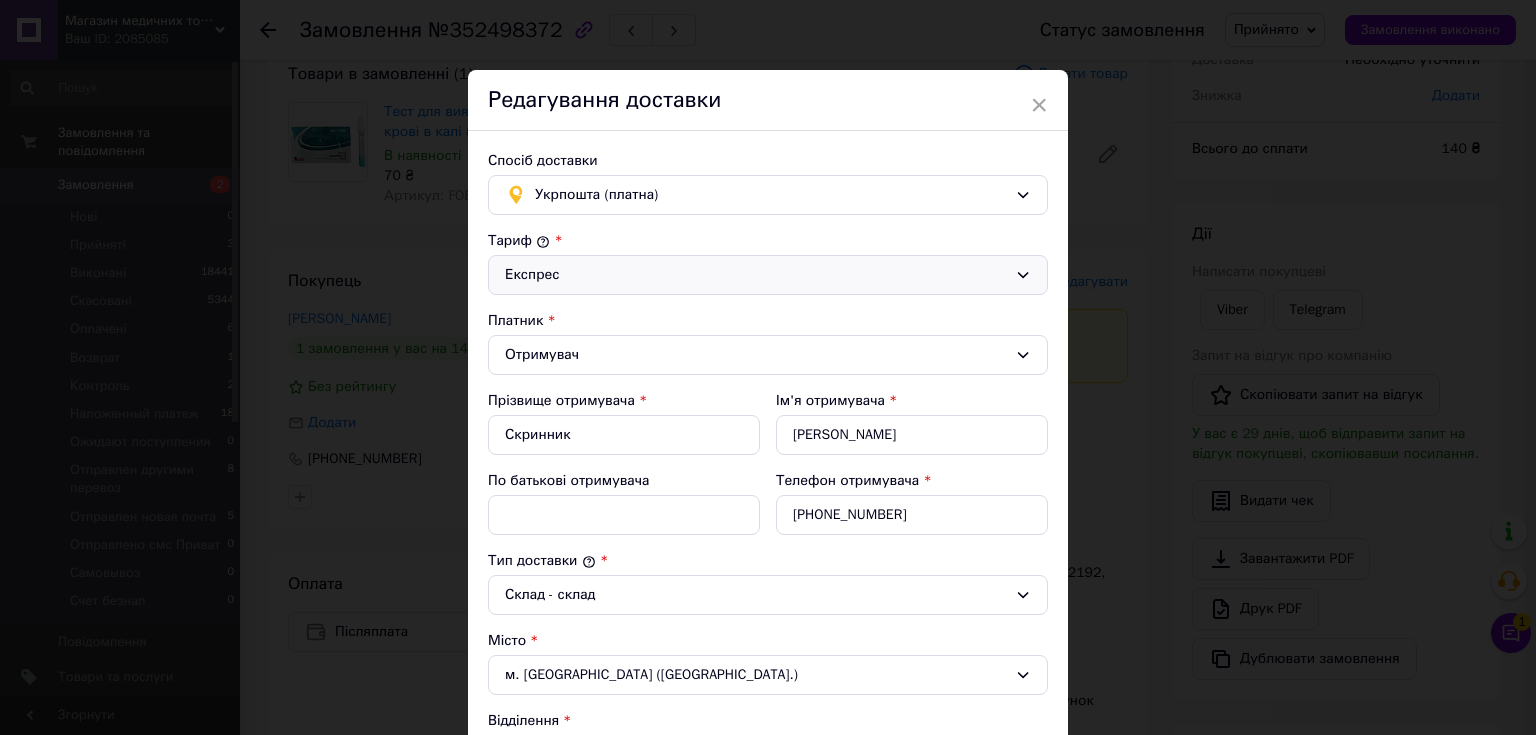 click 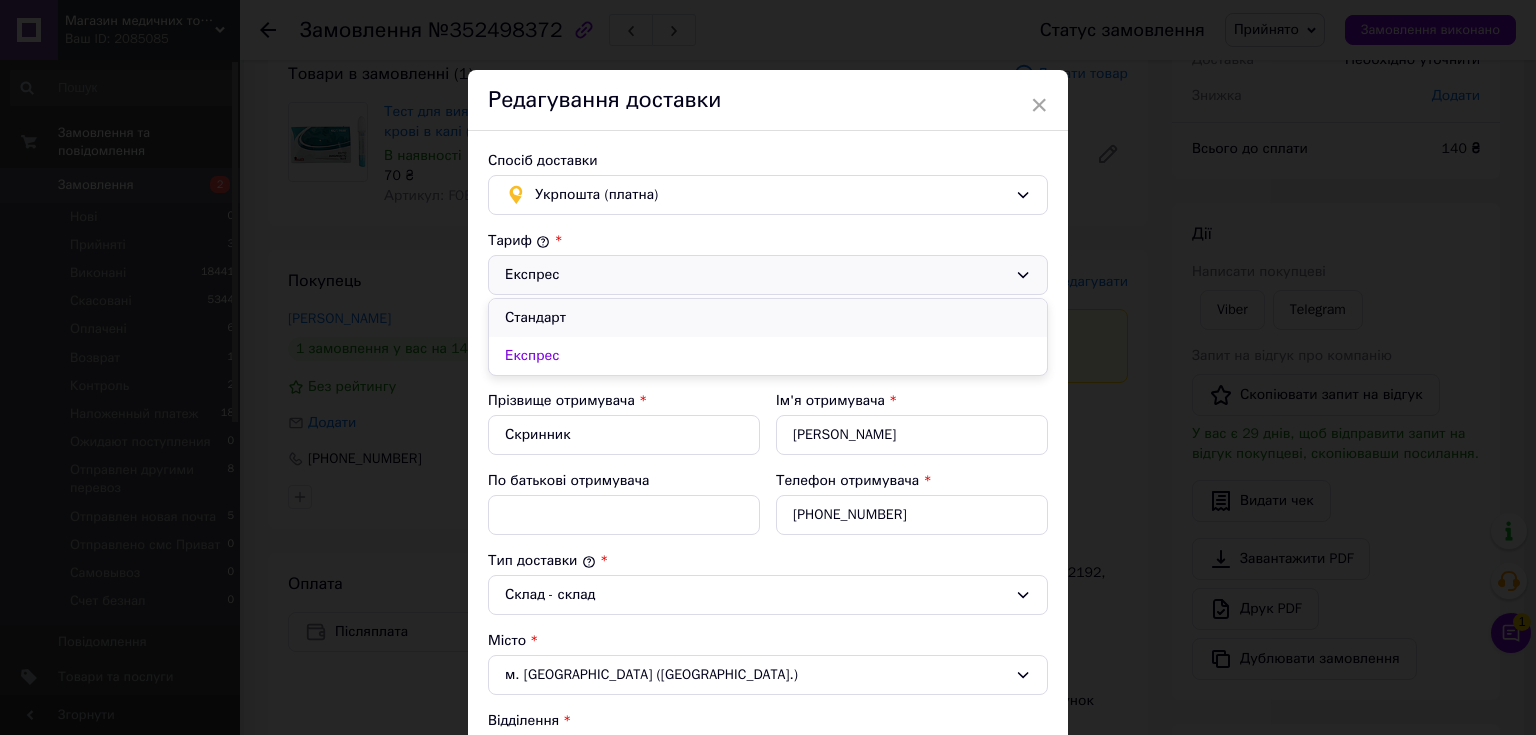 click on "Стандарт" at bounding box center (768, 318) 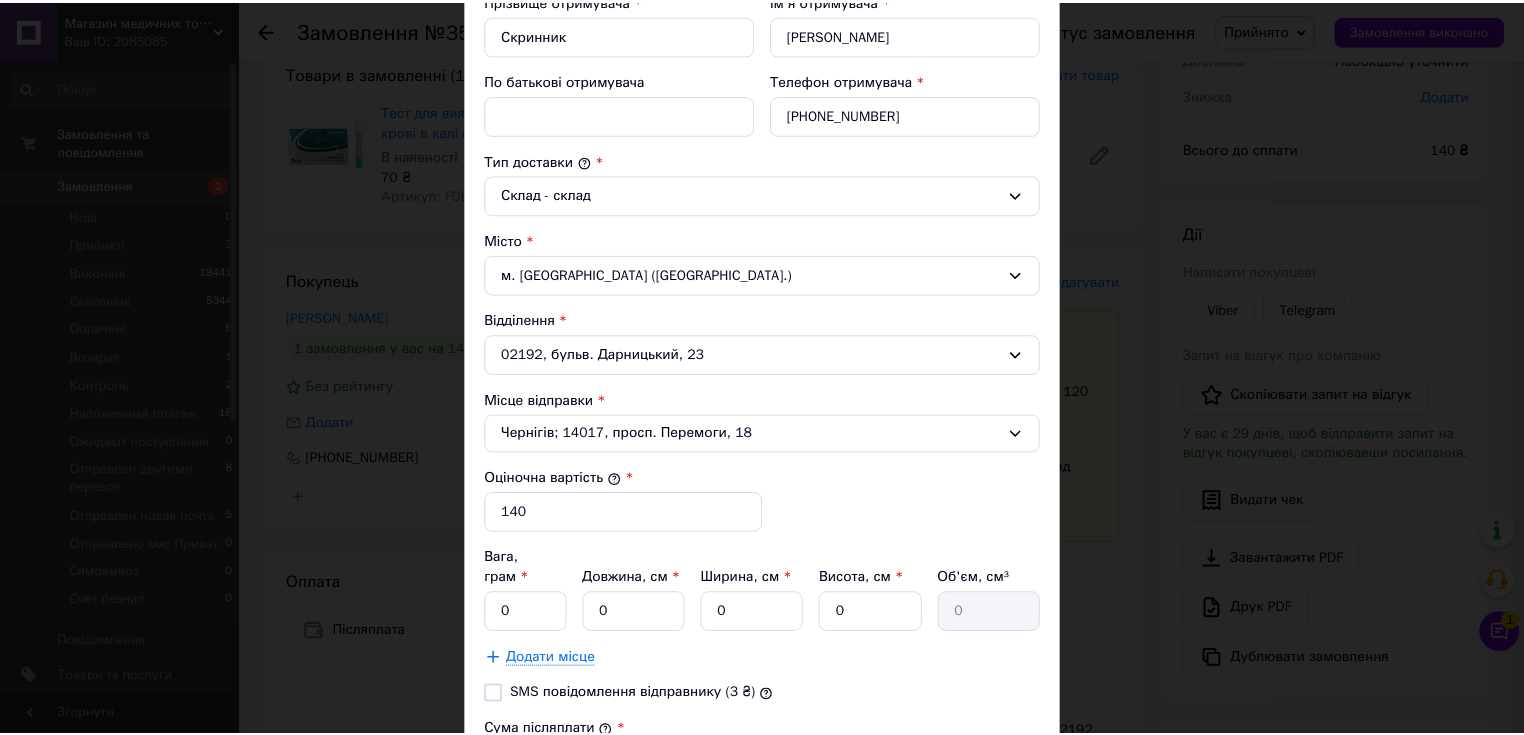 scroll, scrollTop: 696, scrollLeft: 0, axis: vertical 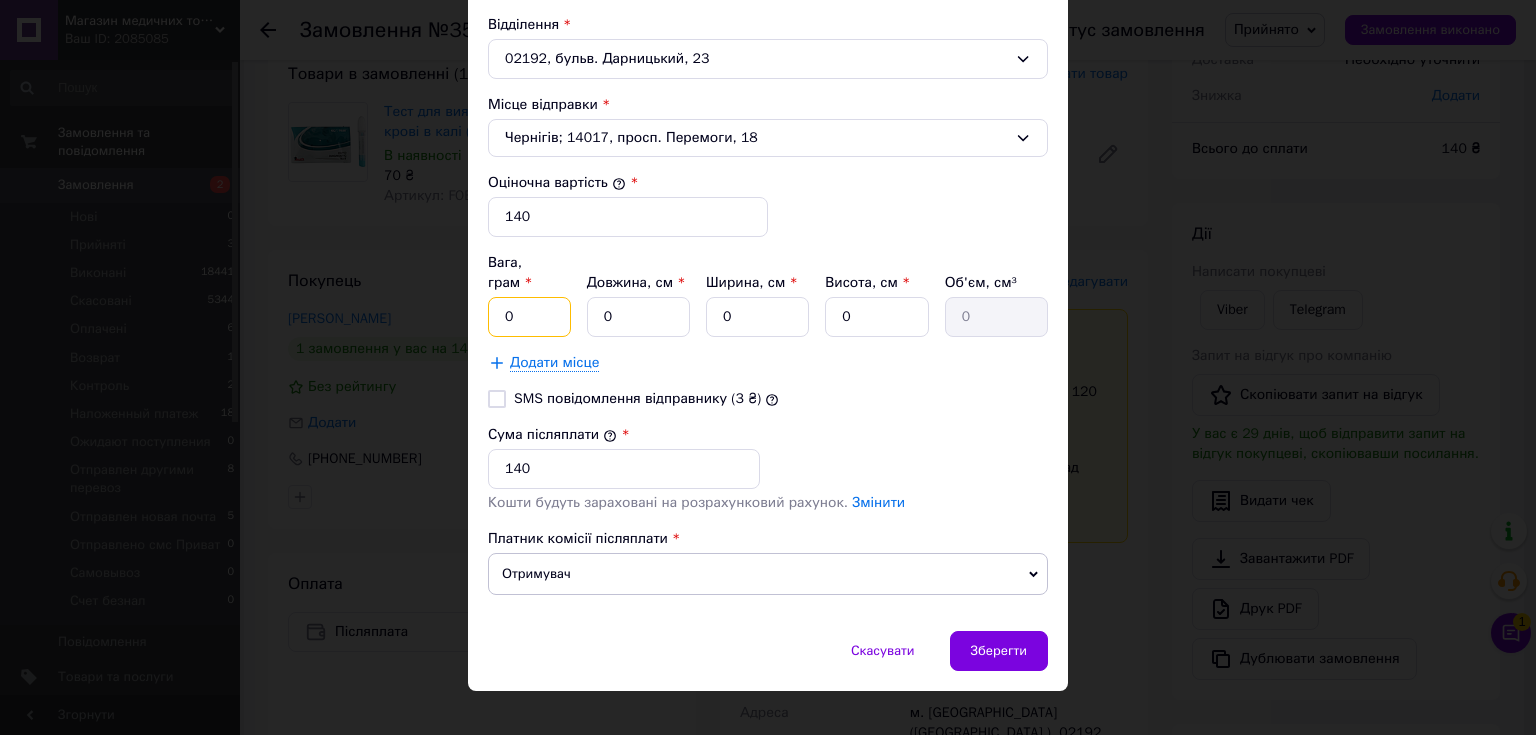 click on "0" at bounding box center (529, 317) 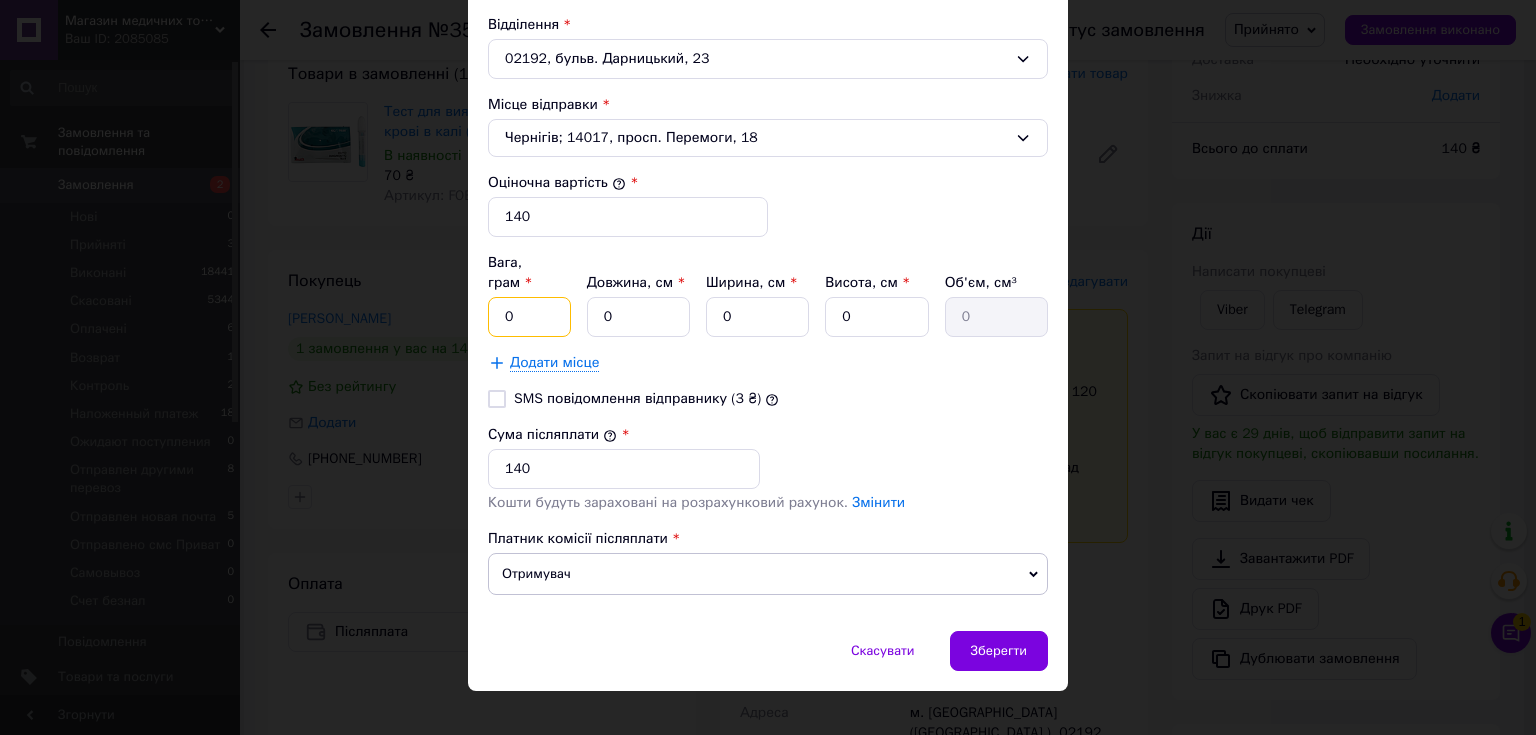 click on "0" at bounding box center [529, 317] 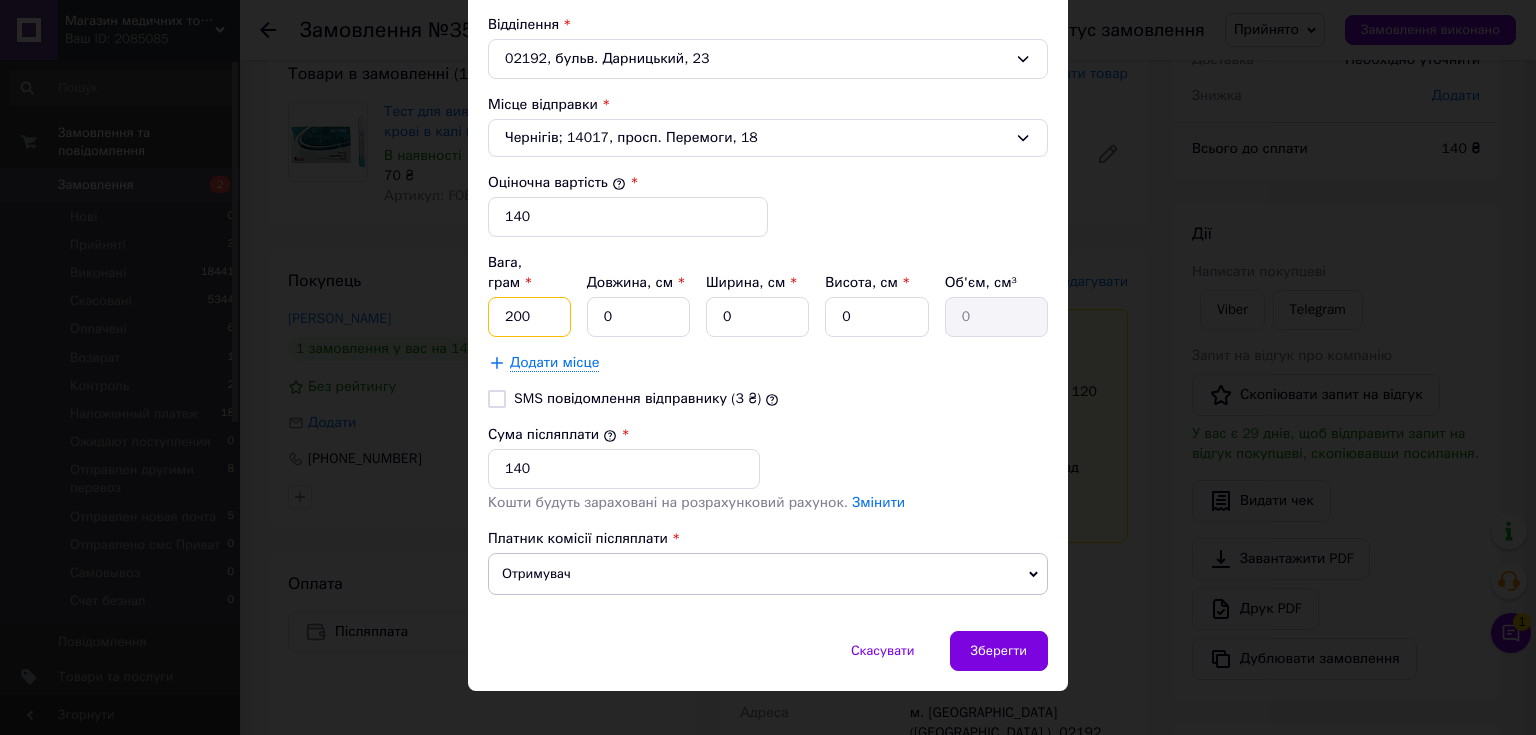 type on "200" 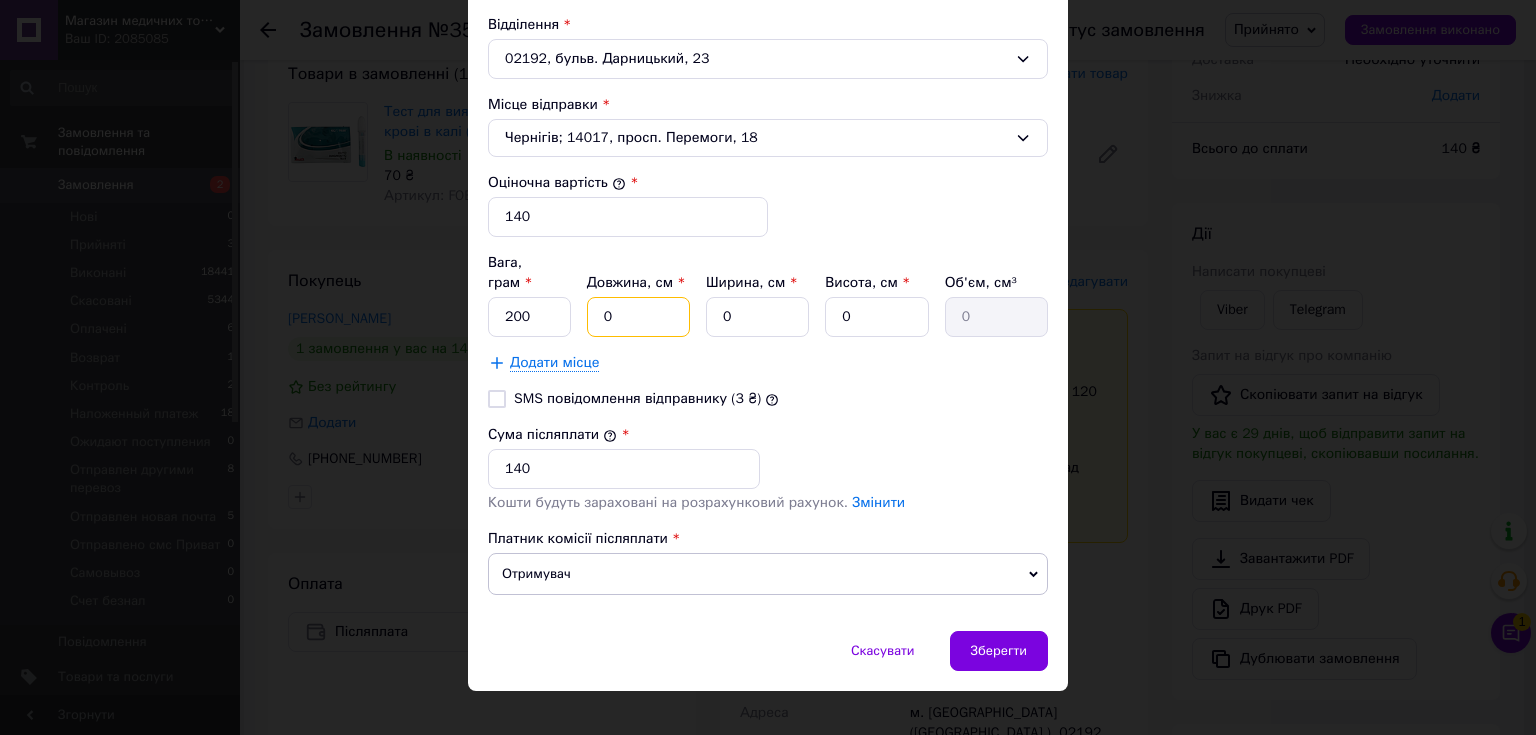 click on "0" at bounding box center [638, 317] 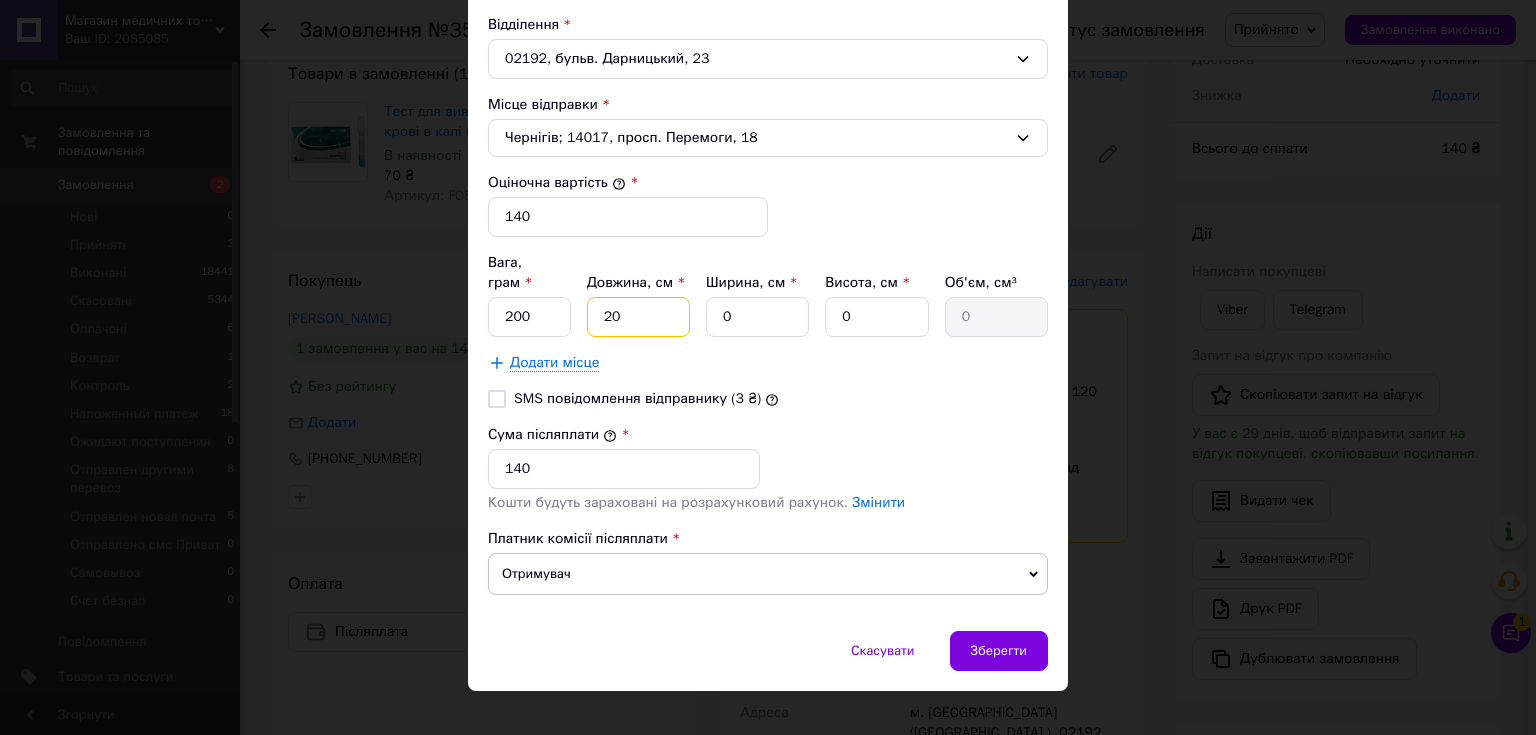 type on "20" 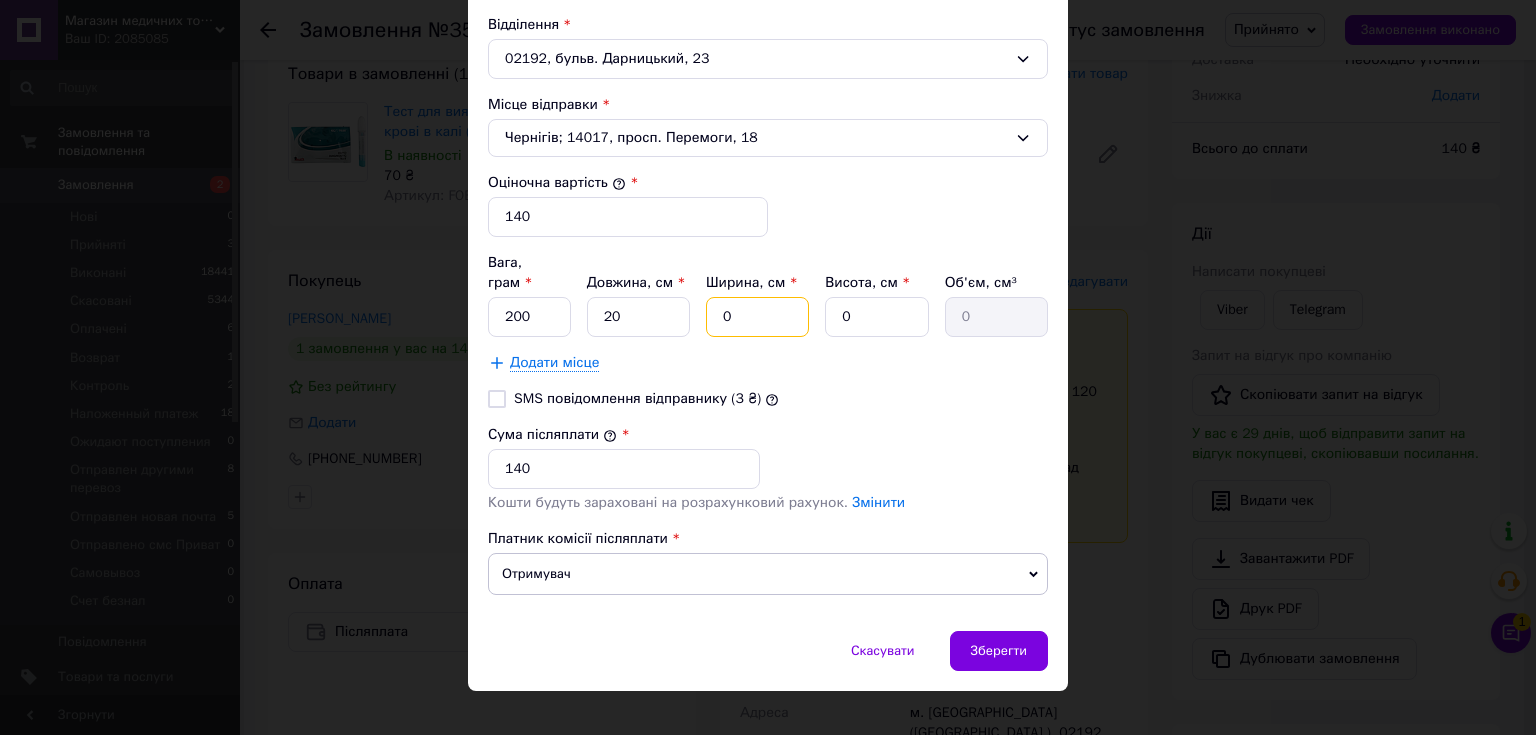 drag, startPoint x: 718, startPoint y: 291, endPoint x: 712, endPoint y: 301, distance: 11.661903 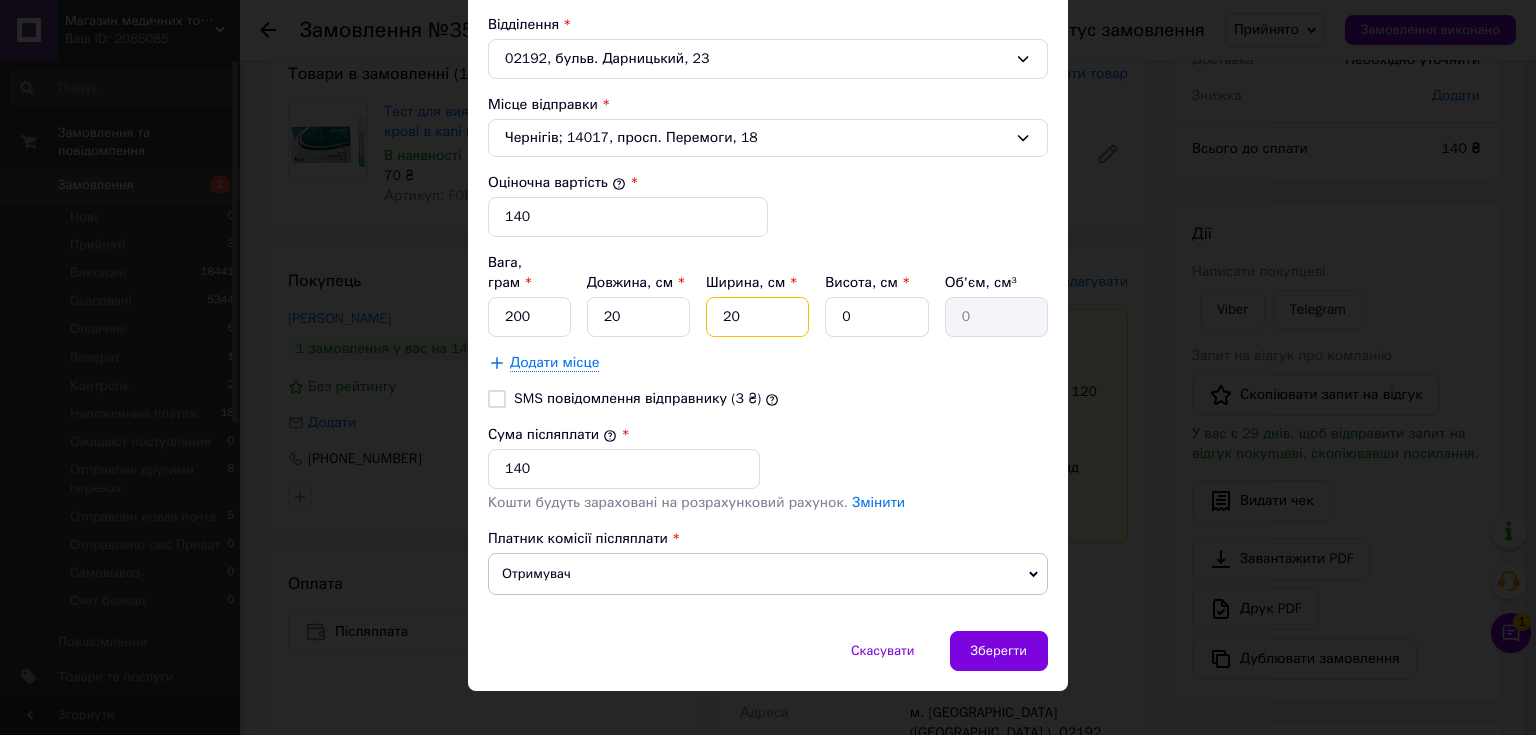 type on "20" 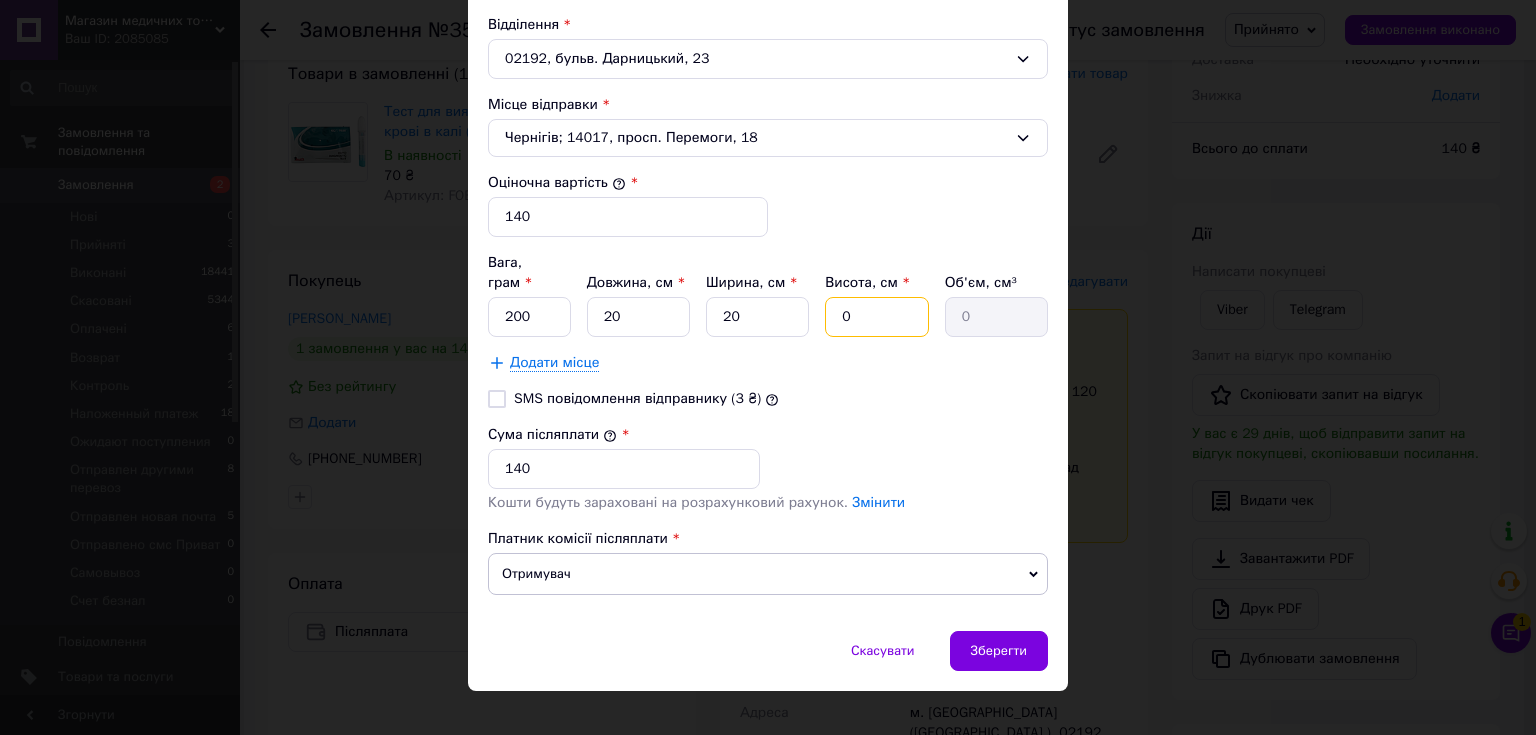 click on "0" at bounding box center (876, 317) 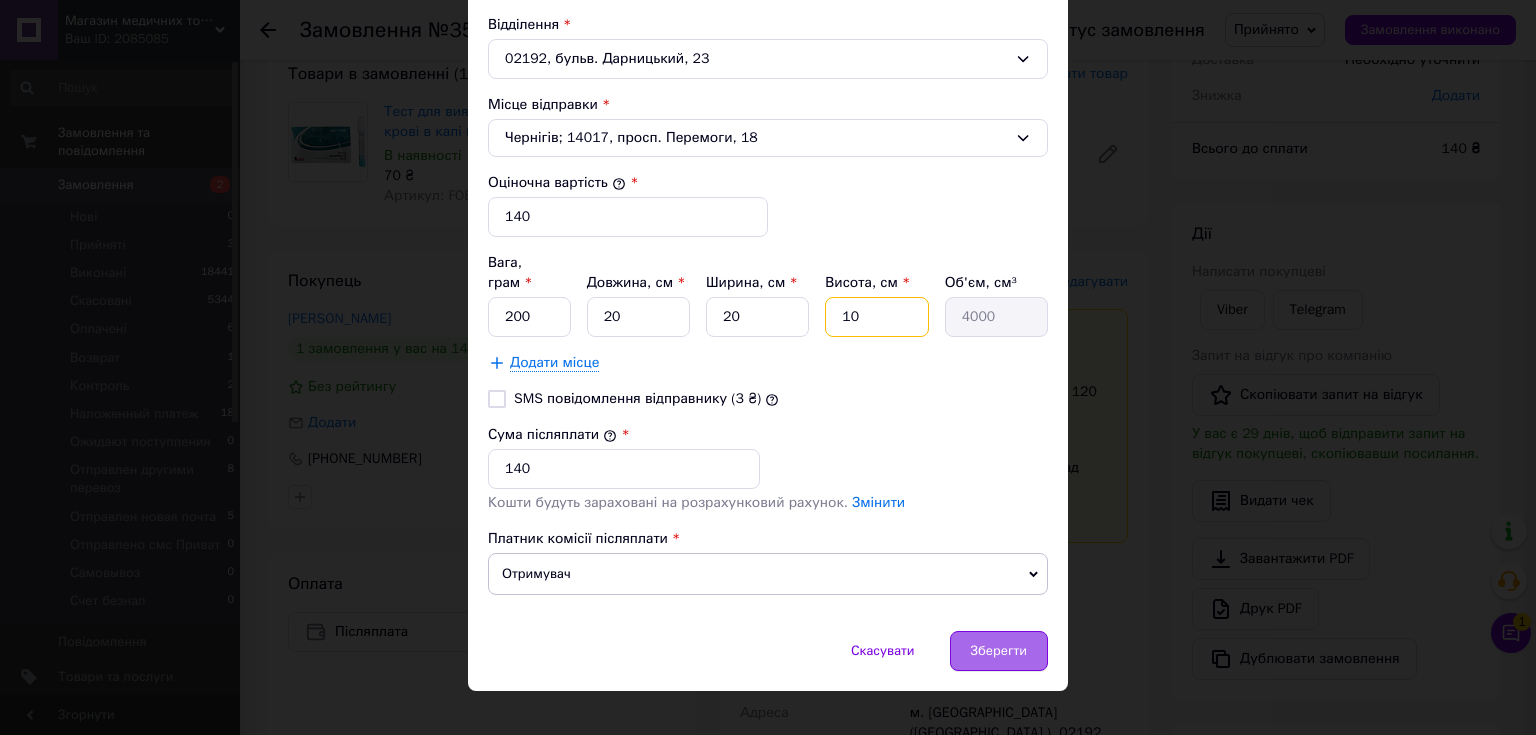 type on "10" 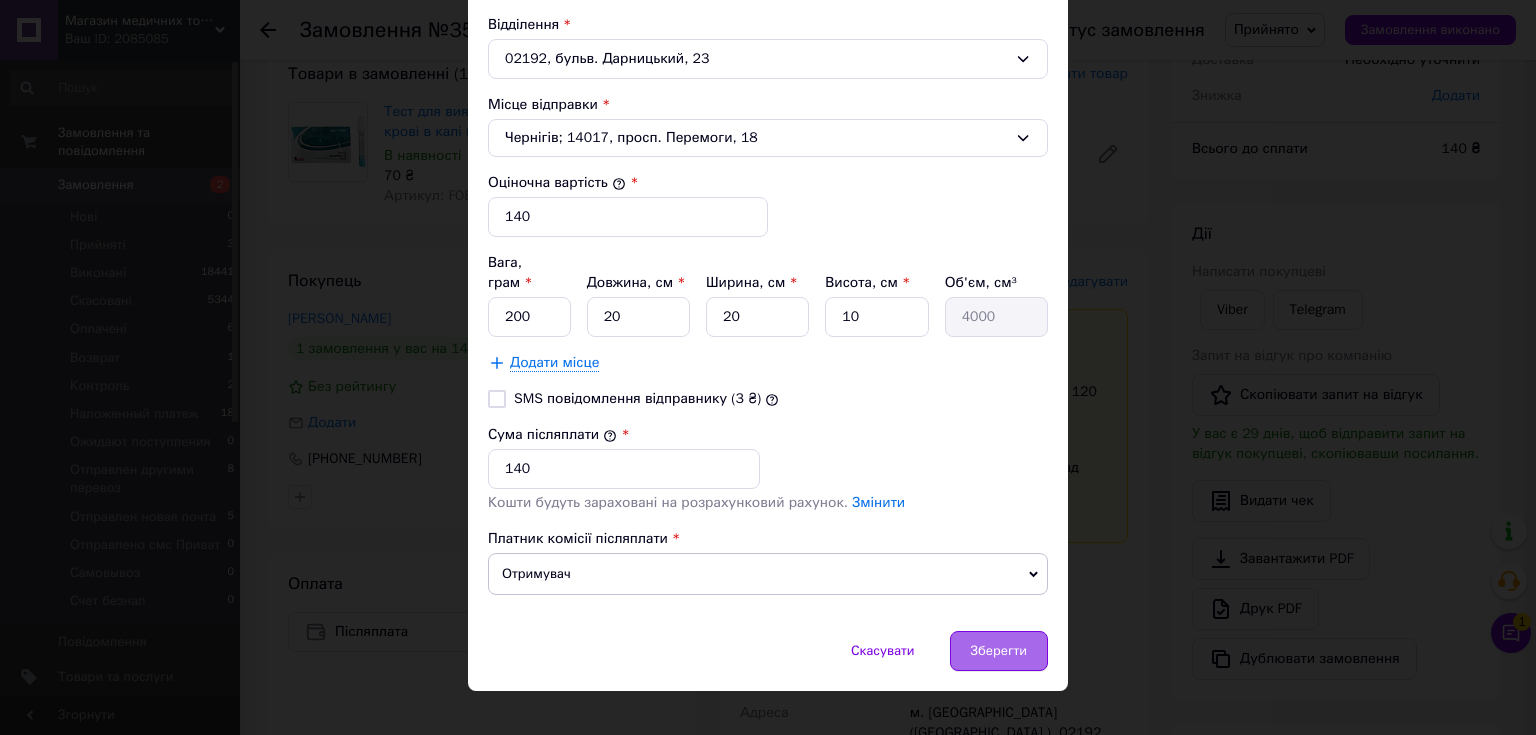 click on "Зберегти" at bounding box center (999, 651) 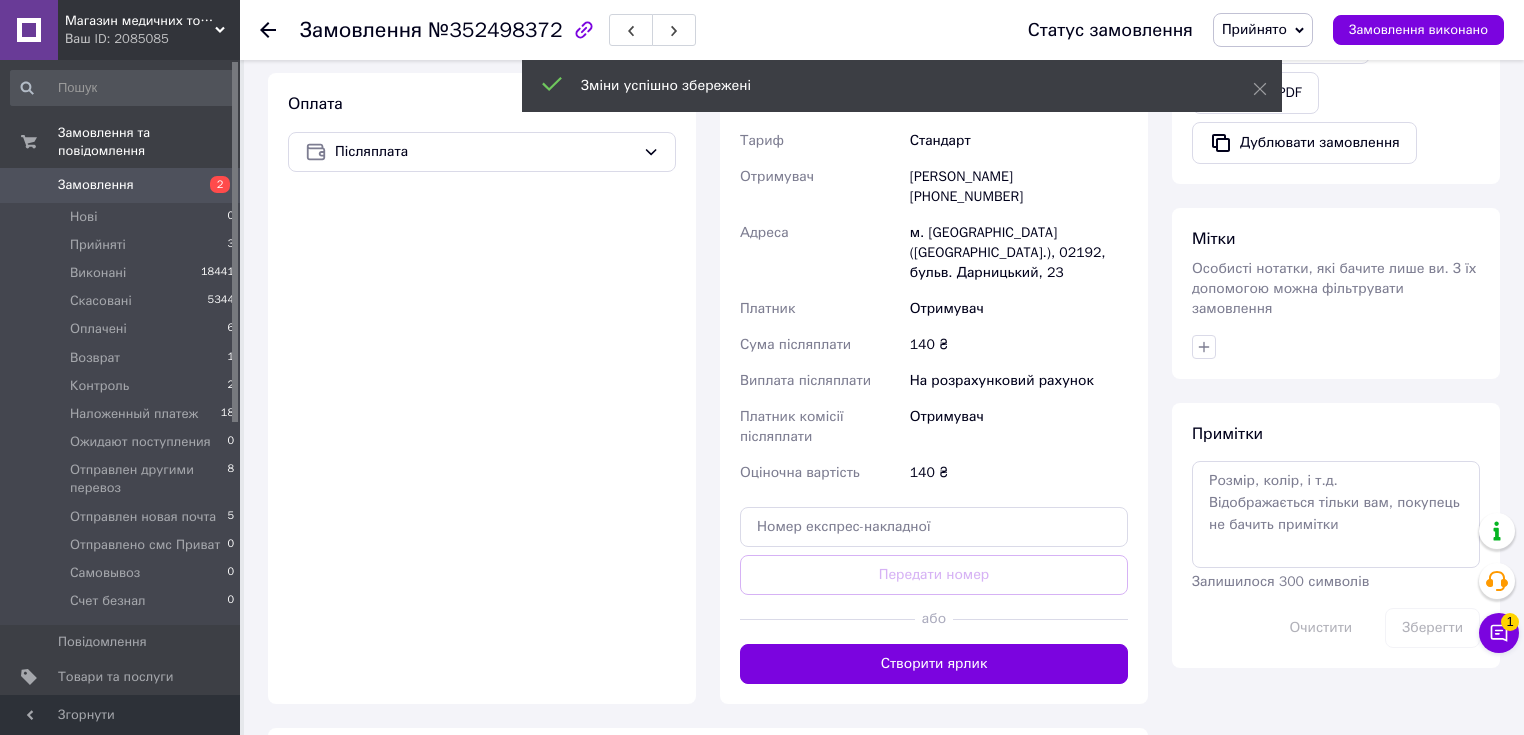scroll, scrollTop: 209, scrollLeft: 0, axis: vertical 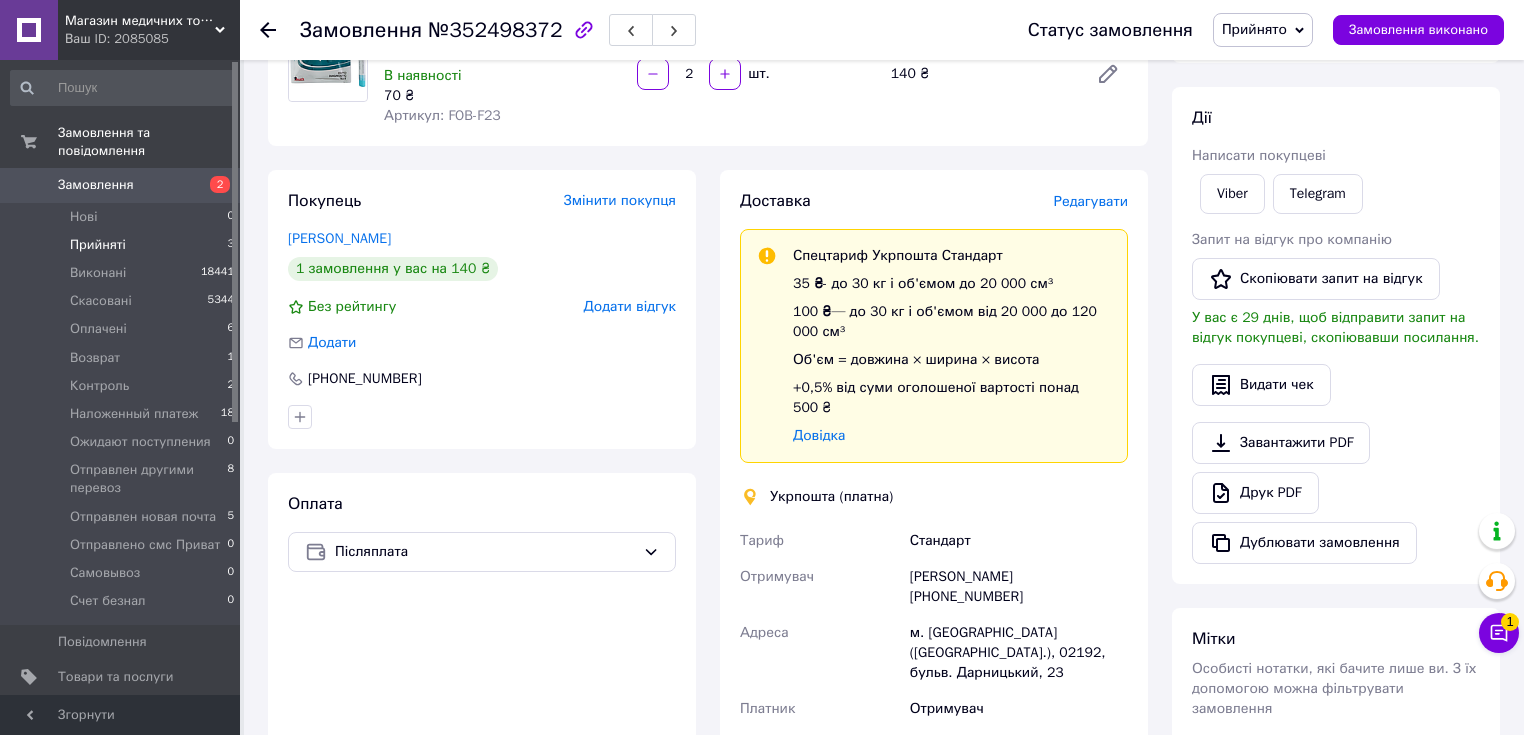 click on "Прийняті" at bounding box center (98, 245) 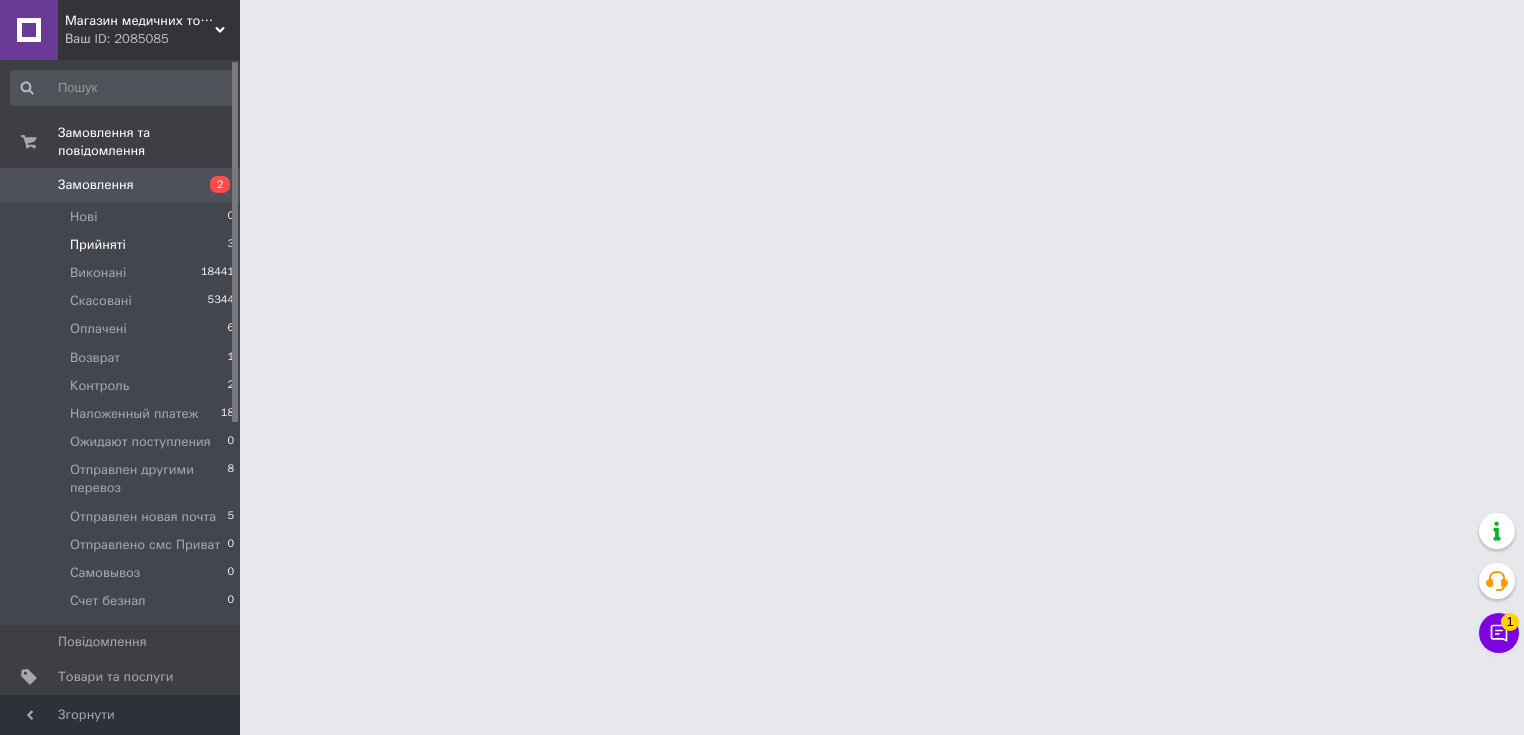 scroll, scrollTop: 0, scrollLeft: 0, axis: both 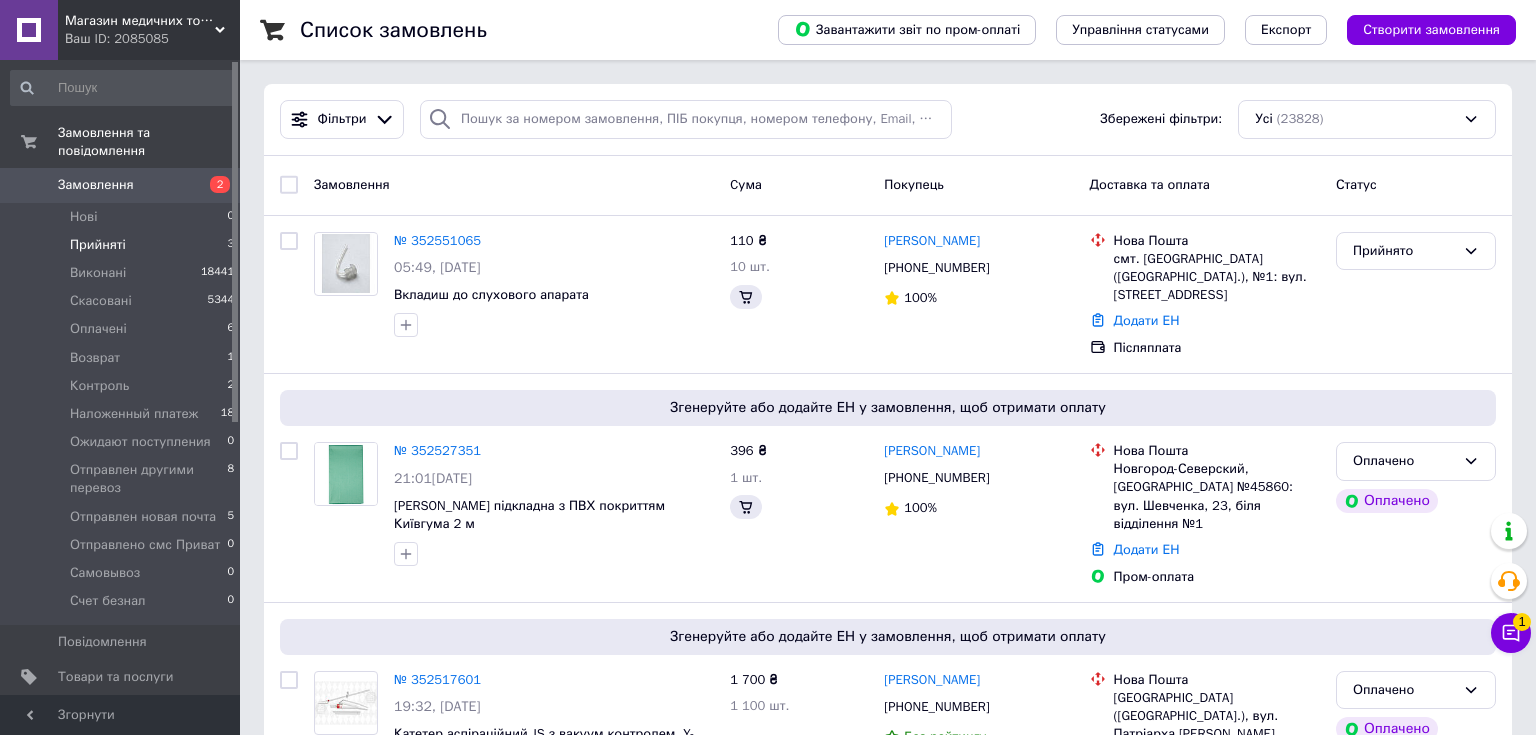 click on "Прийняті" at bounding box center (98, 245) 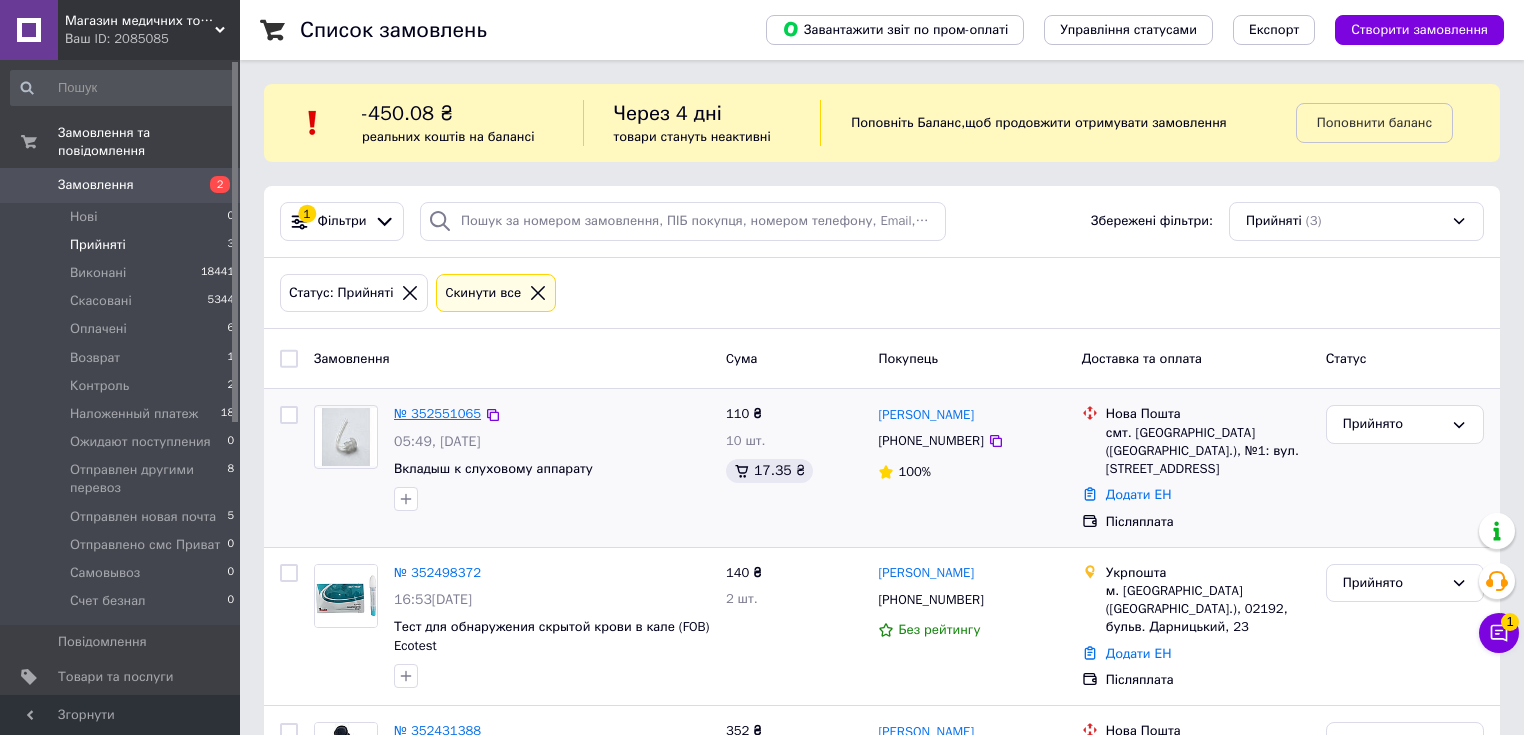 click on "№ 352551065" at bounding box center (437, 413) 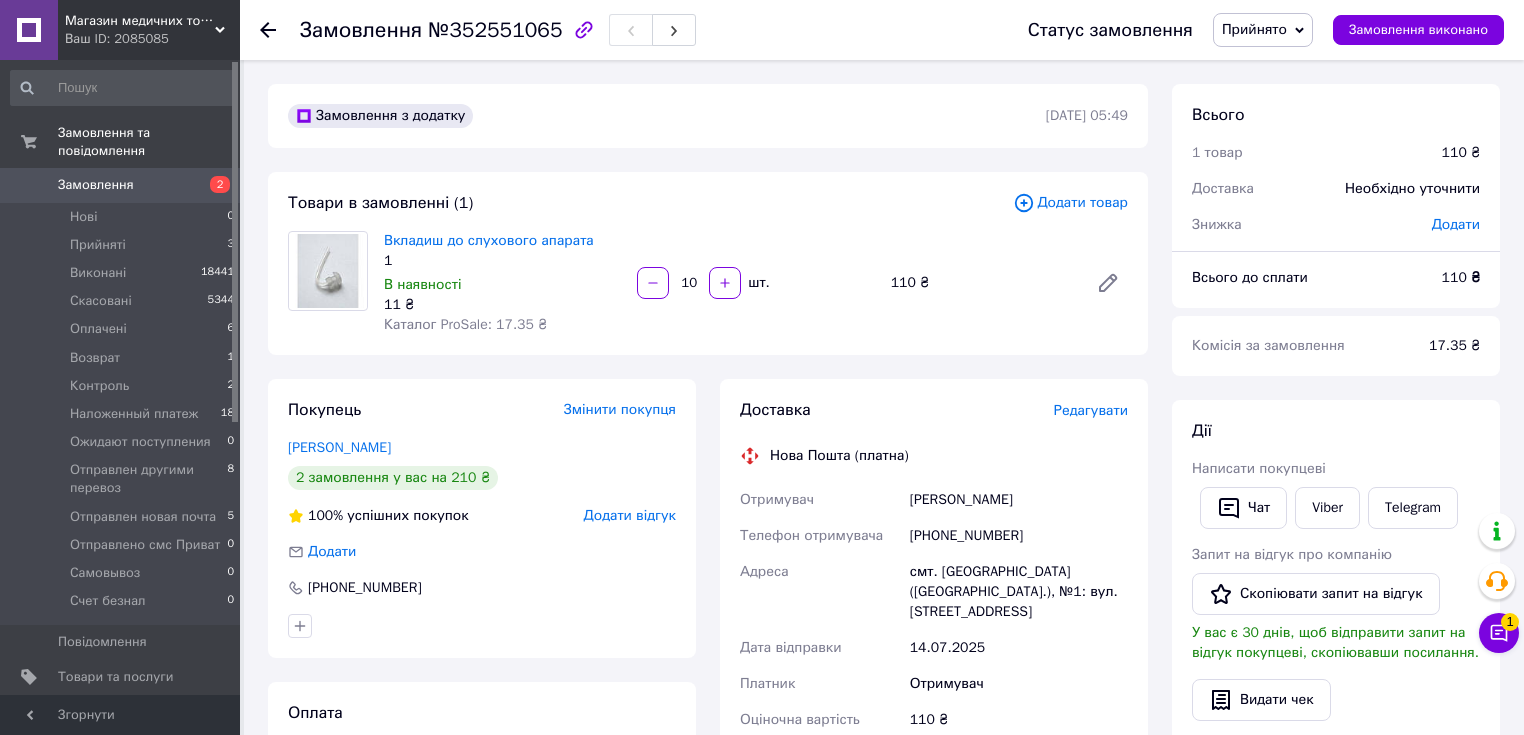 scroll, scrollTop: 240, scrollLeft: 0, axis: vertical 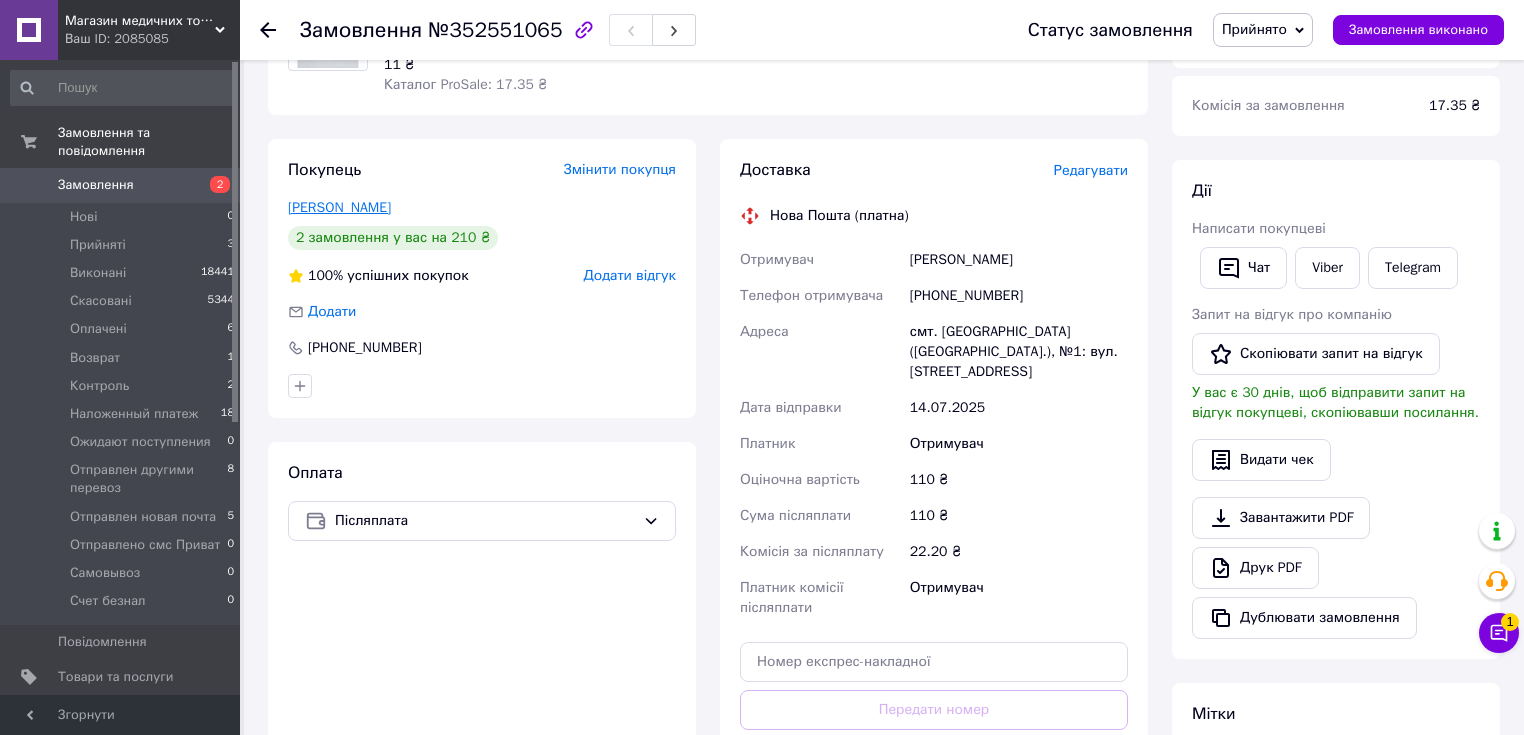 click on "[PERSON_NAME]" at bounding box center (339, 207) 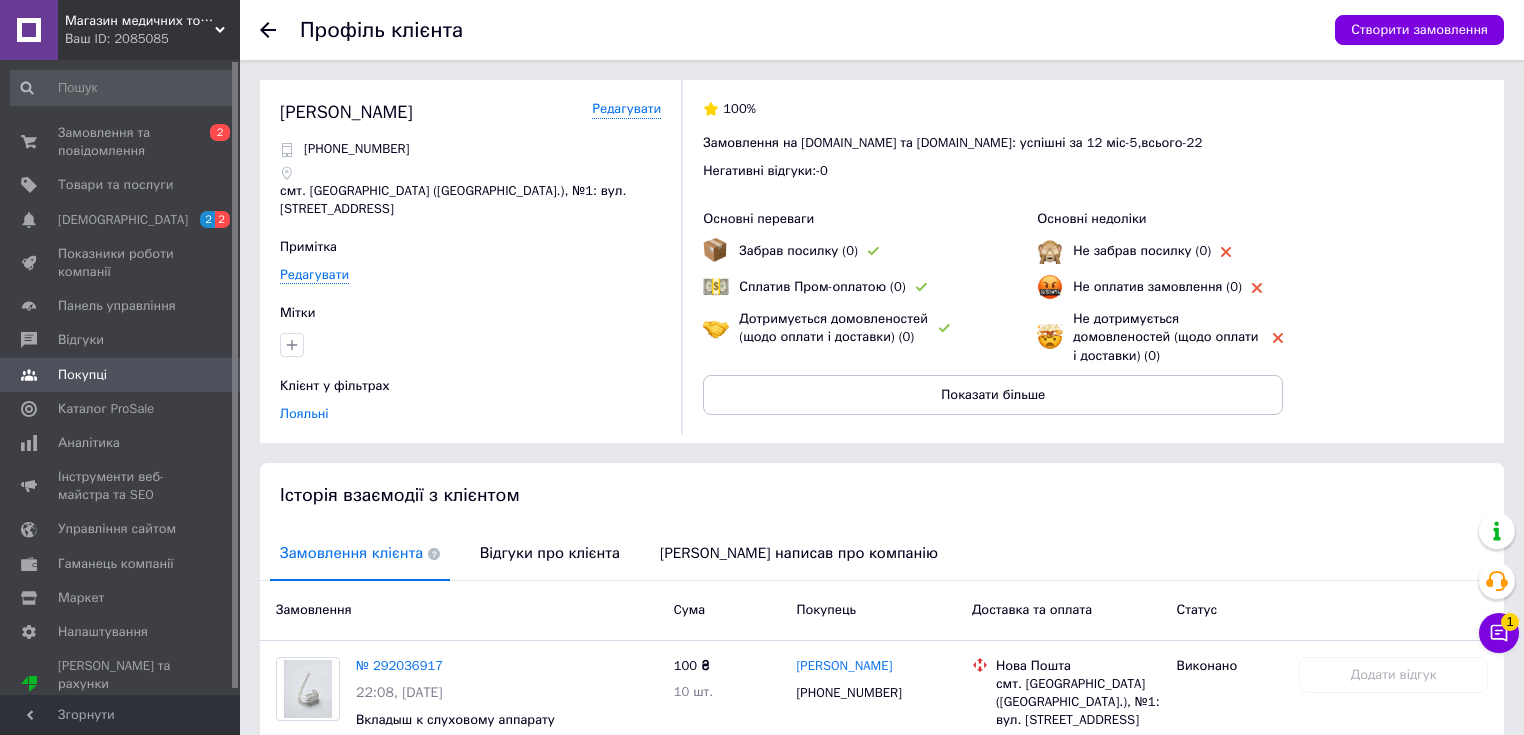 scroll, scrollTop: 320, scrollLeft: 0, axis: vertical 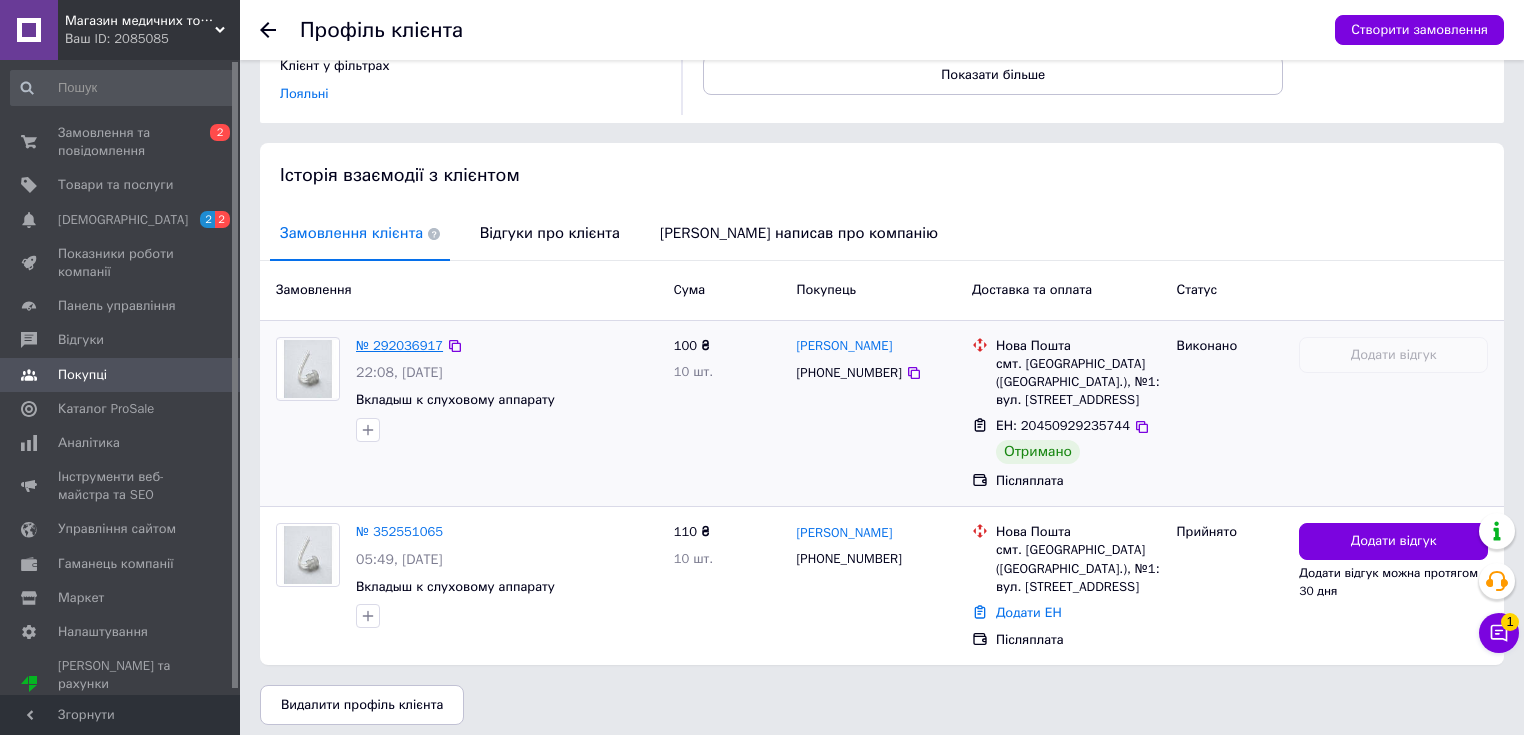 click on "№ 292036917" at bounding box center (399, 345) 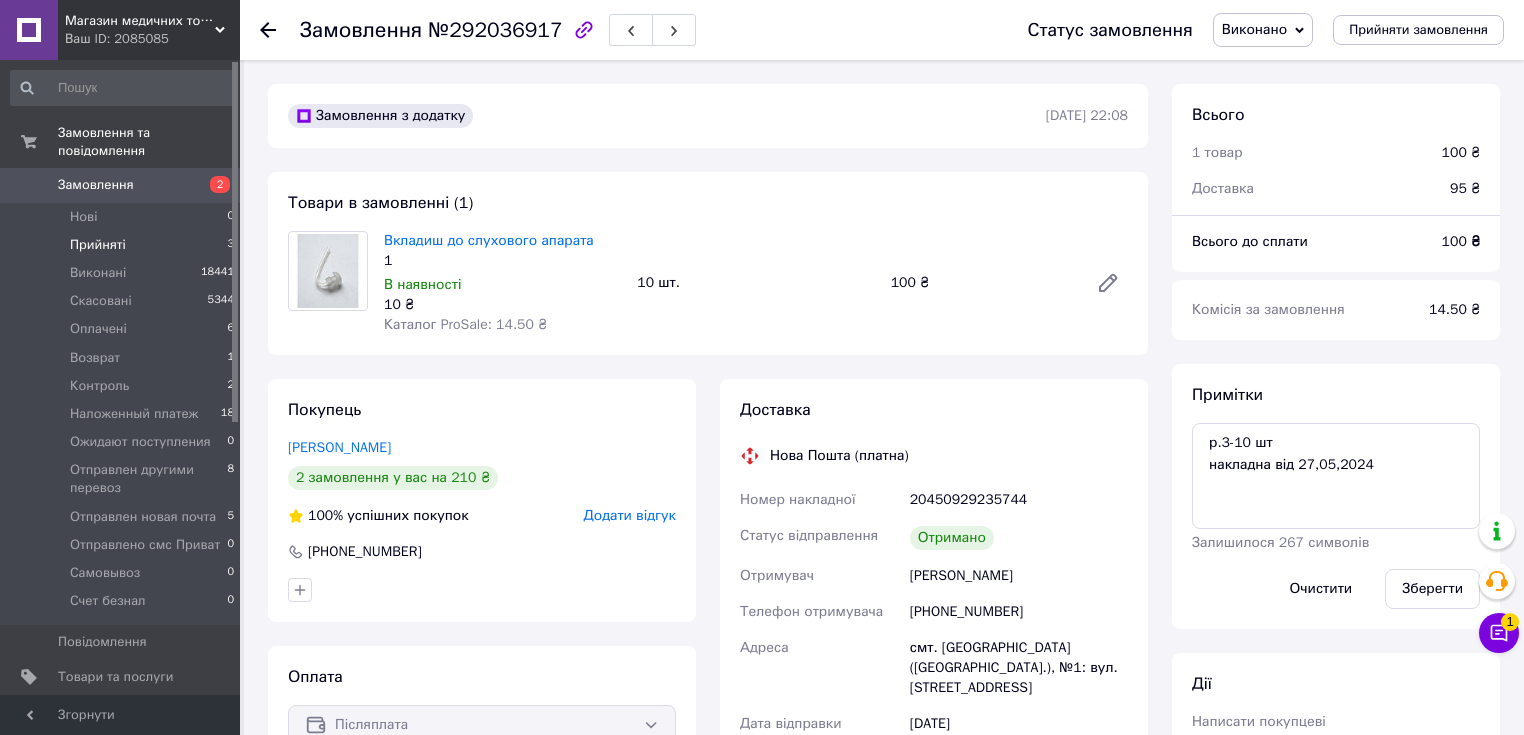 click on "Прийняті" at bounding box center [98, 245] 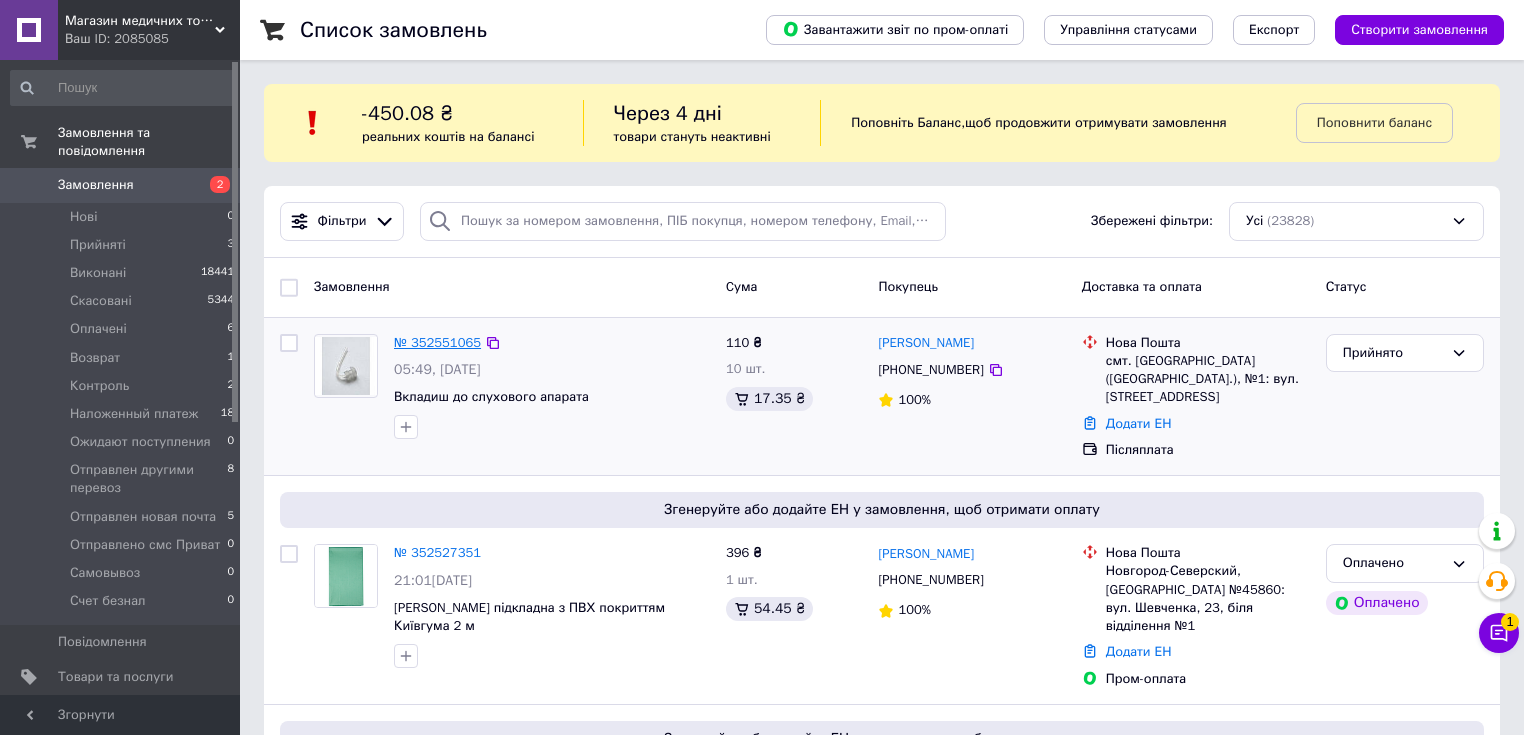 click on "№ 352551065" at bounding box center [437, 342] 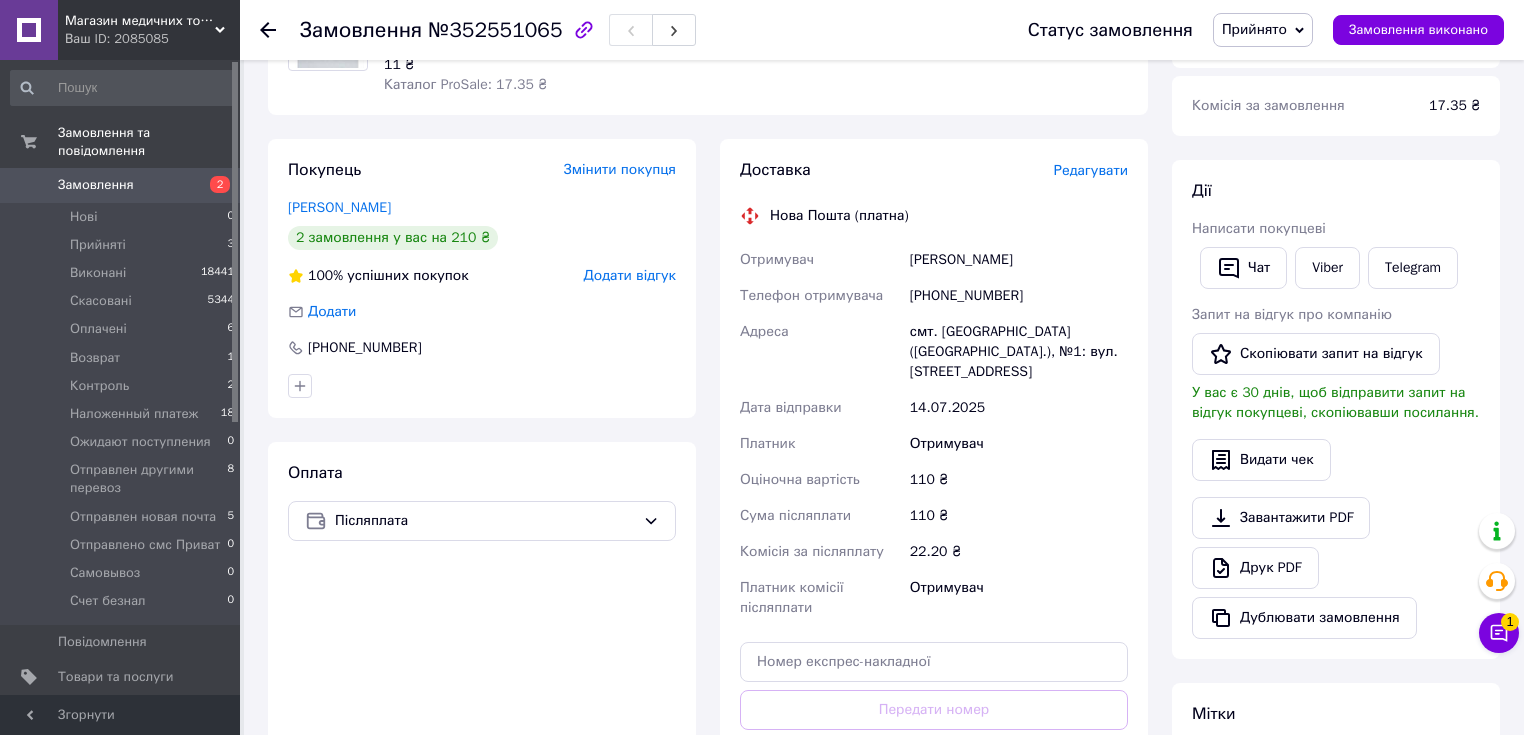 scroll, scrollTop: 0, scrollLeft: 0, axis: both 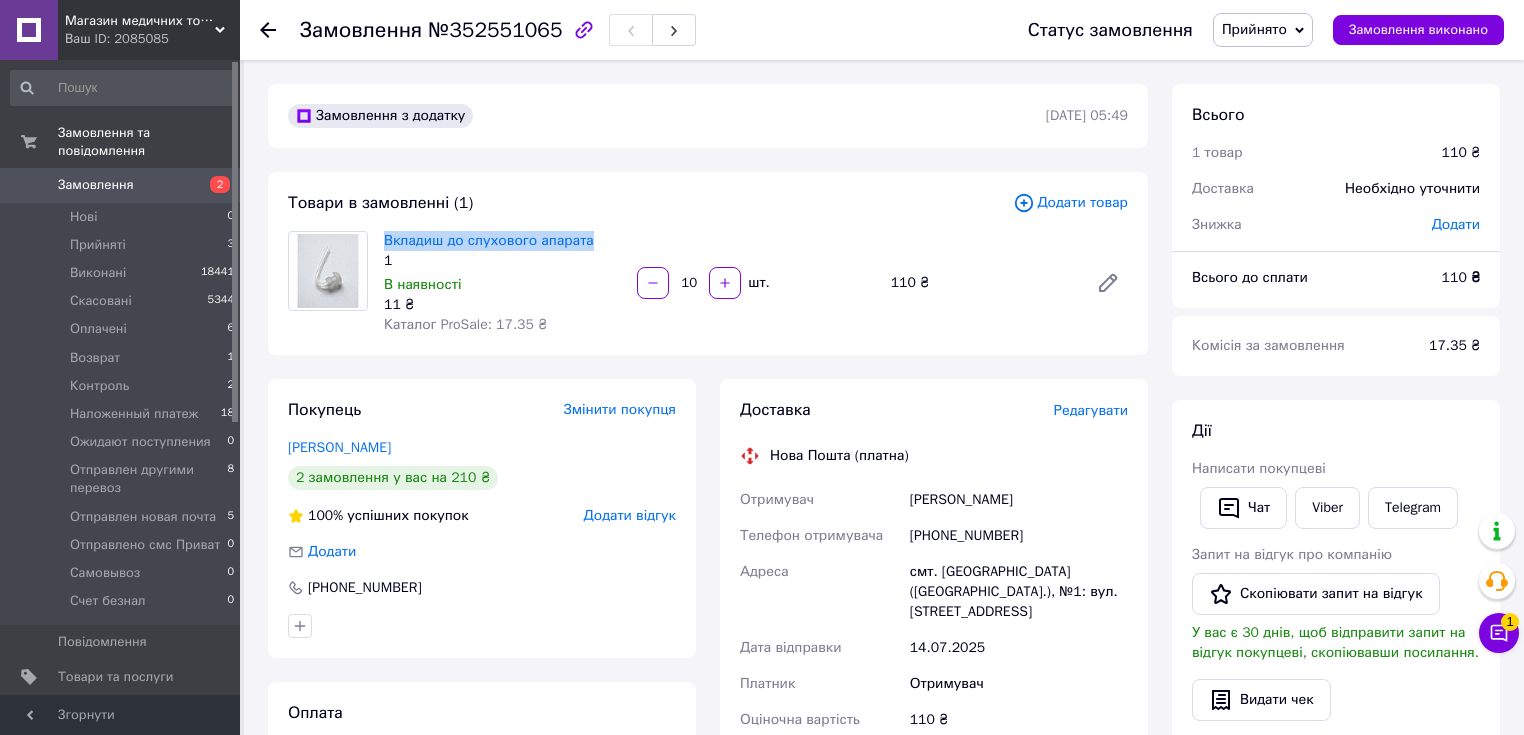 drag, startPoint x: 597, startPoint y: 244, endPoint x: 391, endPoint y: 244, distance: 206 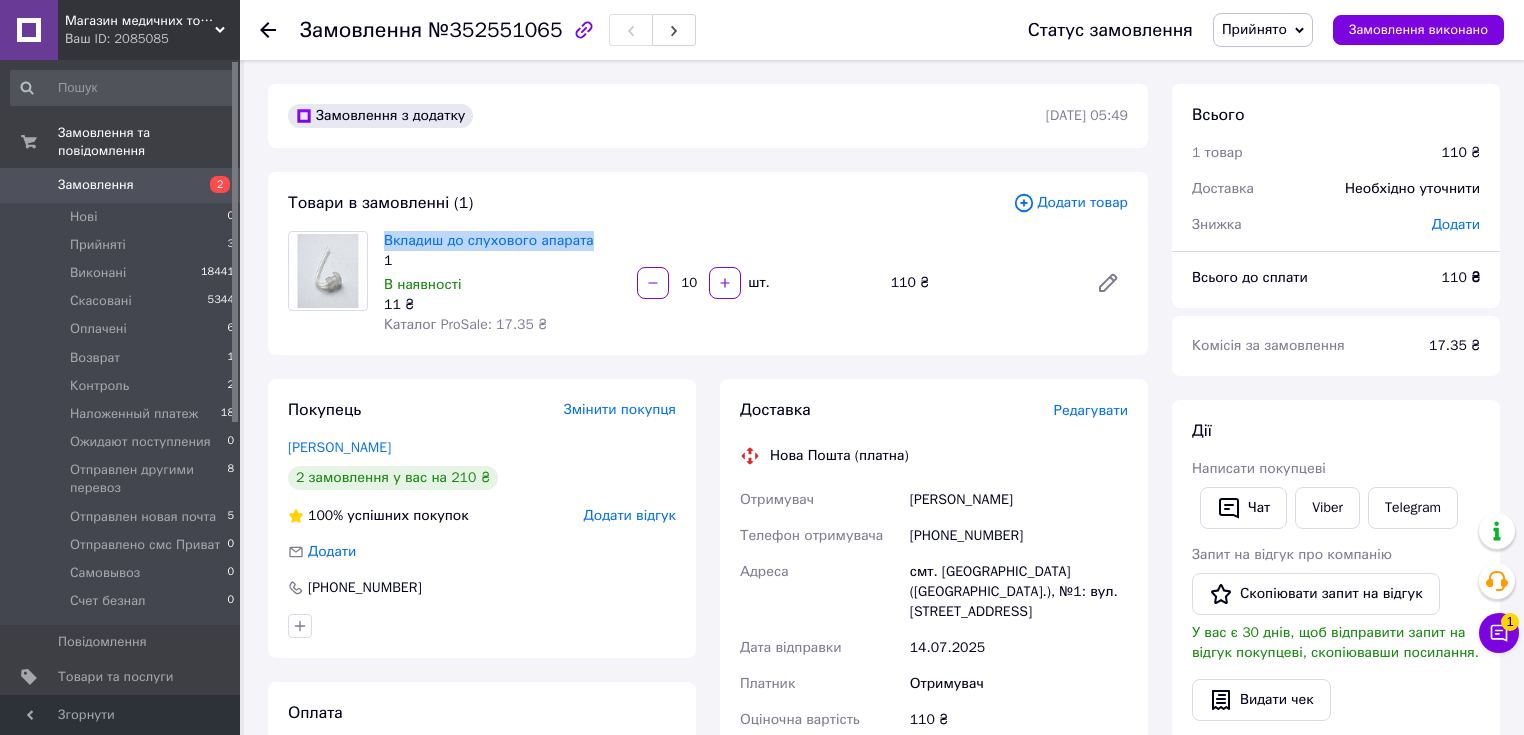 click on "Вкладиш до слухового апарата 1 В наявності 11 ₴ Каталог ProSale: 17.35 ₴" at bounding box center (502, 283) 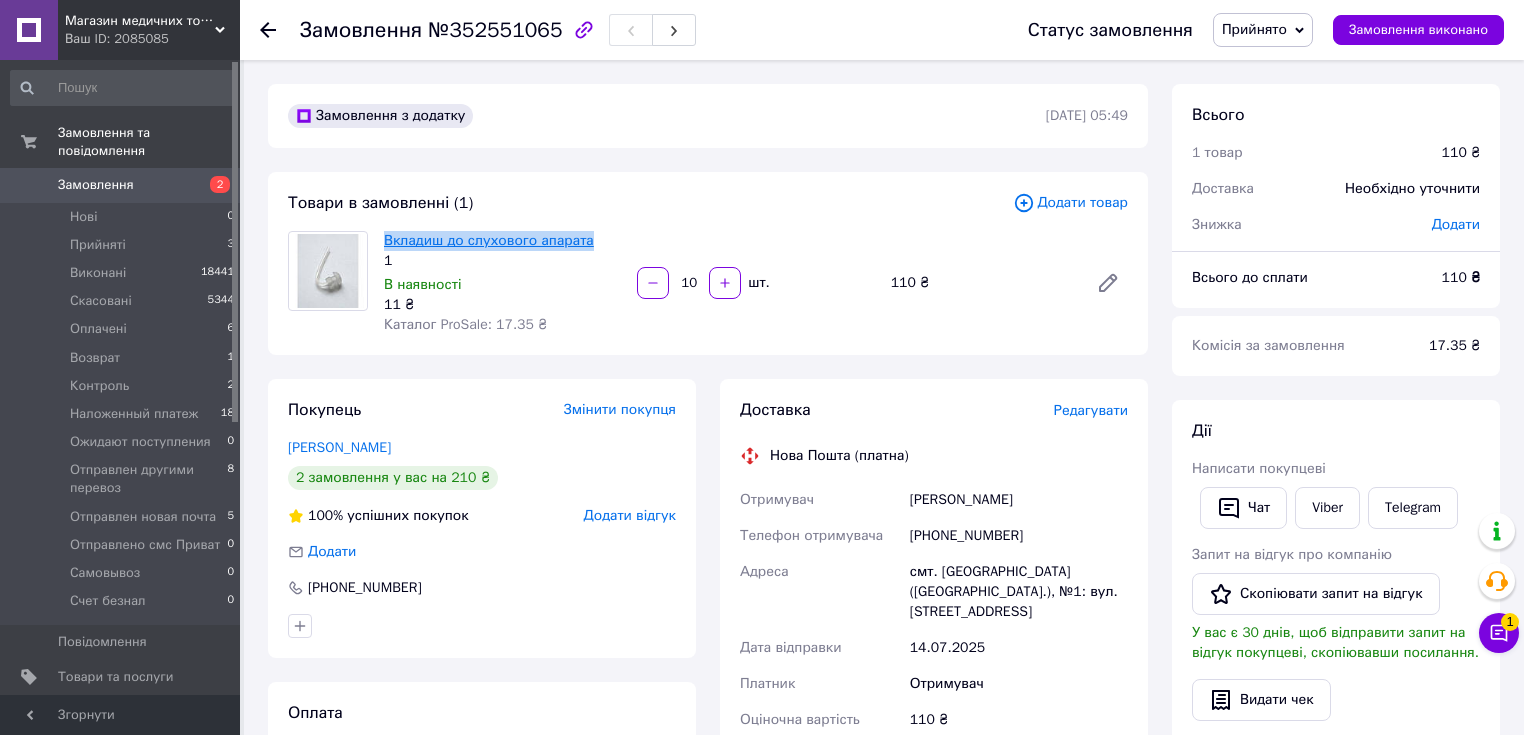 copy on "Вкладиш до слухового апарата" 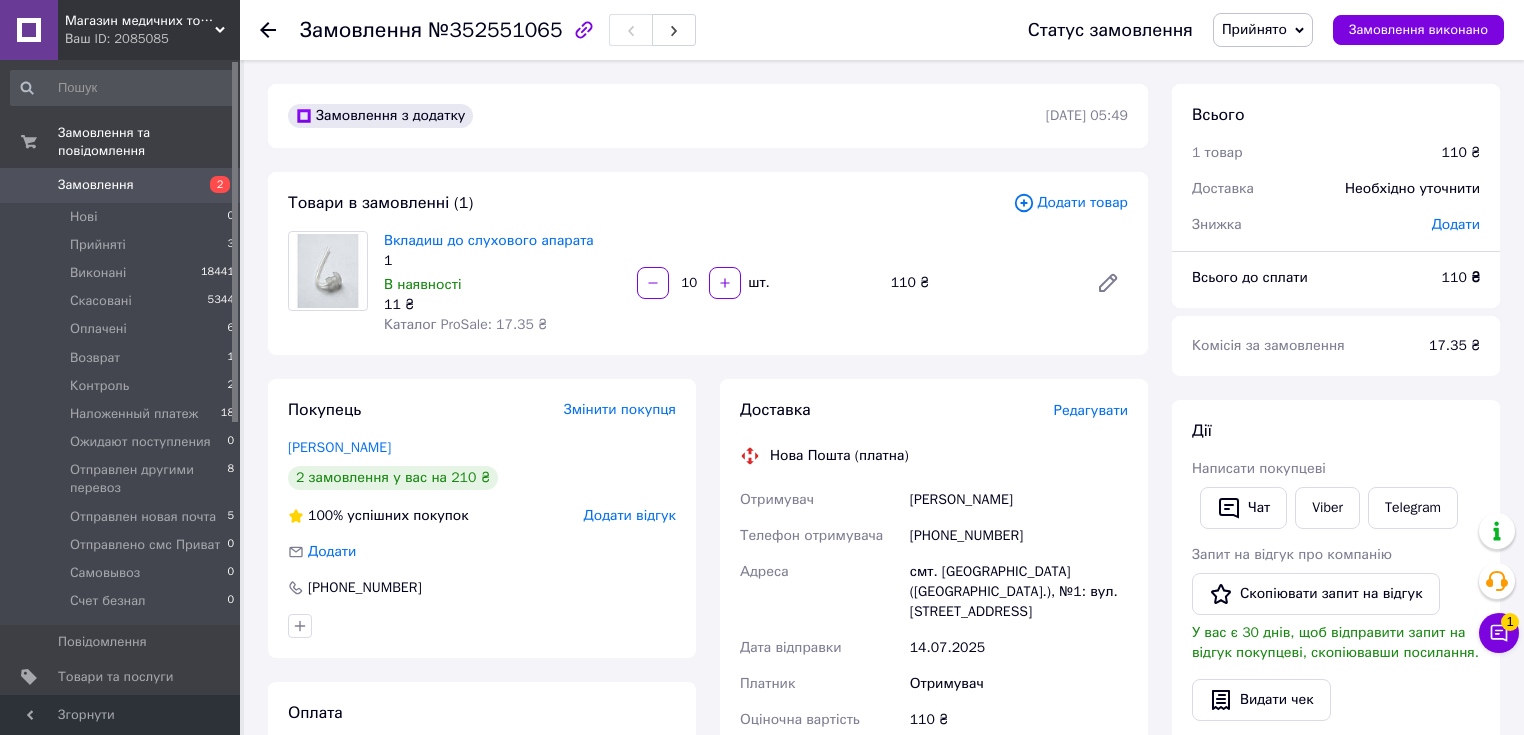 click on "Додати товар" at bounding box center [1070, 203] 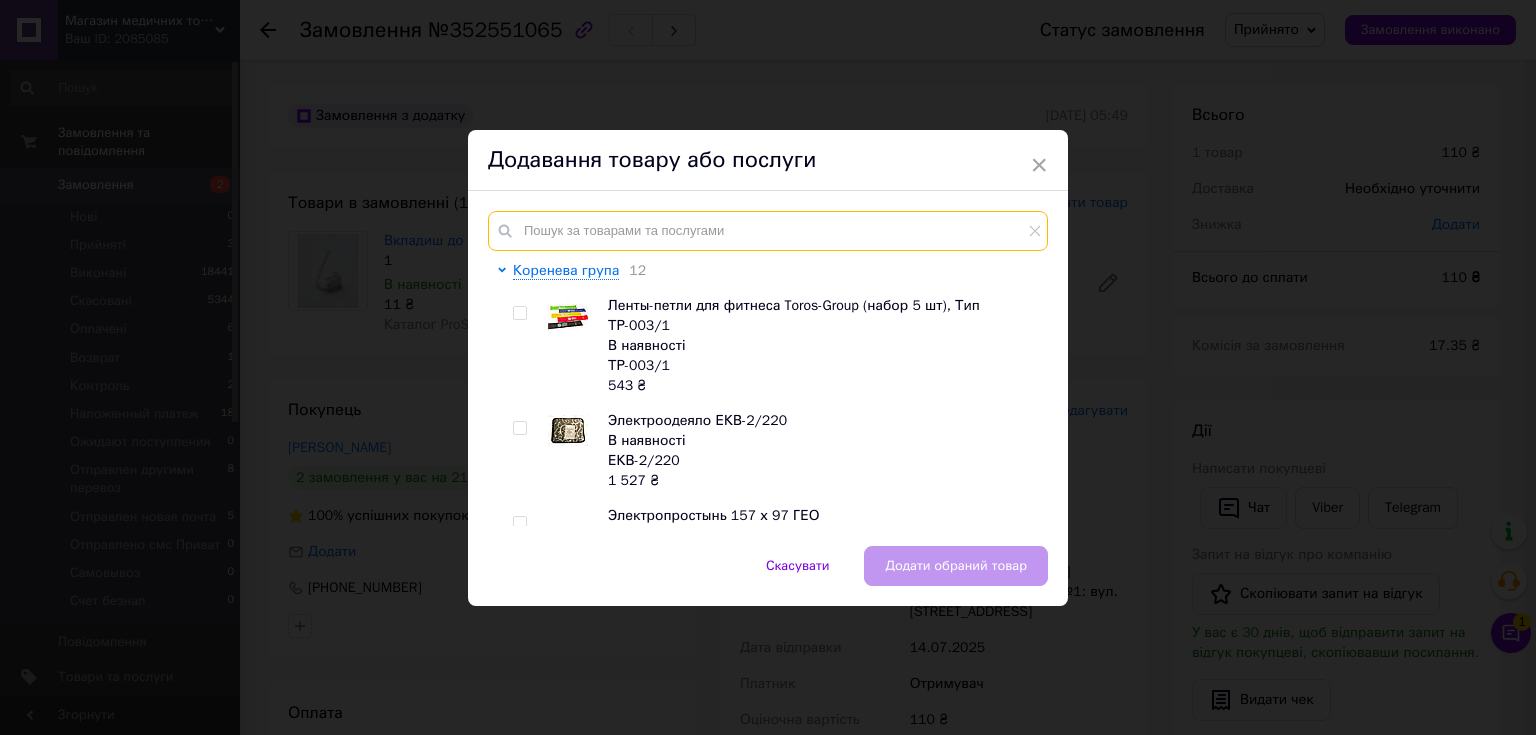 paste on "Вкладиш до слухового апарата" 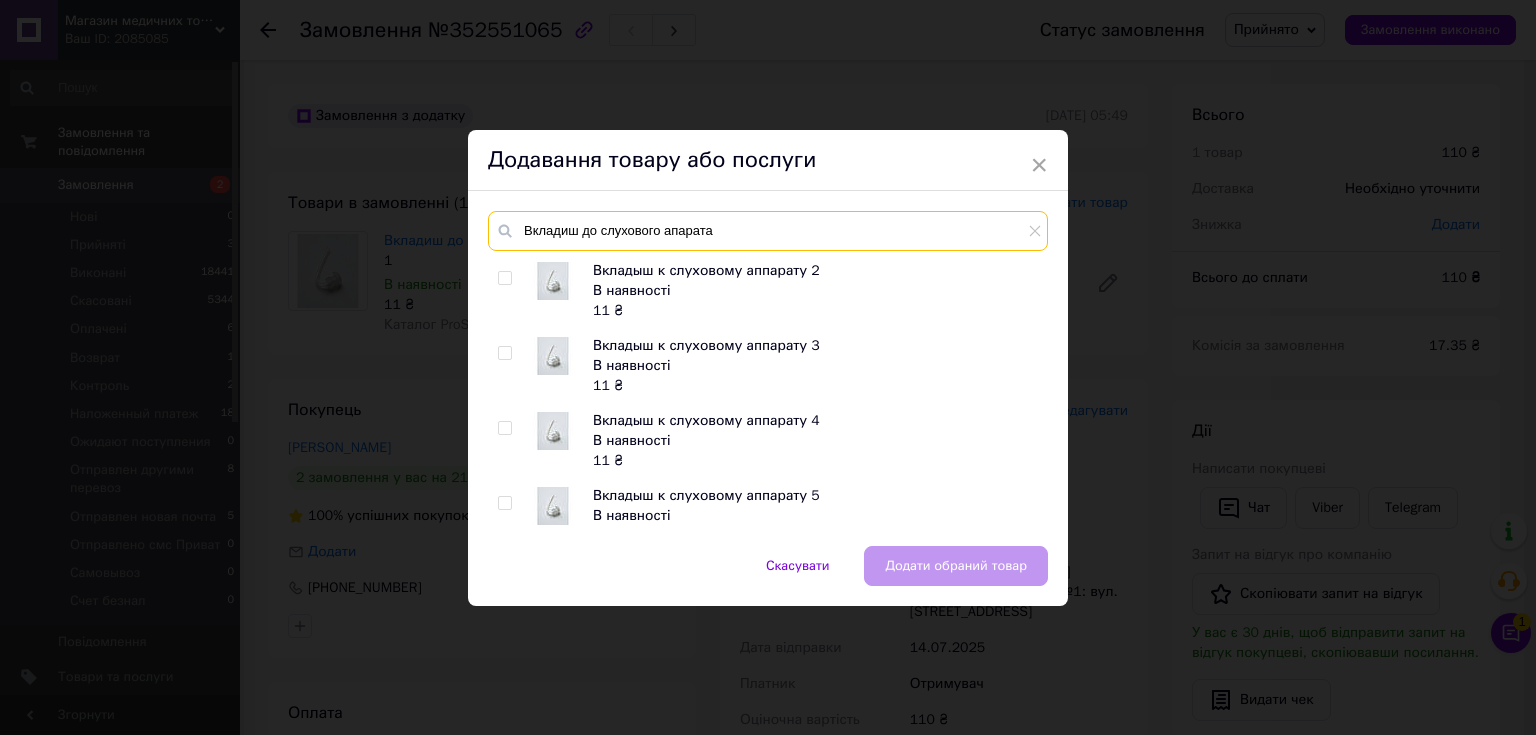 type on "Вкладиш до слухового апарата" 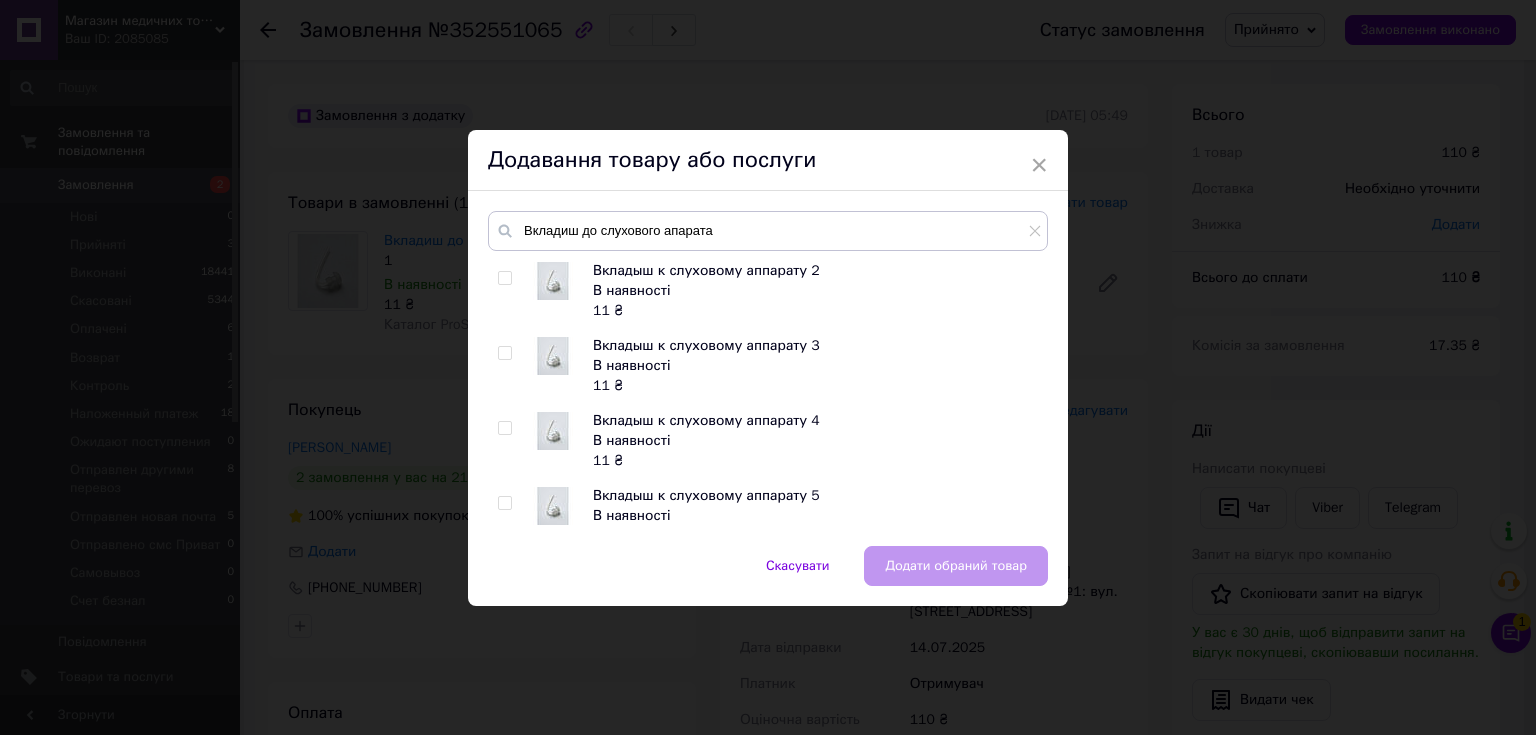 click at bounding box center [504, 353] 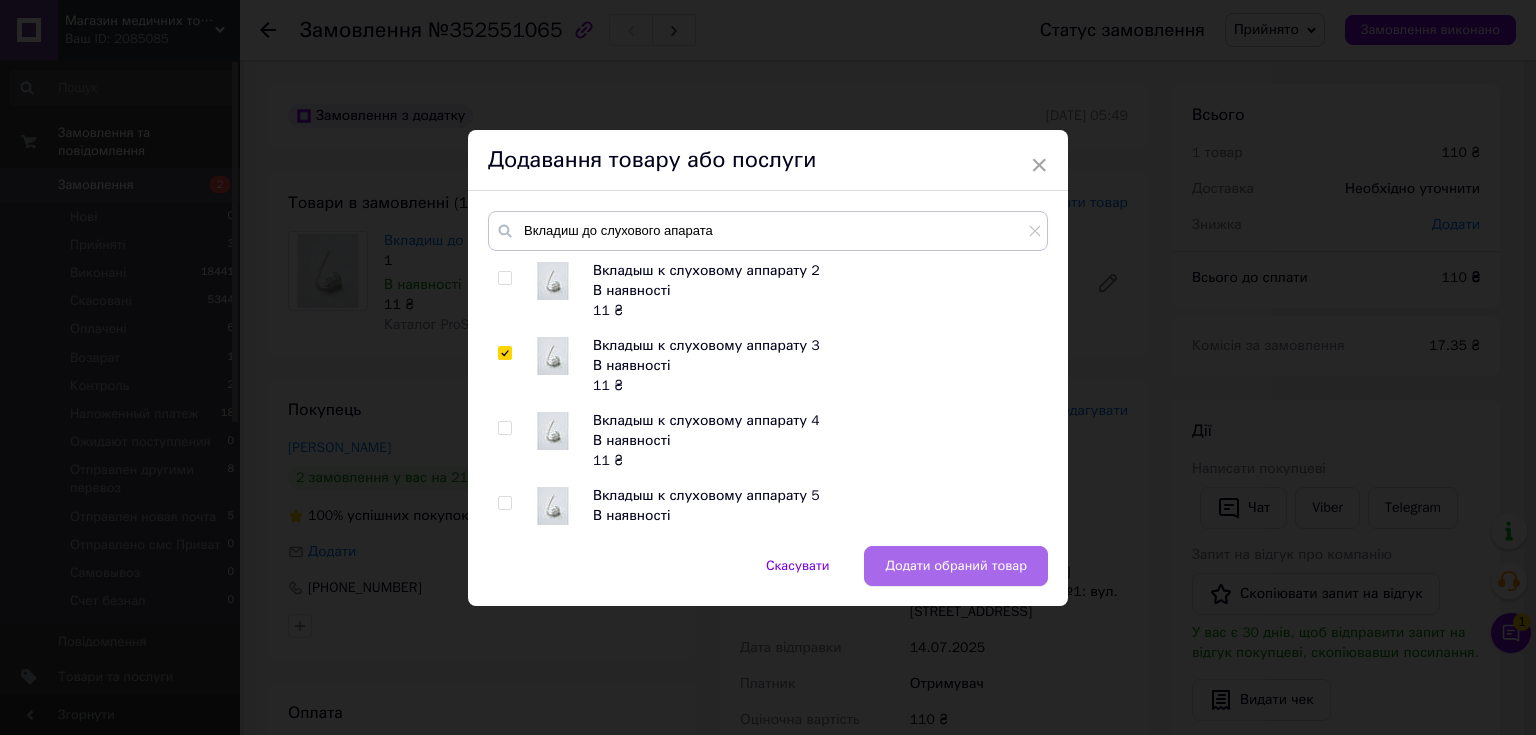 click on "Додати обраний товар" at bounding box center (956, 566) 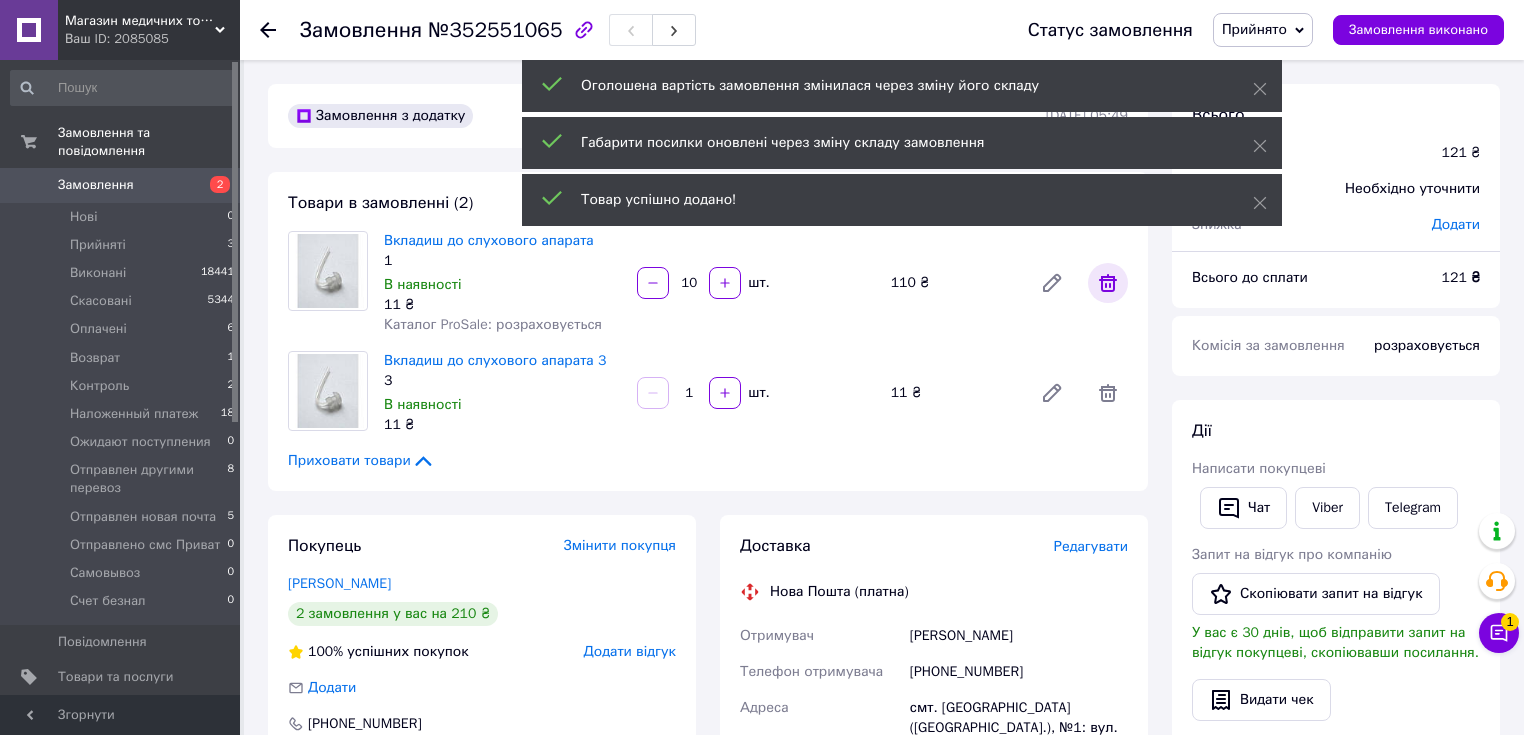 click 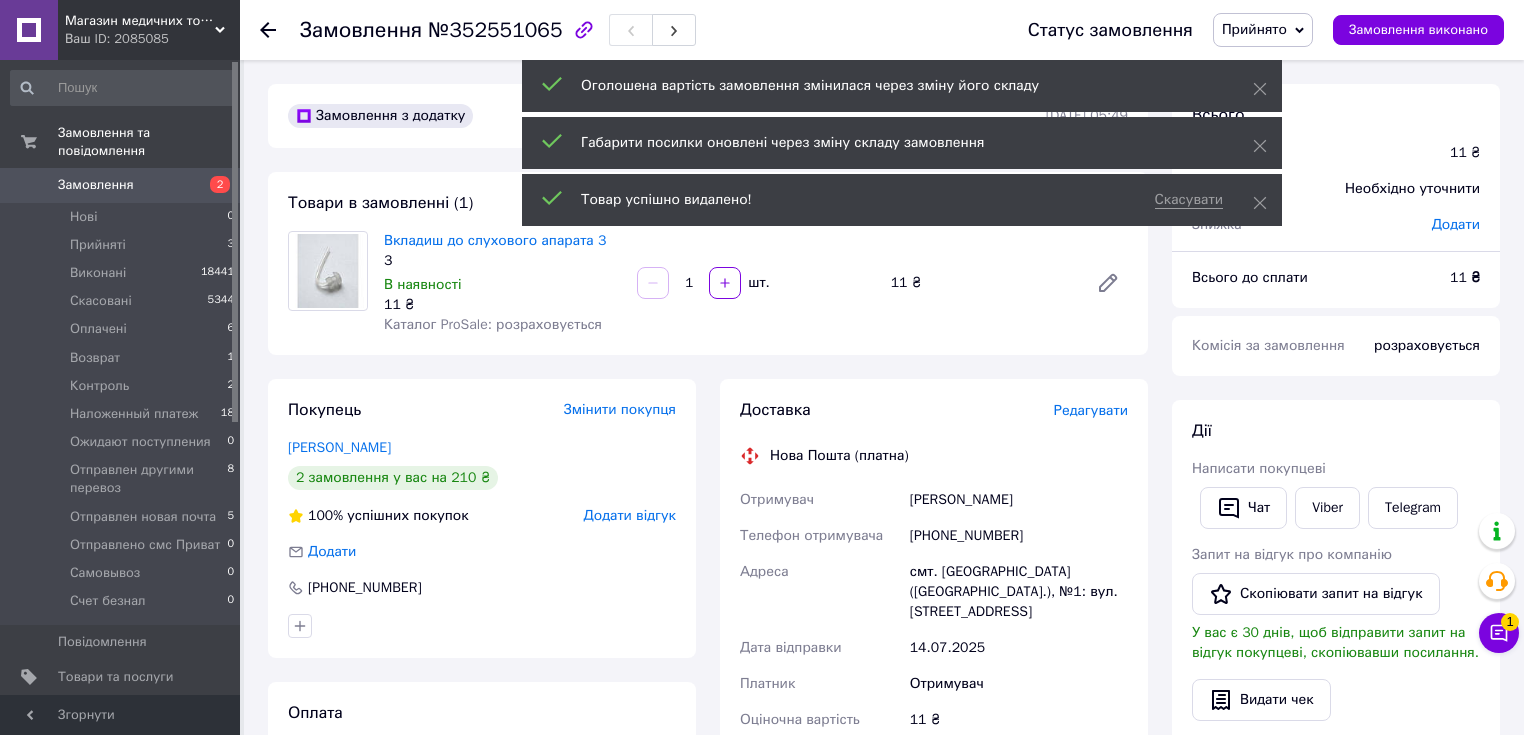 click on "1" at bounding box center [689, 283] 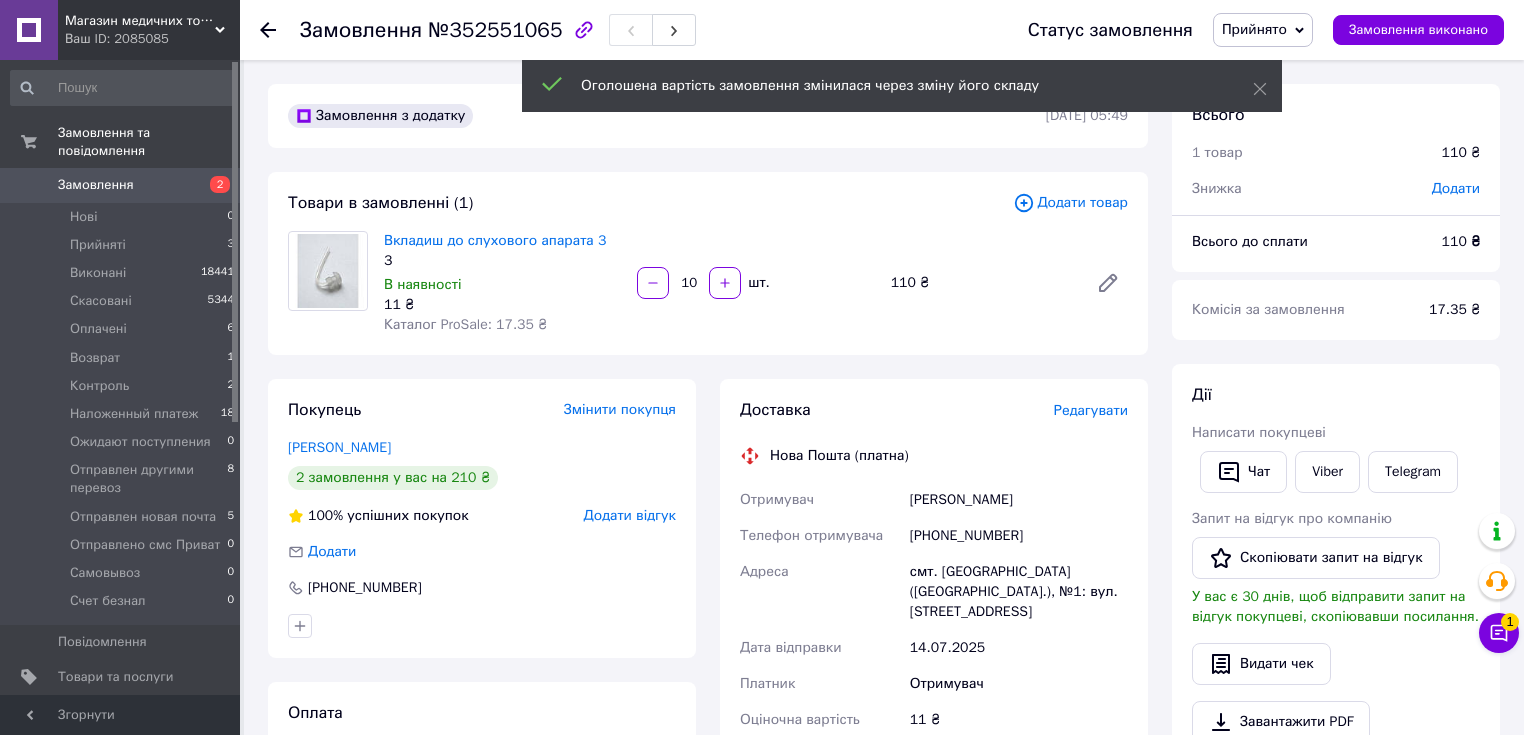 scroll, scrollTop: 160, scrollLeft: 0, axis: vertical 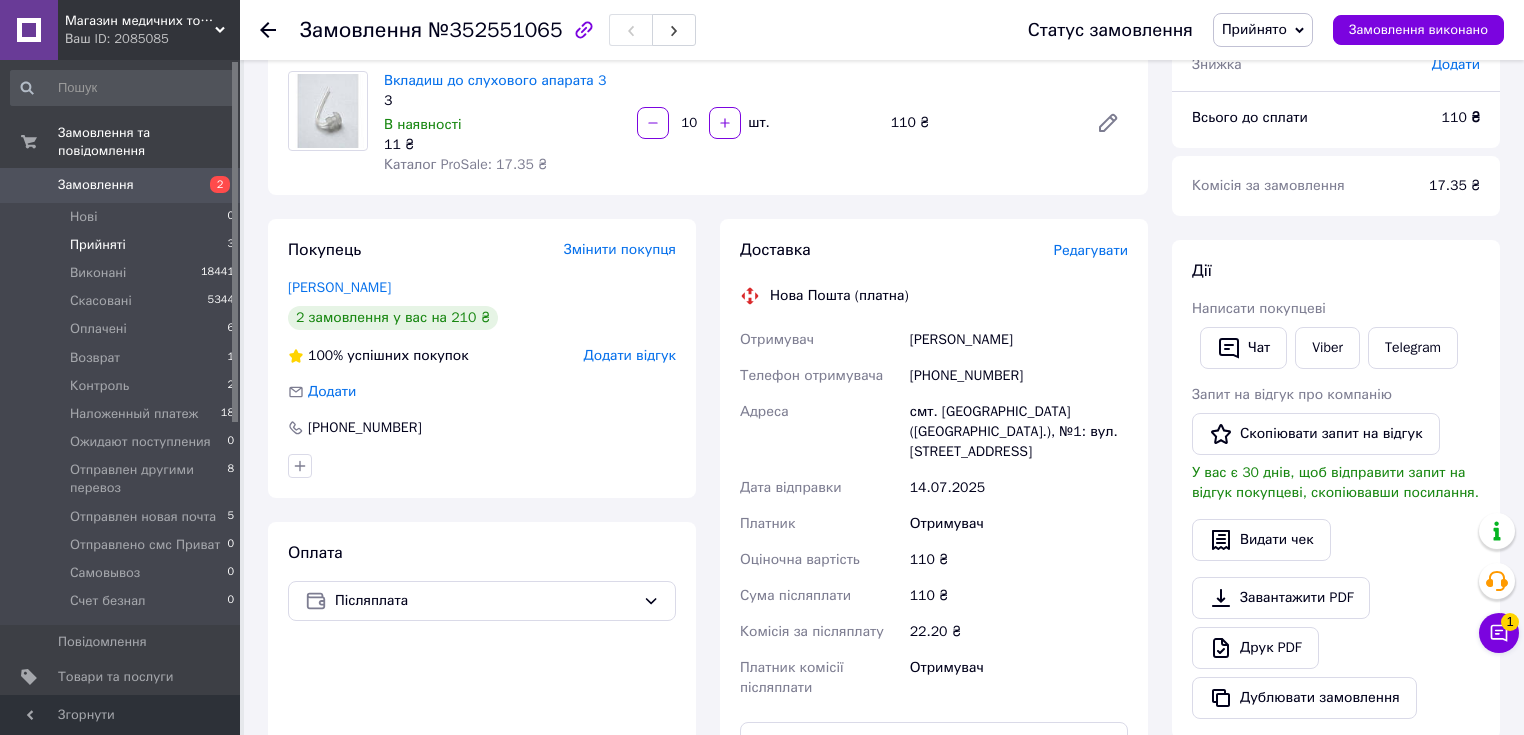 type on "10" 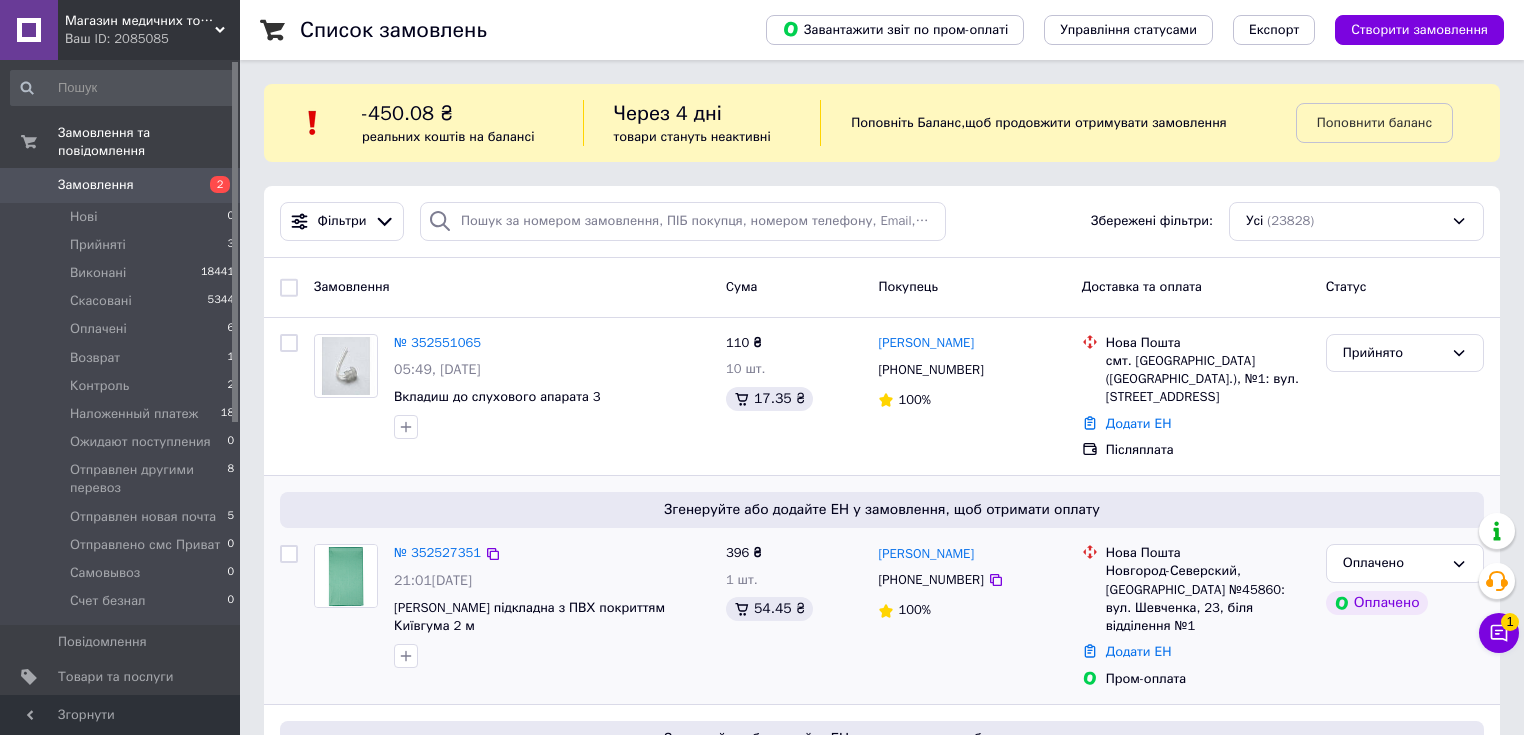 scroll, scrollTop: 160, scrollLeft: 0, axis: vertical 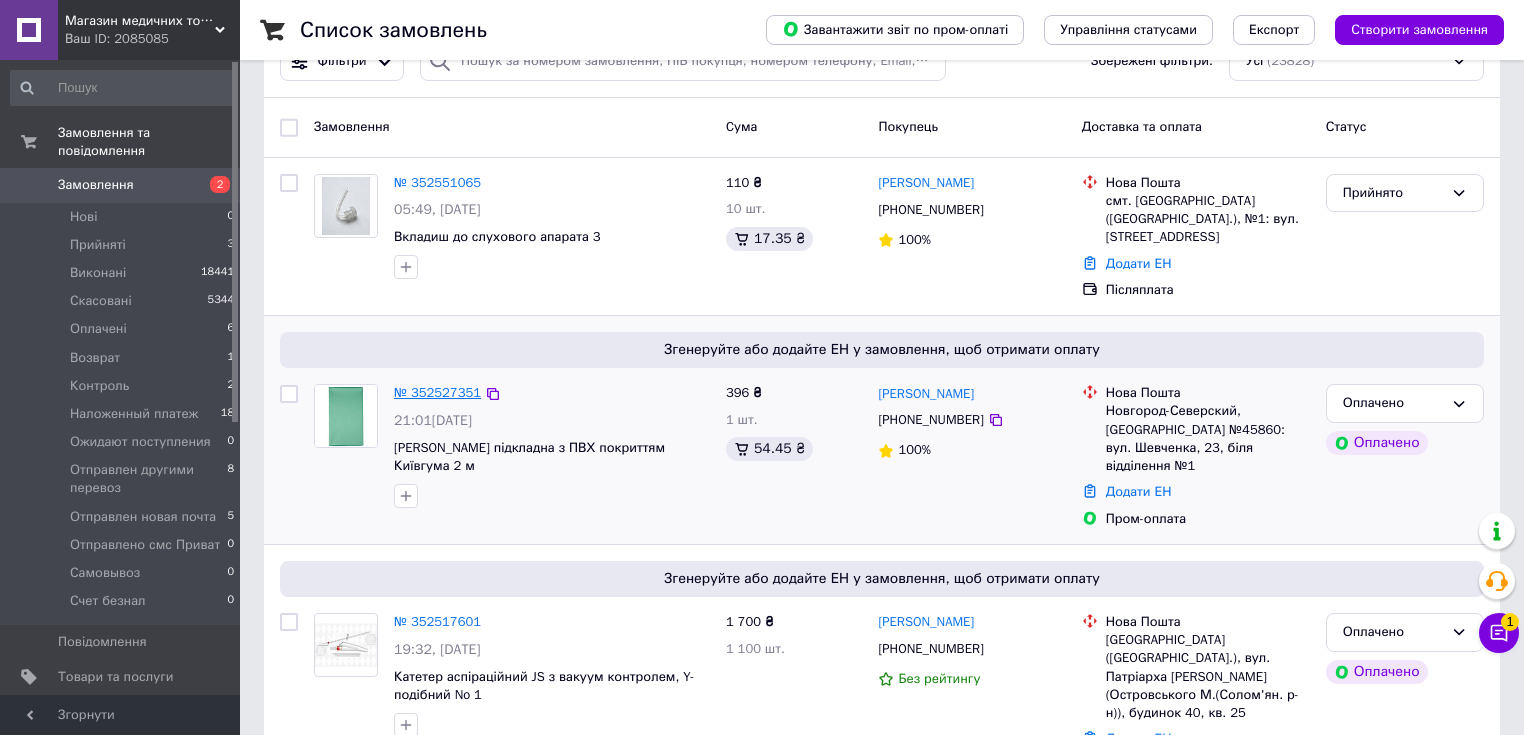 click on "№ 352527351" at bounding box center [437, 392] 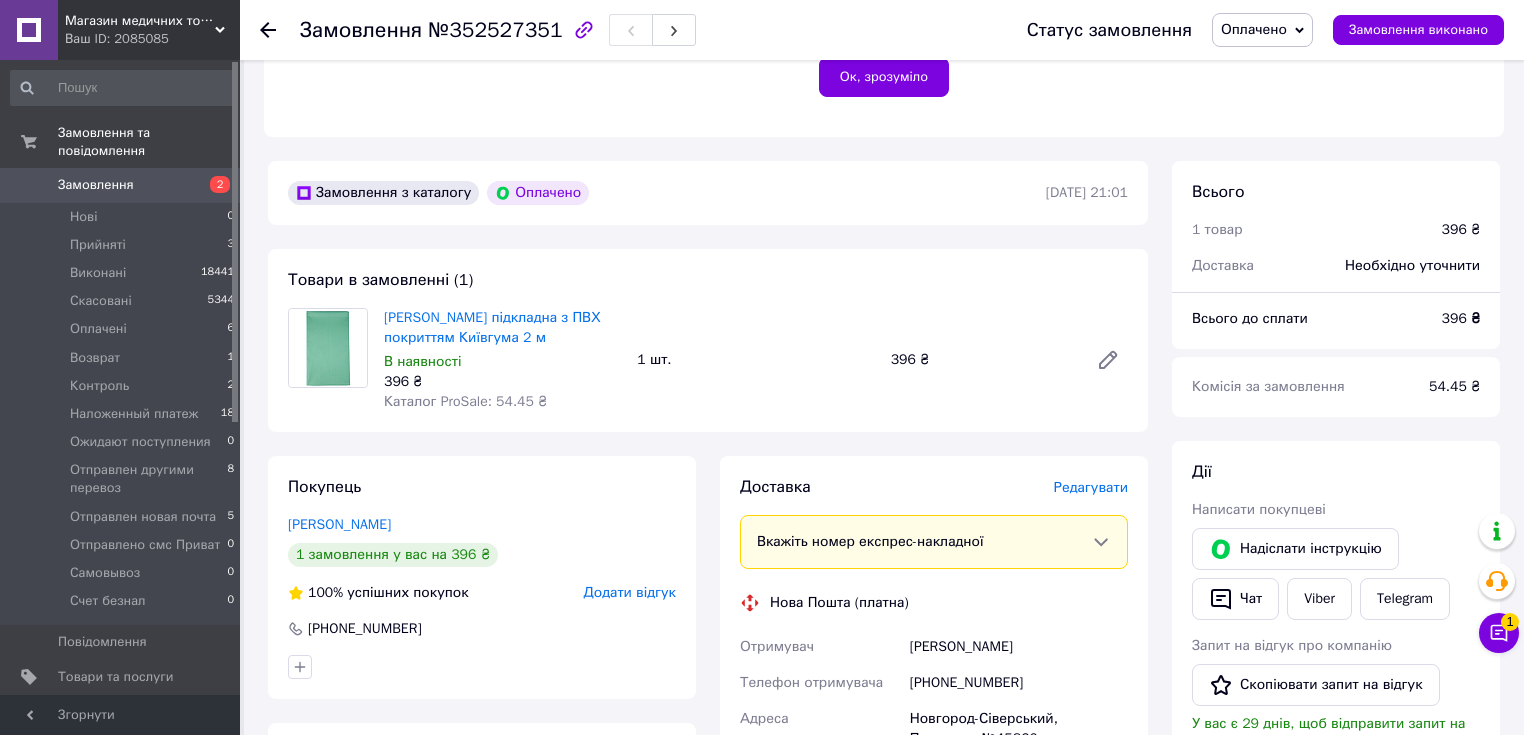 scroll, scrollTop: 720, scrollLeft: 0, axis: vertical 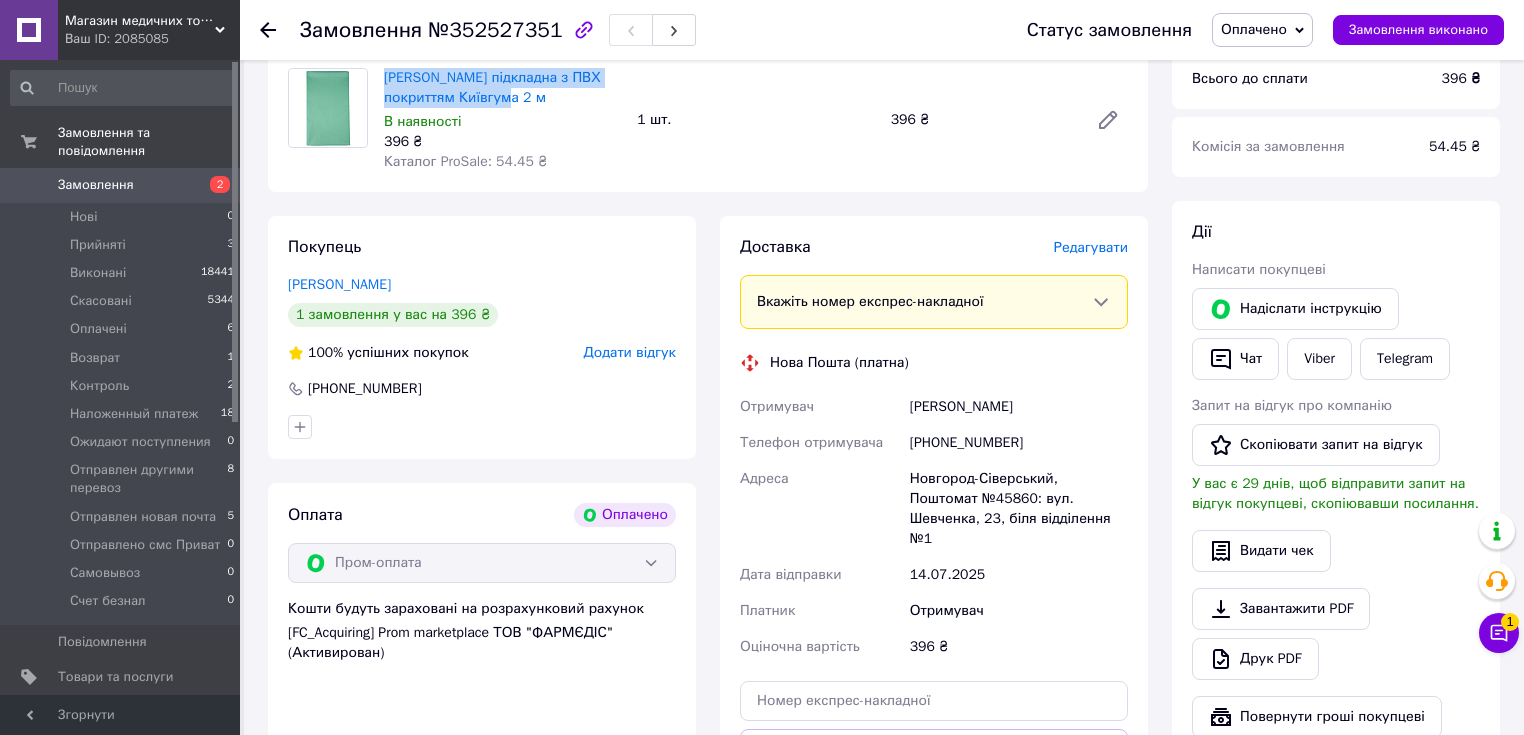 drag, startPoint x: 552, startPoint y: 102, endPoint x: 379, endPoint y: 76, distance: 174.94284 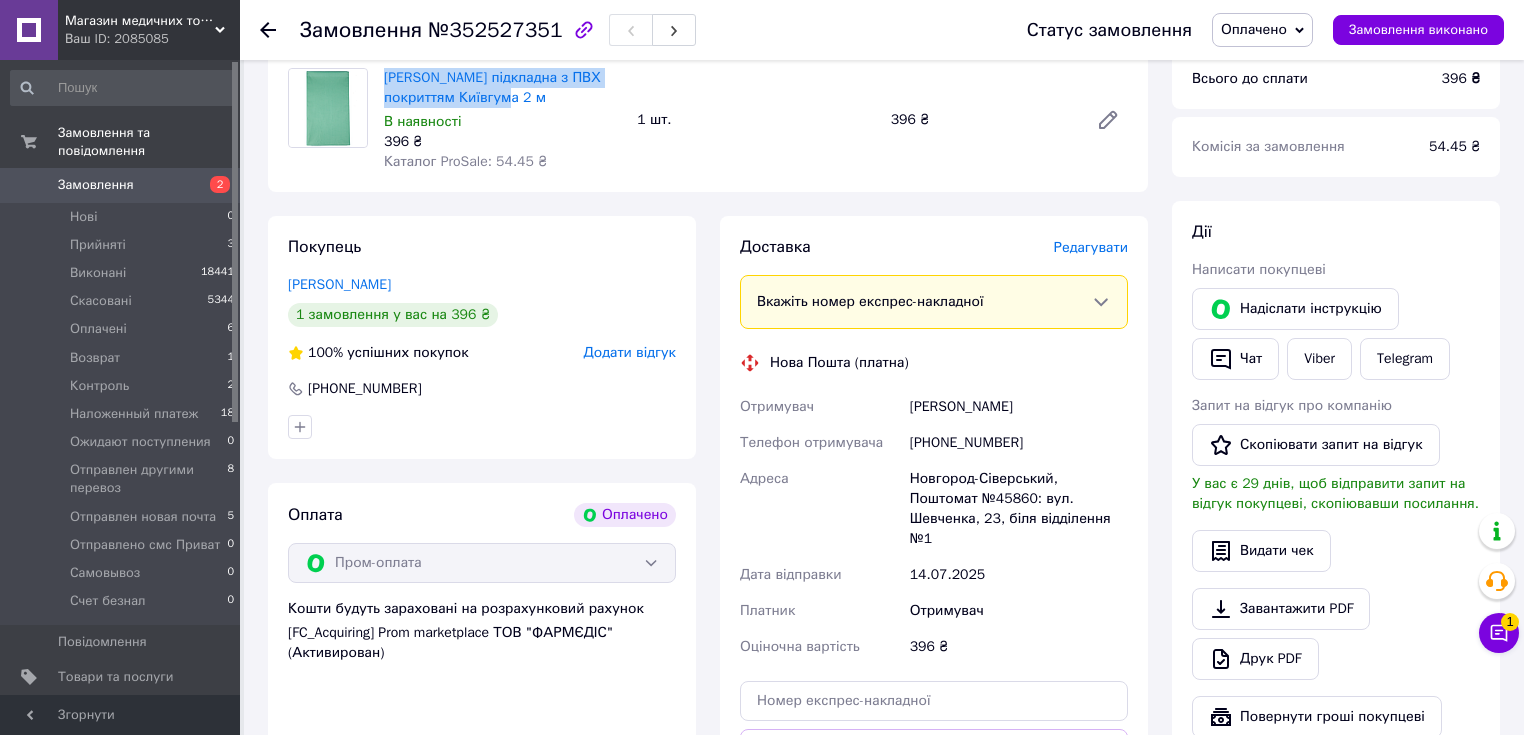 click on "Клейонка підкладна з ПВХ покриттям Київгума 2 м В наявності 396 ₴ Каталог ProSale: 54.45 ₴" at bounding box center (502, 120) 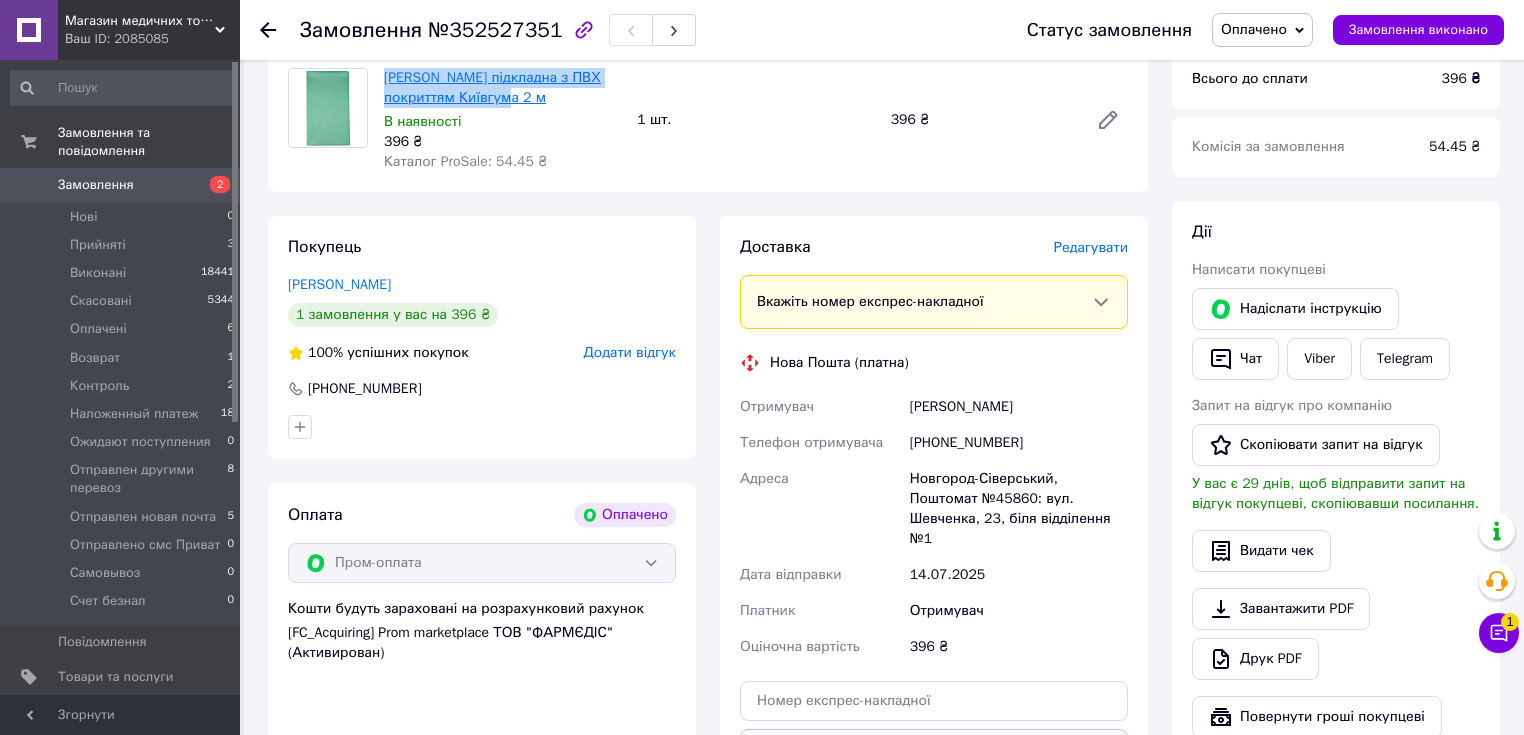 copy on "[PERSON_NAME] підкладна з ПВХ покриттям Київгума 2 м" 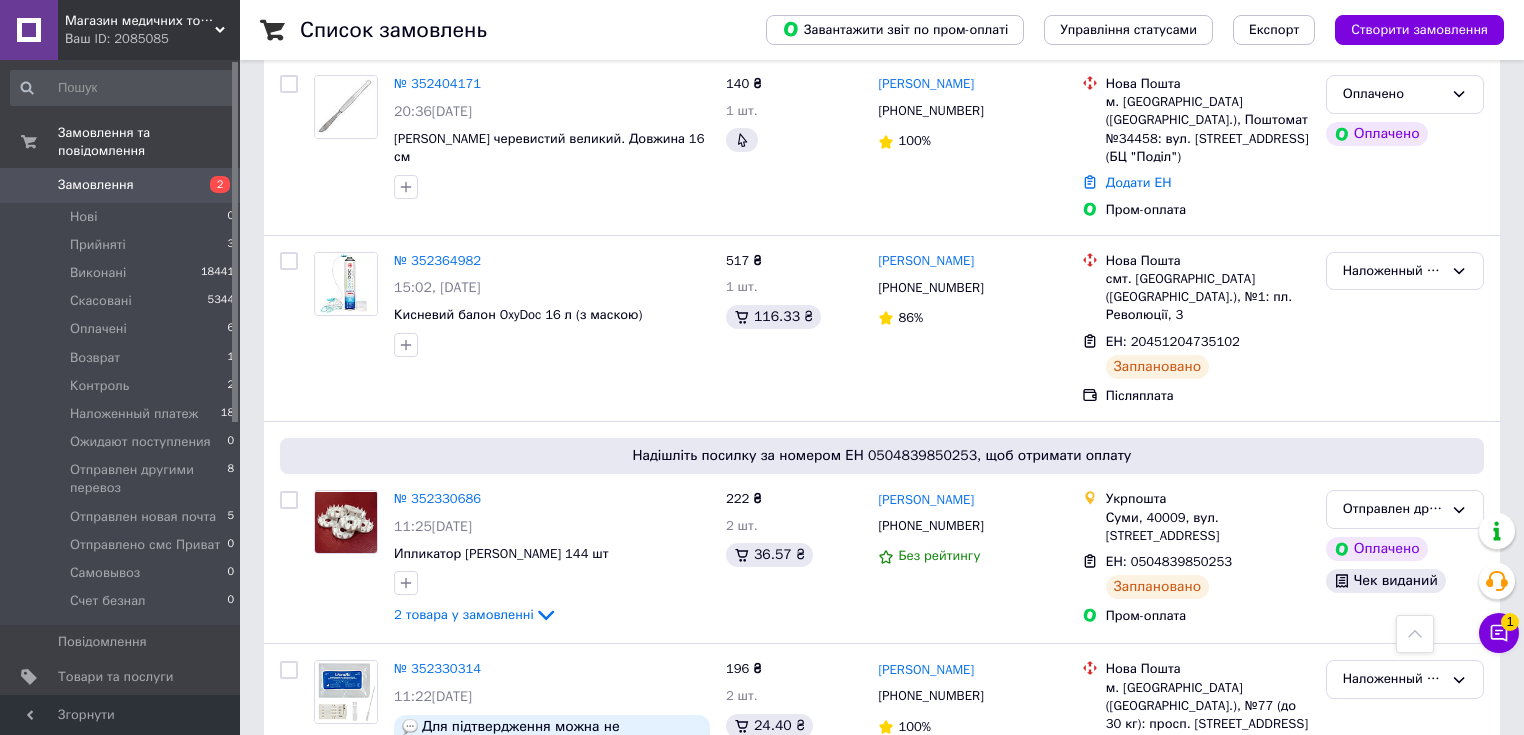 scroll, scrollTop: 1440, scrollLeft: 0, axis: vertical 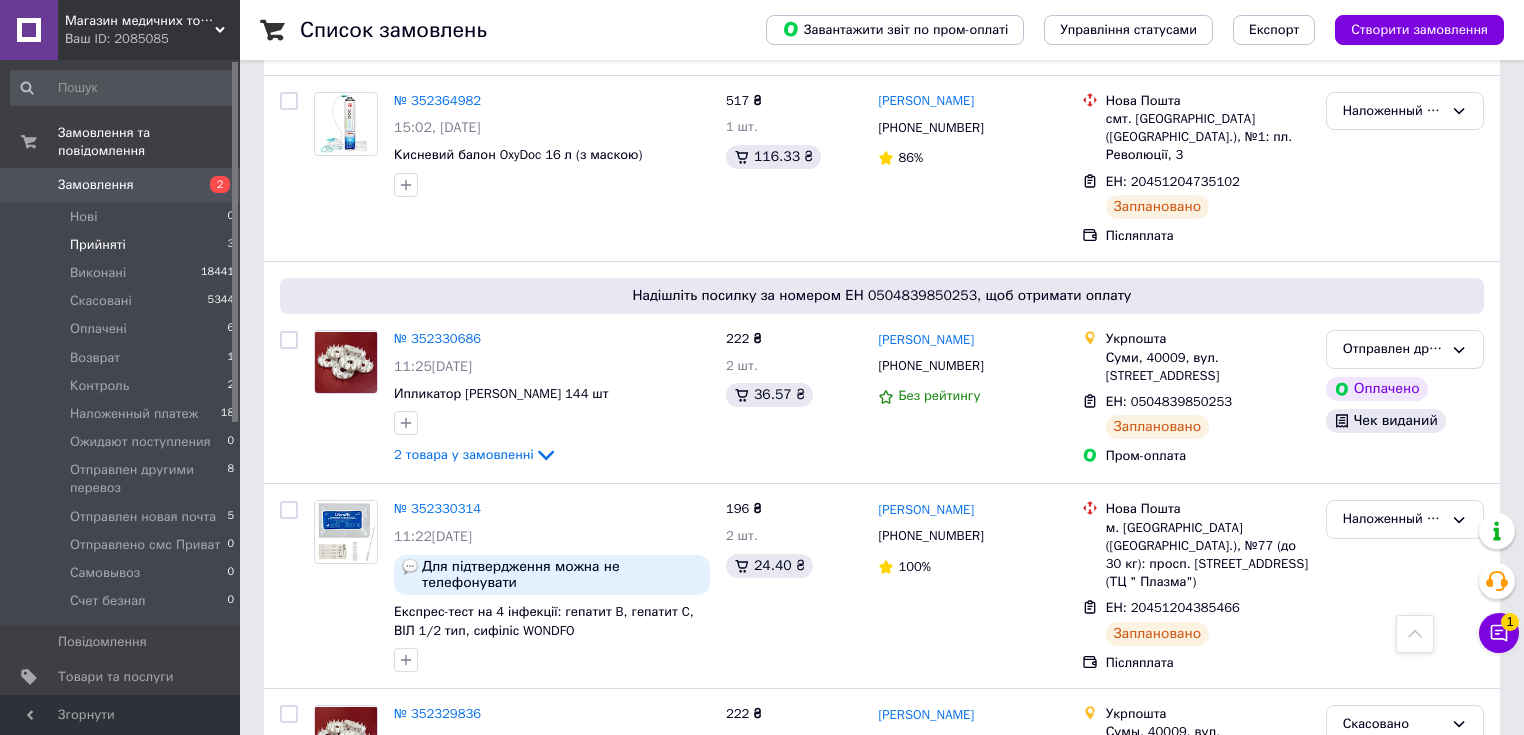 click on "Прийняті" at bounding box center (98, 245) 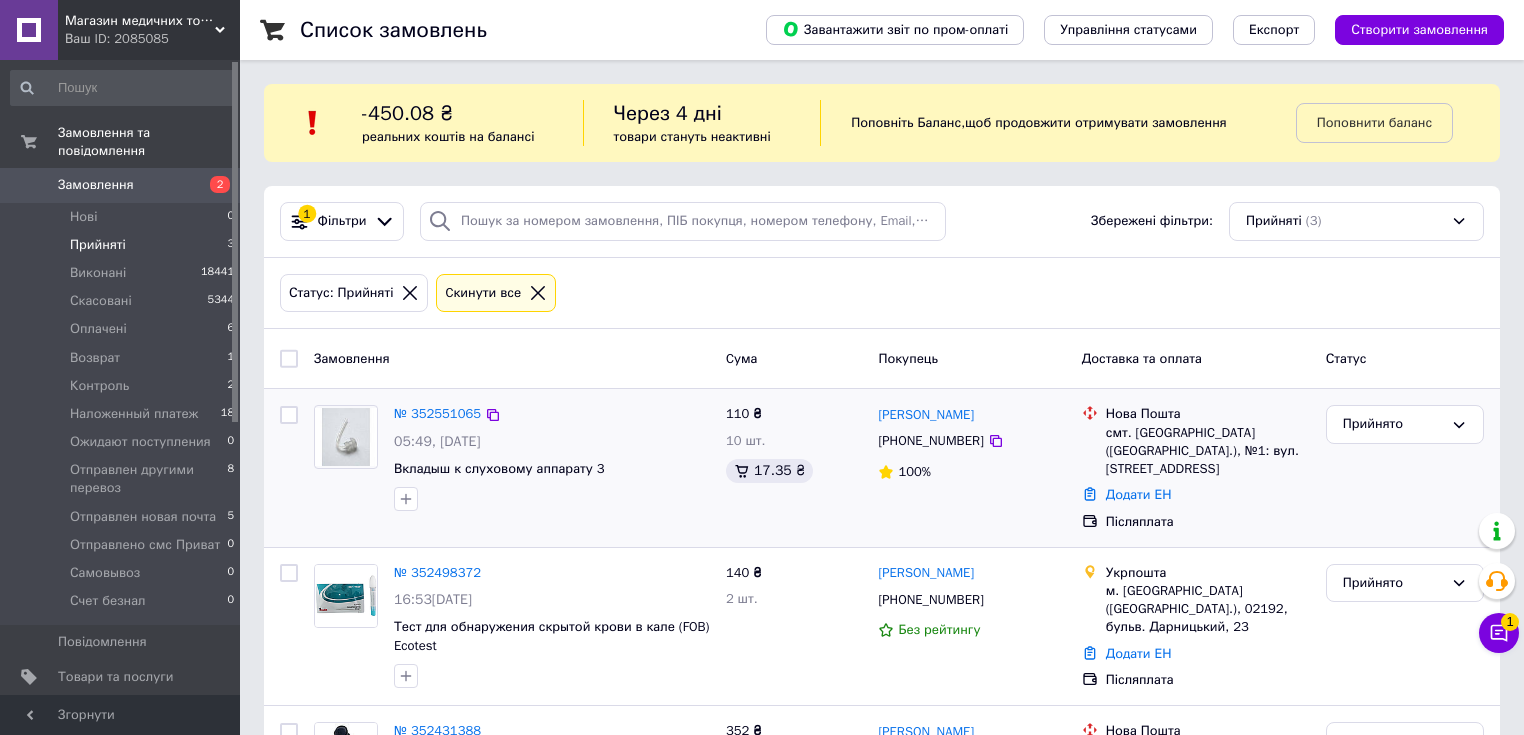 scroll, scrollTop: 129, scrollLeft: 0, axis: vertical 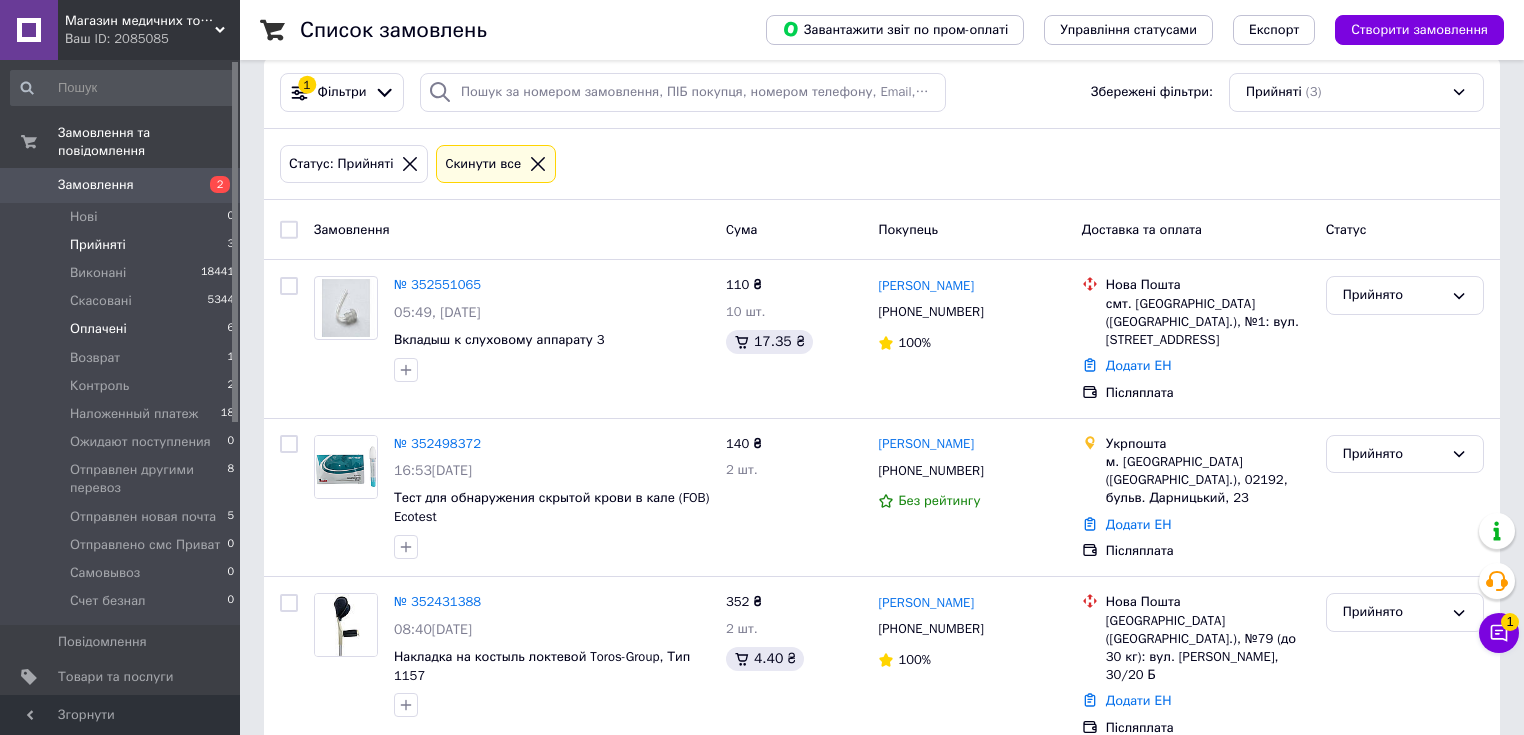 click on "Оплачені" at bounding box center (98, 329) 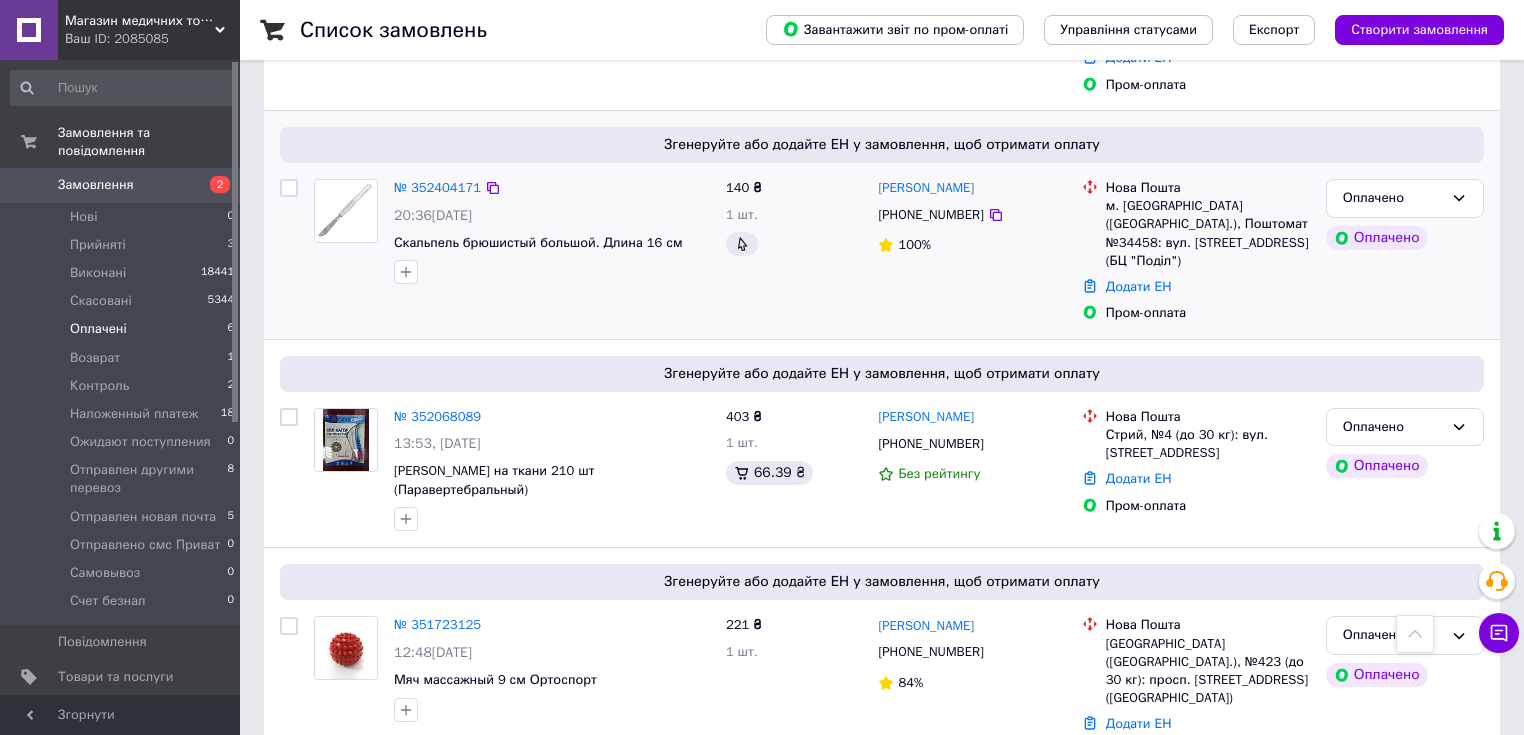 scroll, scrollTop: 834, scrollLeft: 0, axis: vertical 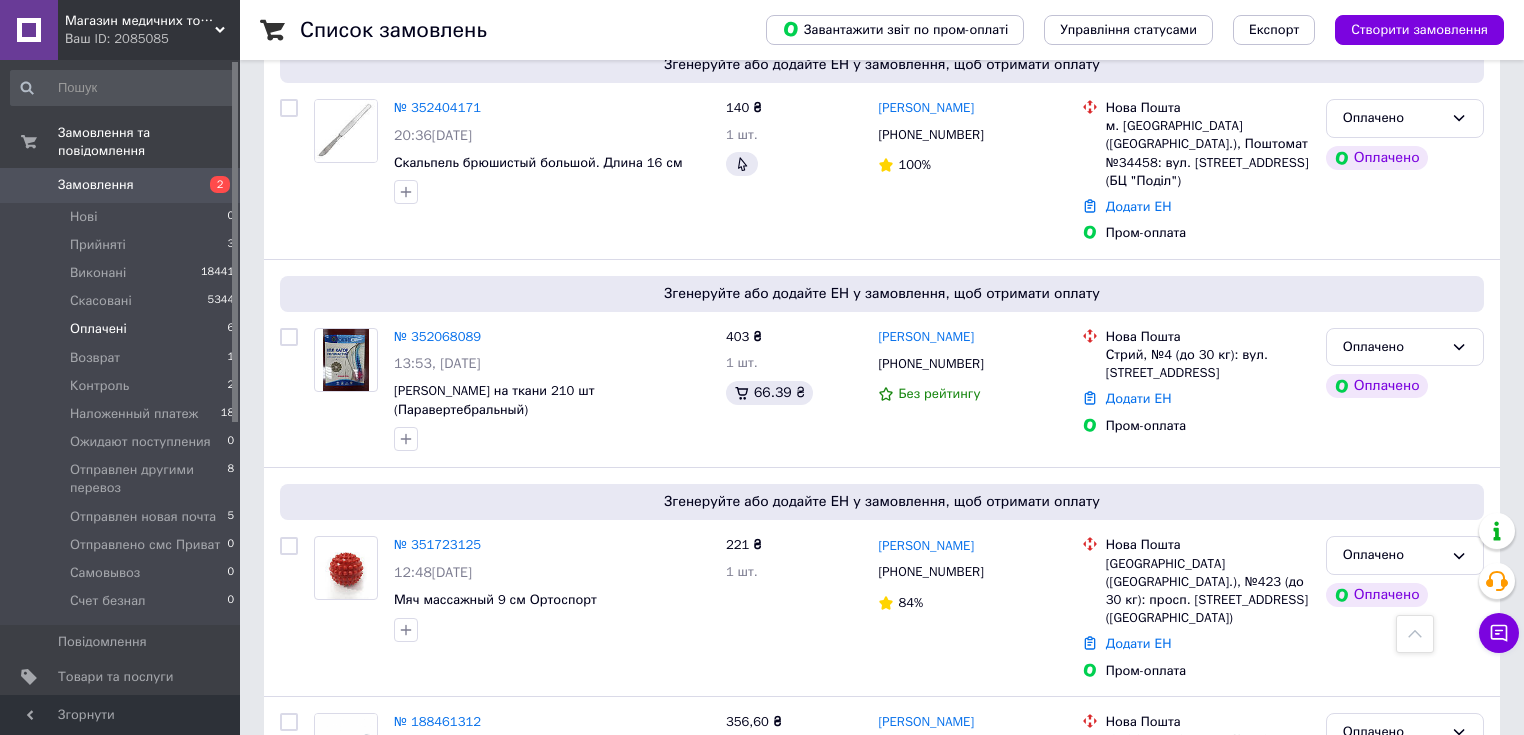click on "Оплачені" at bounding box center (98, 329) 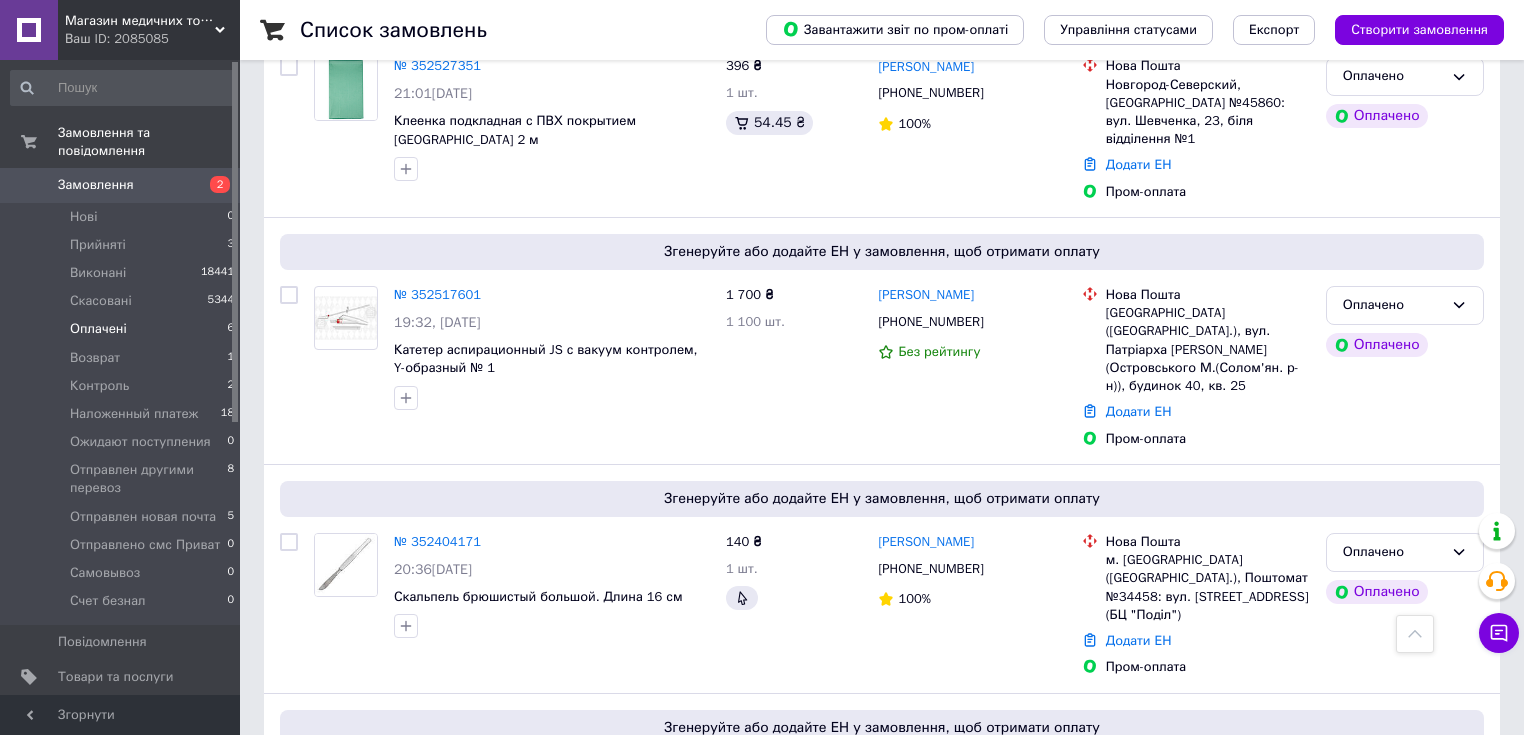scroll, scrollTop: 240, scrollLeft: 0, axis: vertical 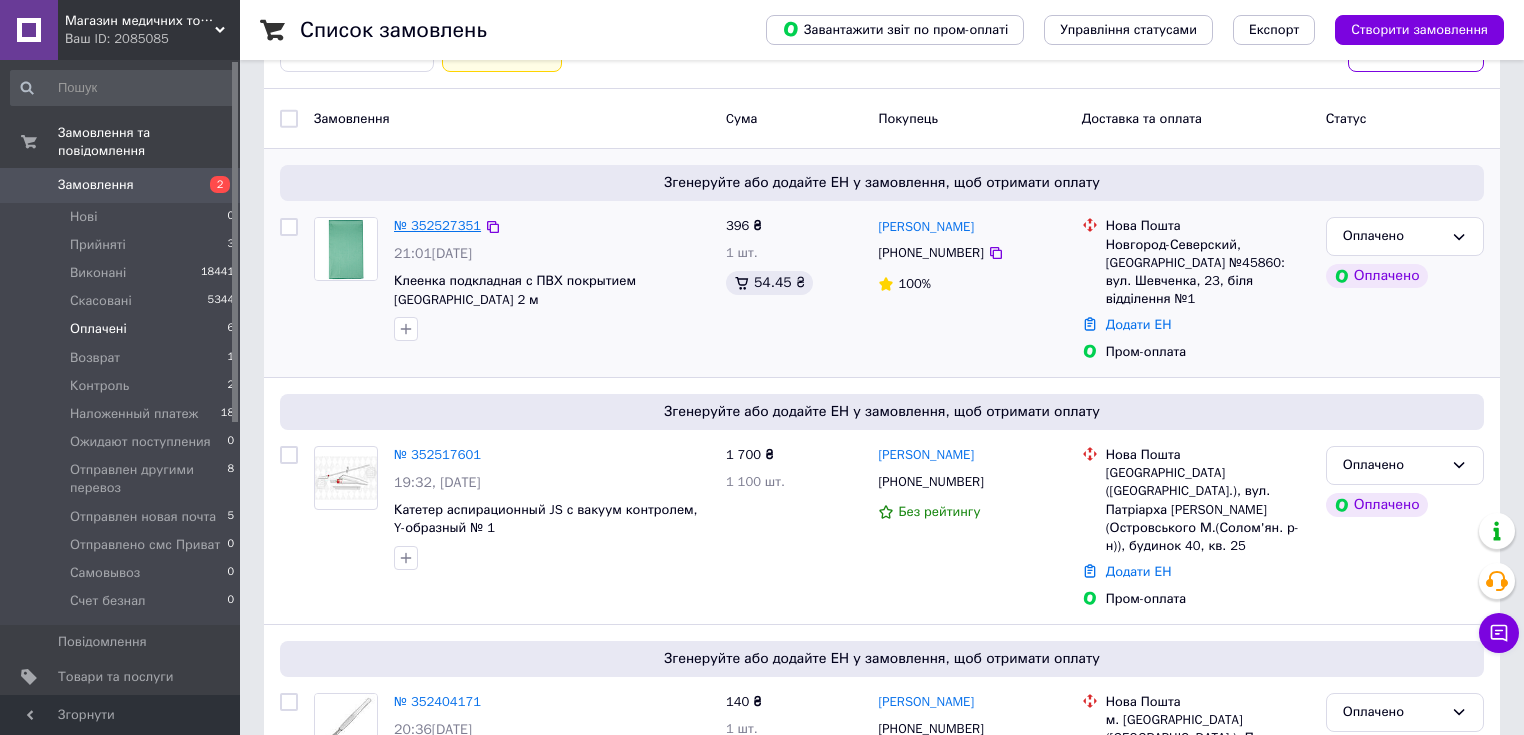 click on "№ 352527351" at bounding box center (437, 225) 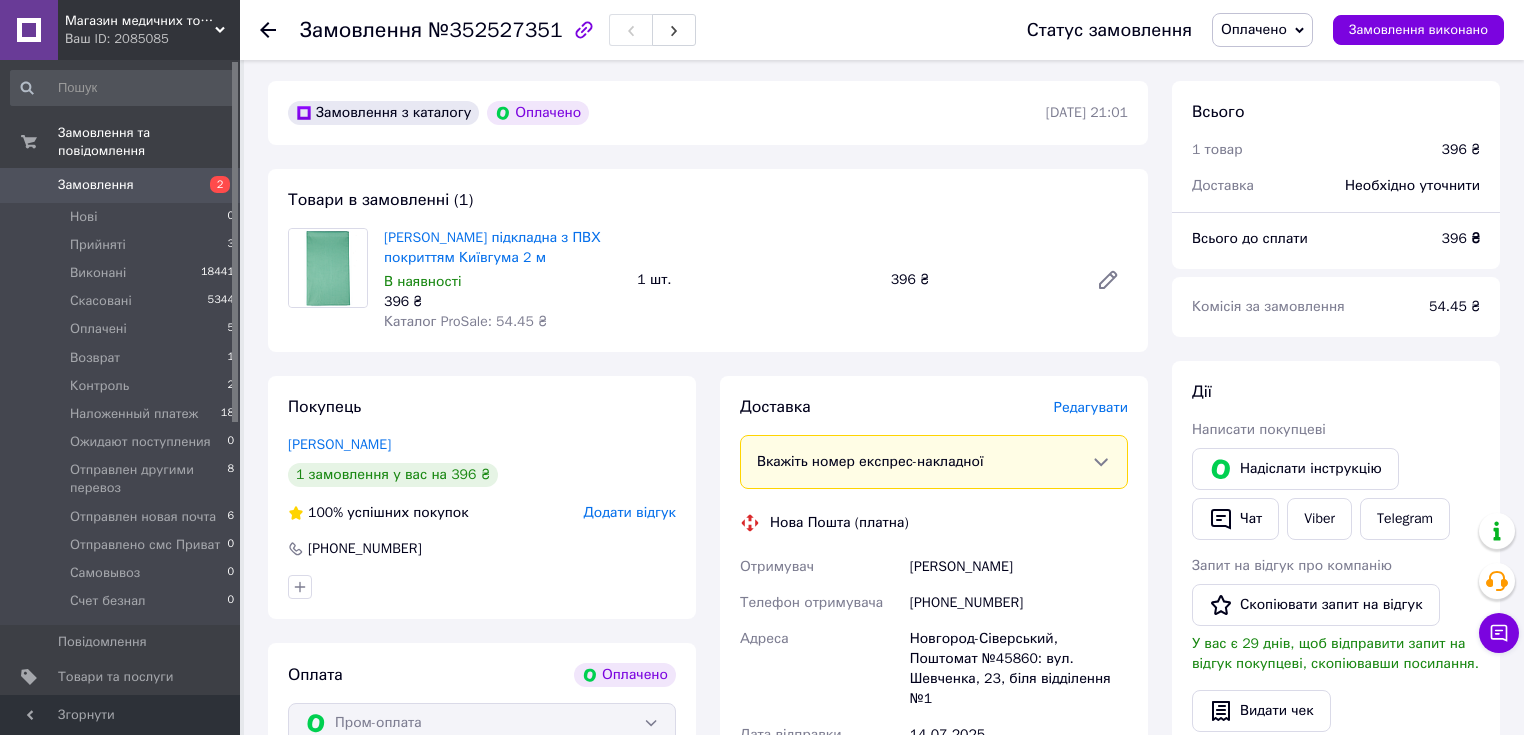 scroll, scrollTop: 480, scrollLeft: 0, axis: vertical 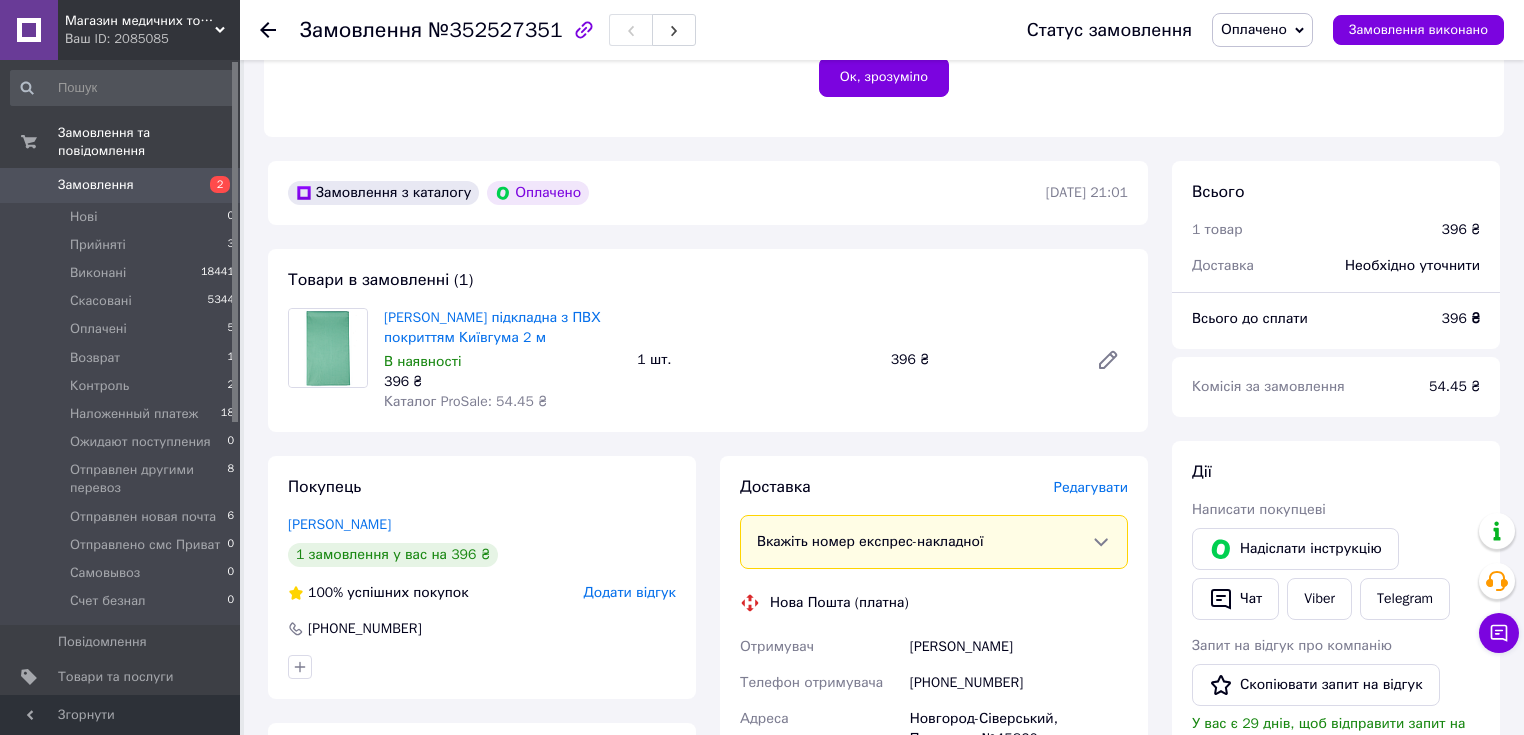 click 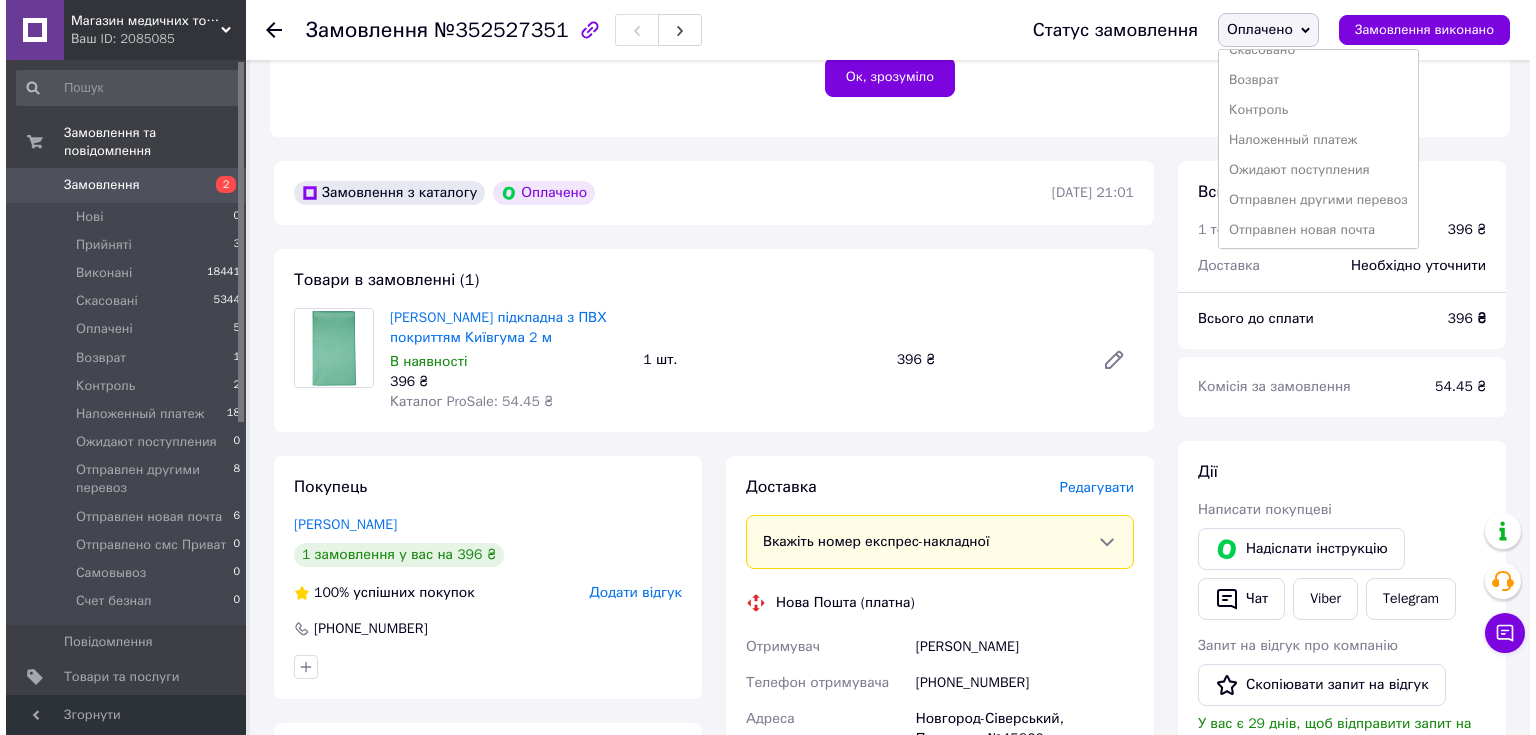 scroll, scrollTop: 172, scrollLeft: 0, axis: vertical 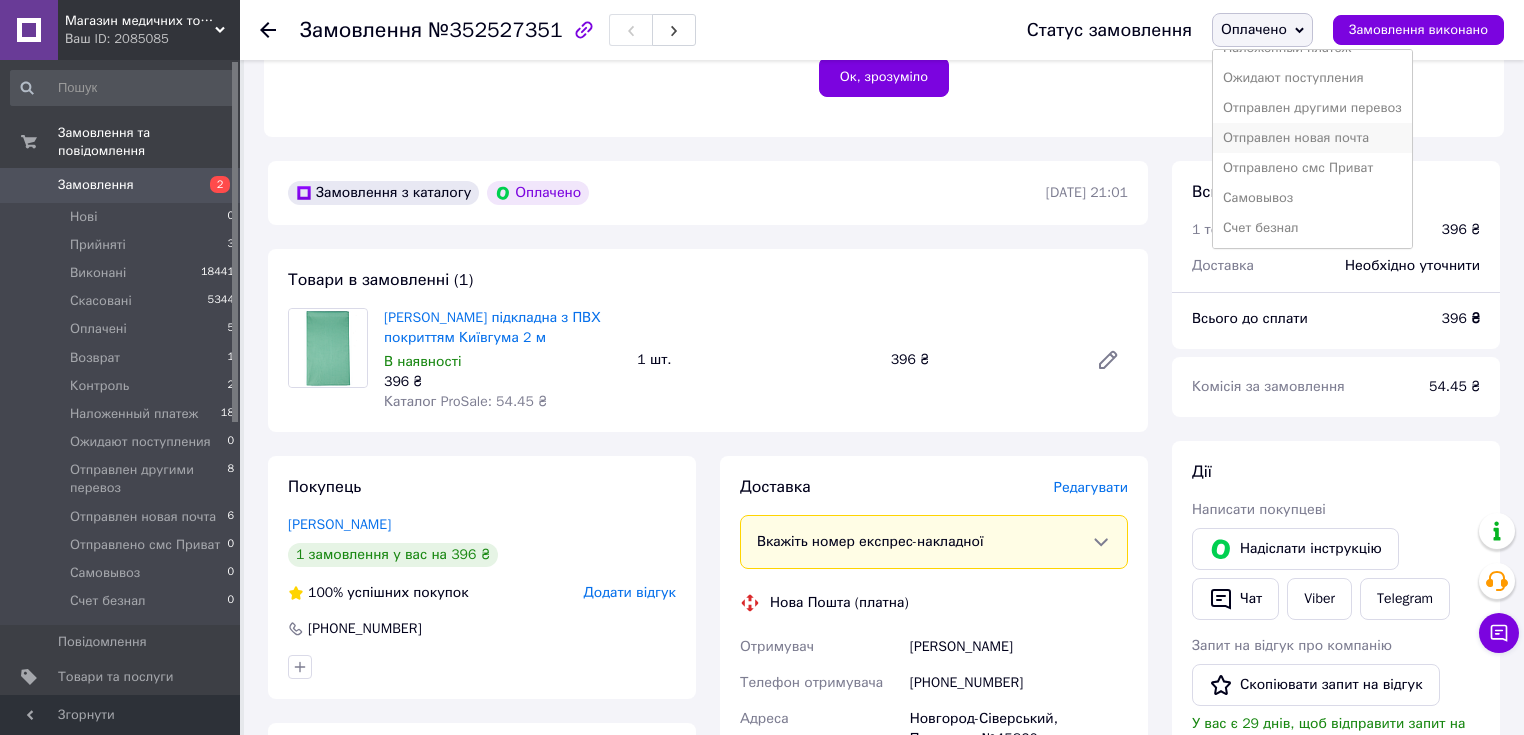 click on "Отправлен новая почта" at bounding box center (1312, 138) 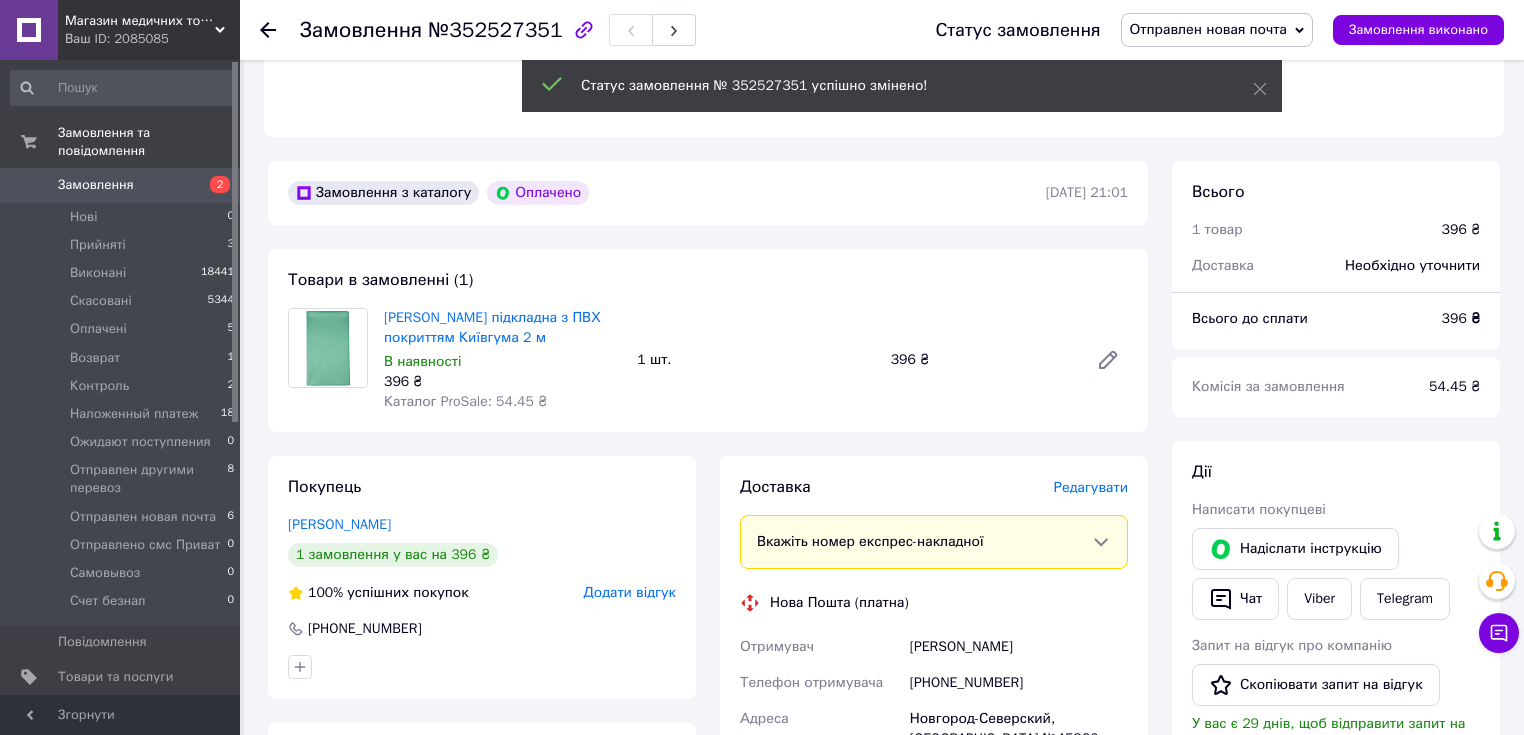 click on "Редагувати" at bounding box center (1091, 487) 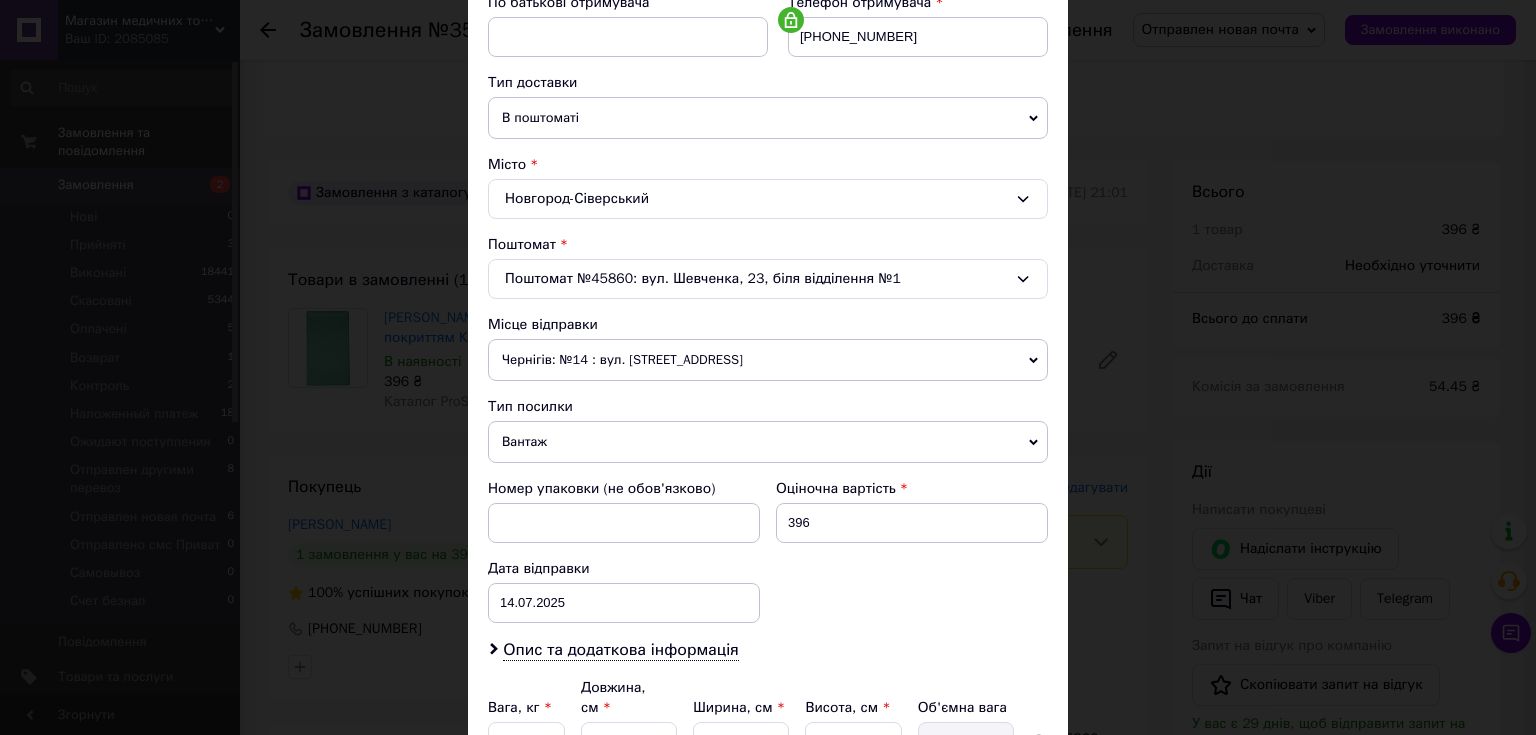scroll, scrollTop: 587, scrollLeft: 0, axis: vertical 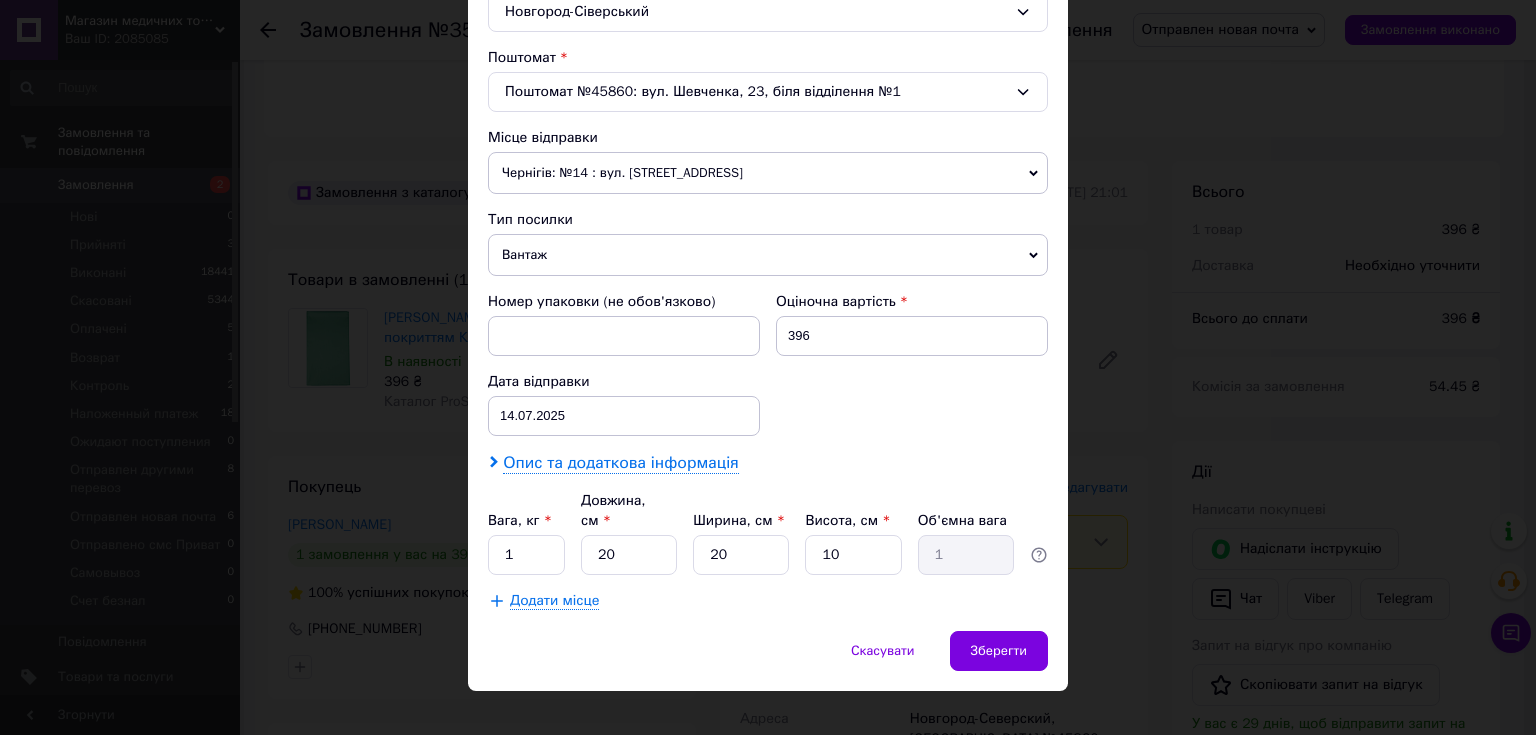 click on "Опис та додаткова інформація" at bounding box center (620, 463) 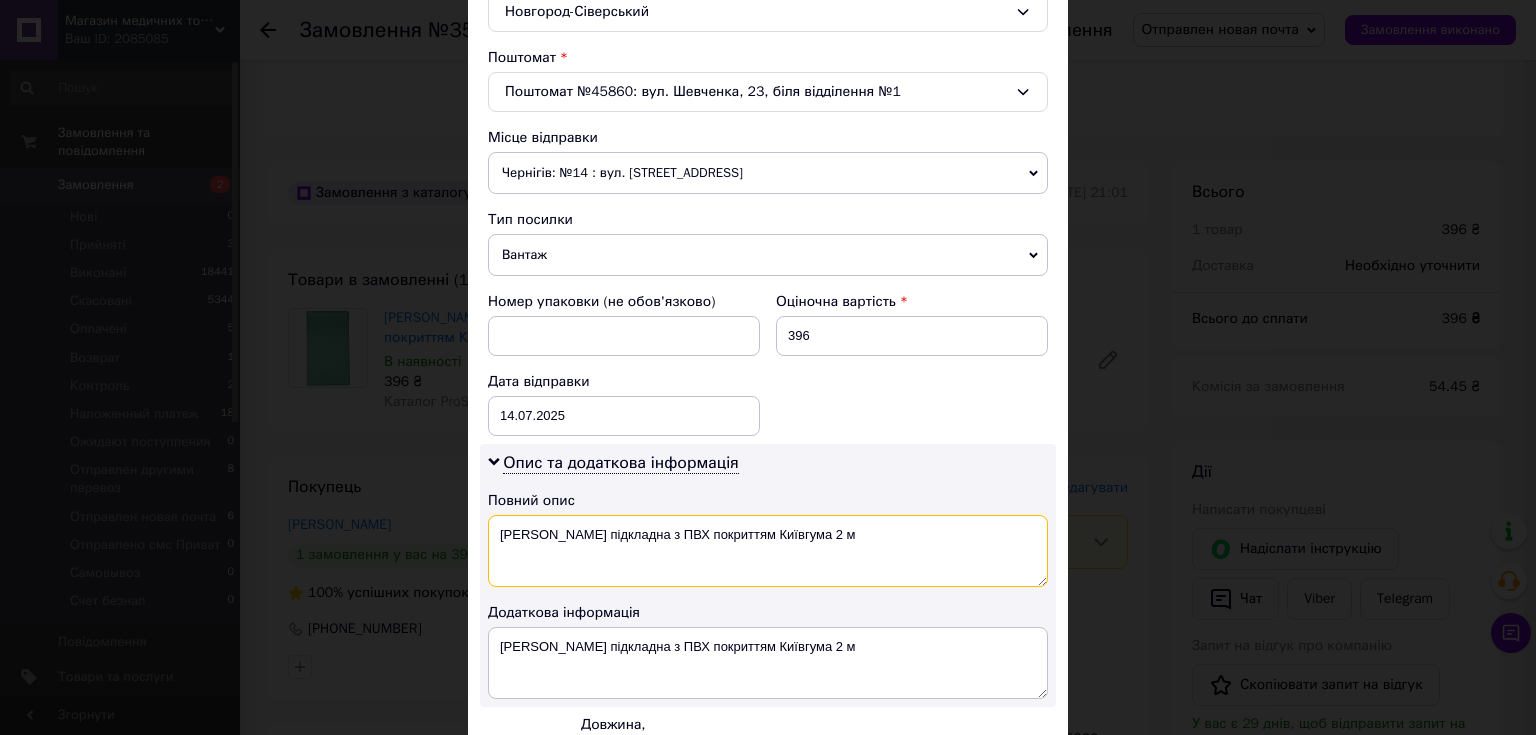 drag, startPoint x: 816, startPoint y: 530, endPoint x: 468, endPoint y: 546, distance: 348.3676 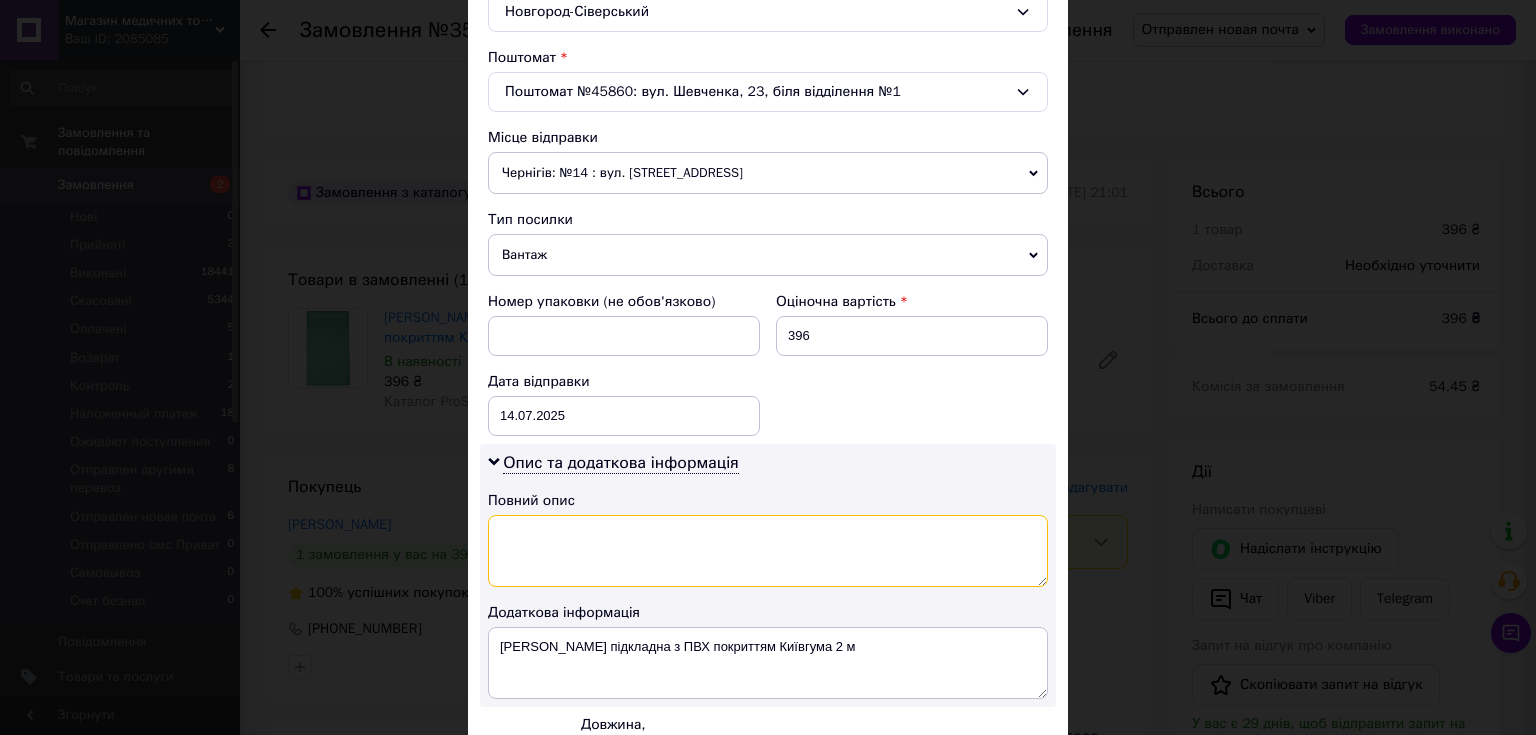 type 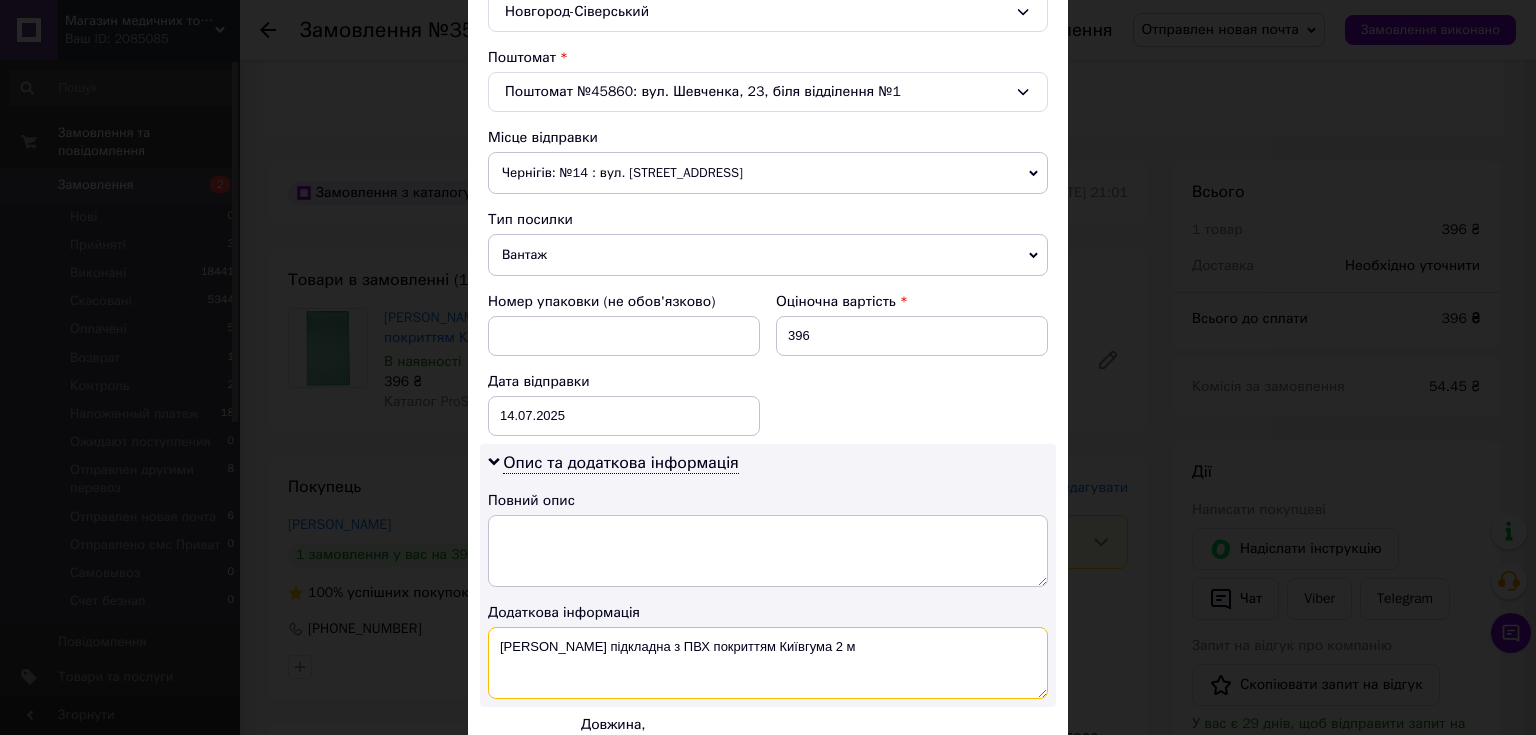 drag, startPoint x: 817, startPoint y: 641, endPoint x: 484, endPoint y: 679, distance: 335.16116 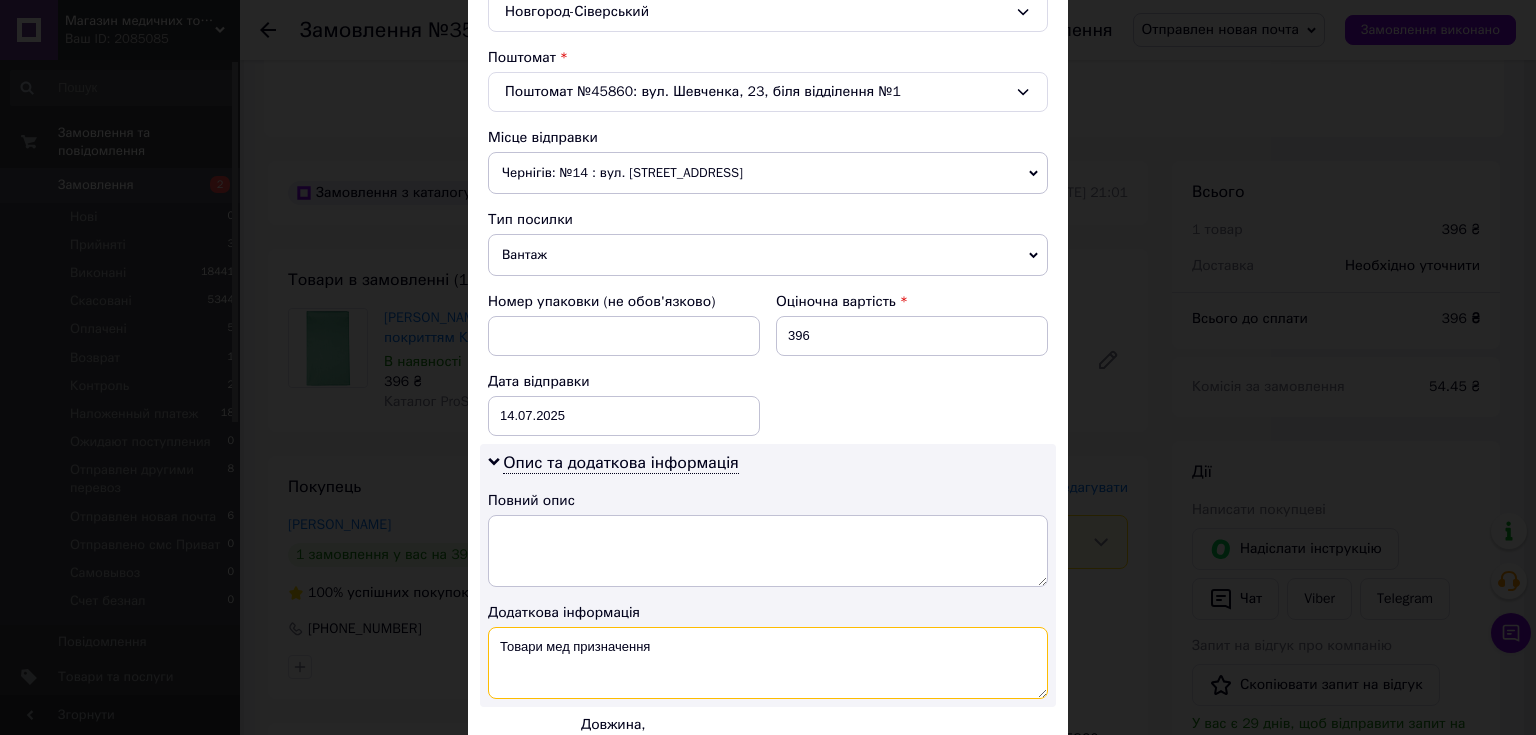 drag, startPoint x: 653, startPoint y: 646, endPoint x: 476, endPoint y: 645, distance: 177.00282 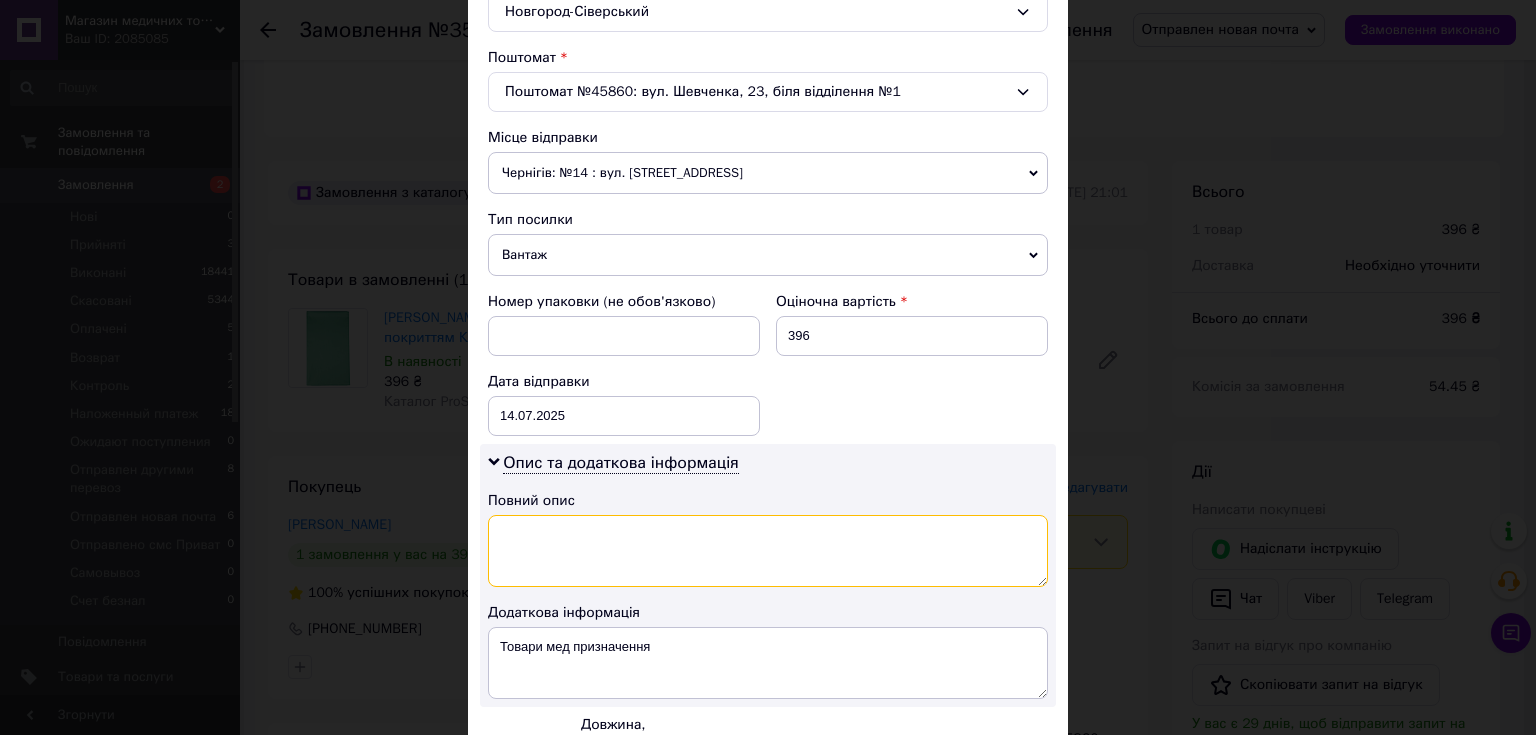 paste on "Товари мед призначення" 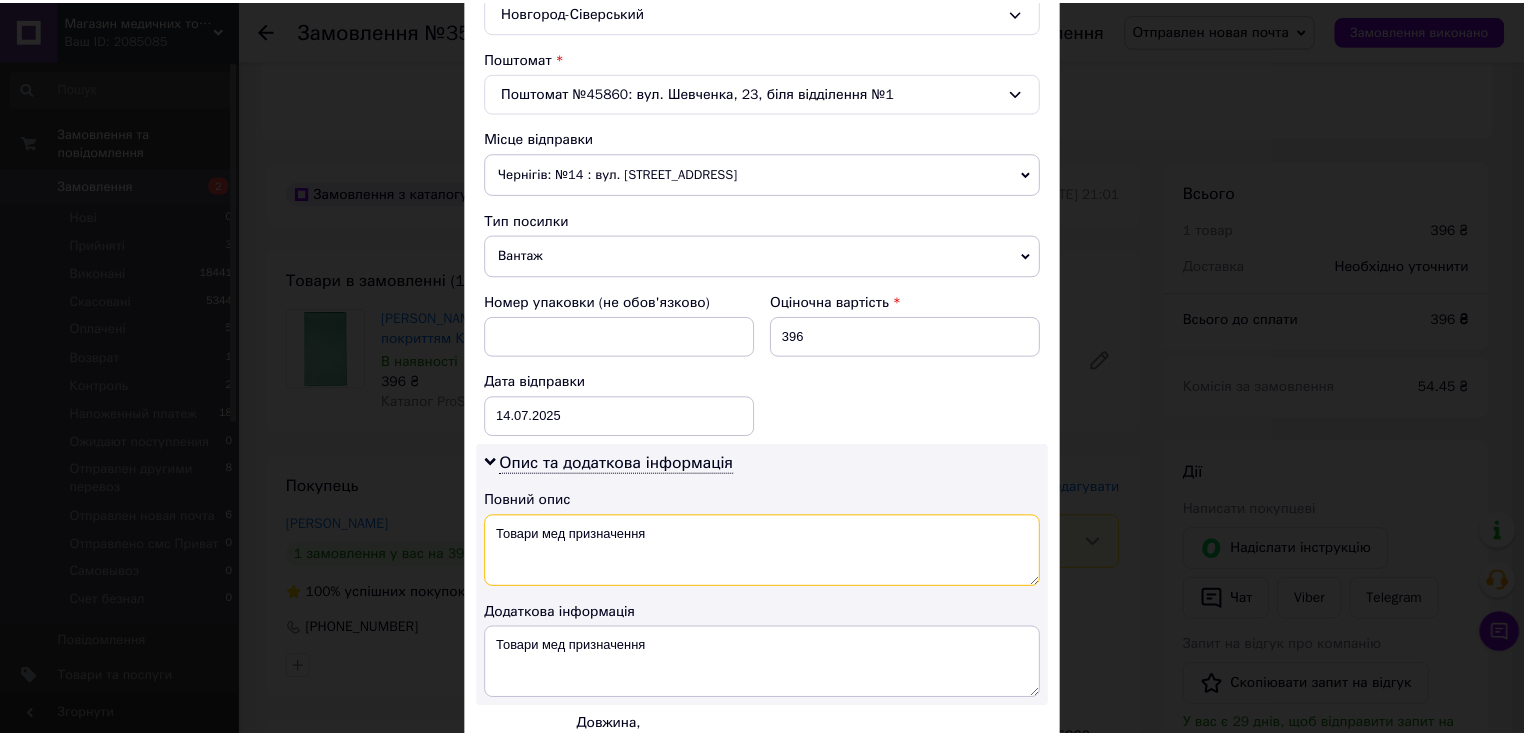 scroll, scrollTop: 810, scrollLeft: 0, axis: vertical 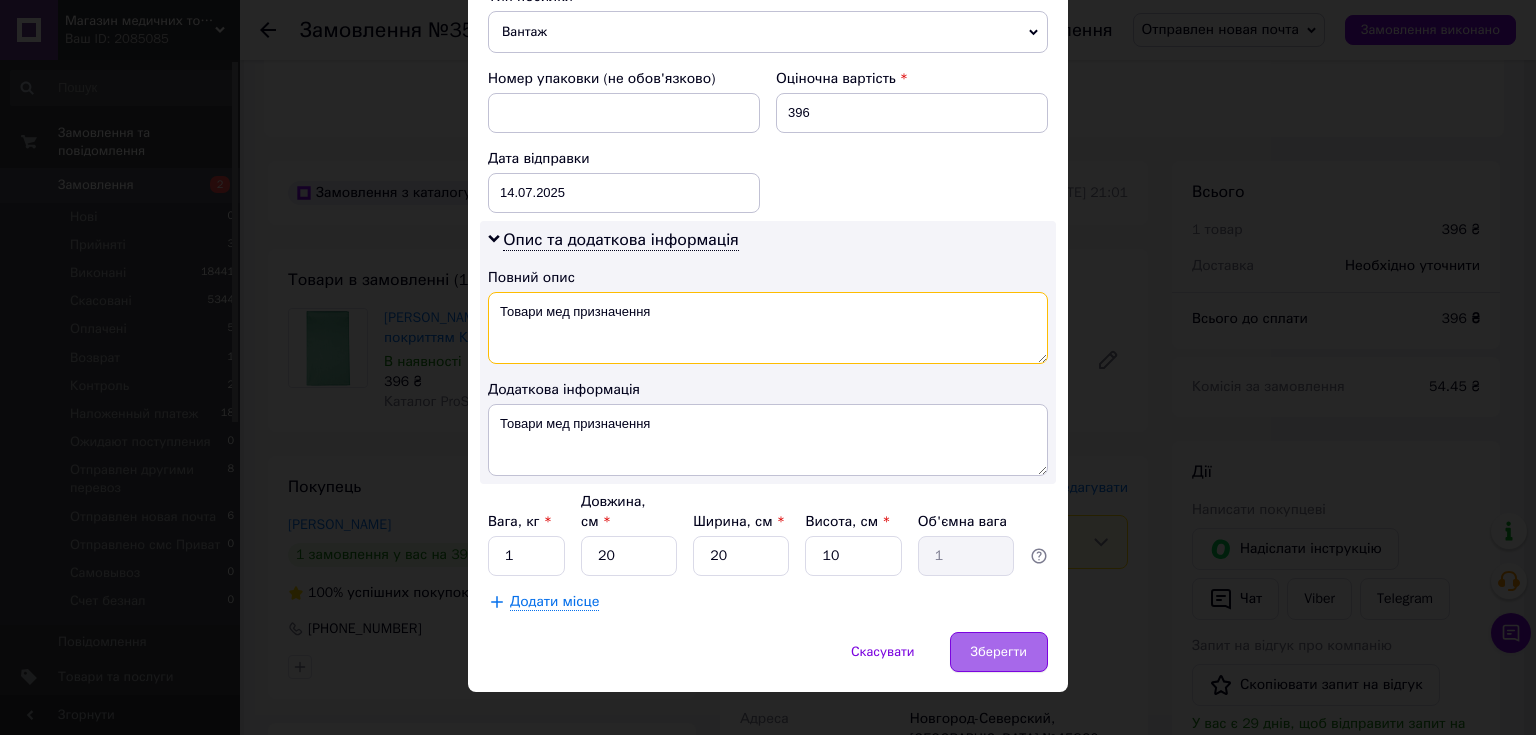 type on "Товари мед призначення" 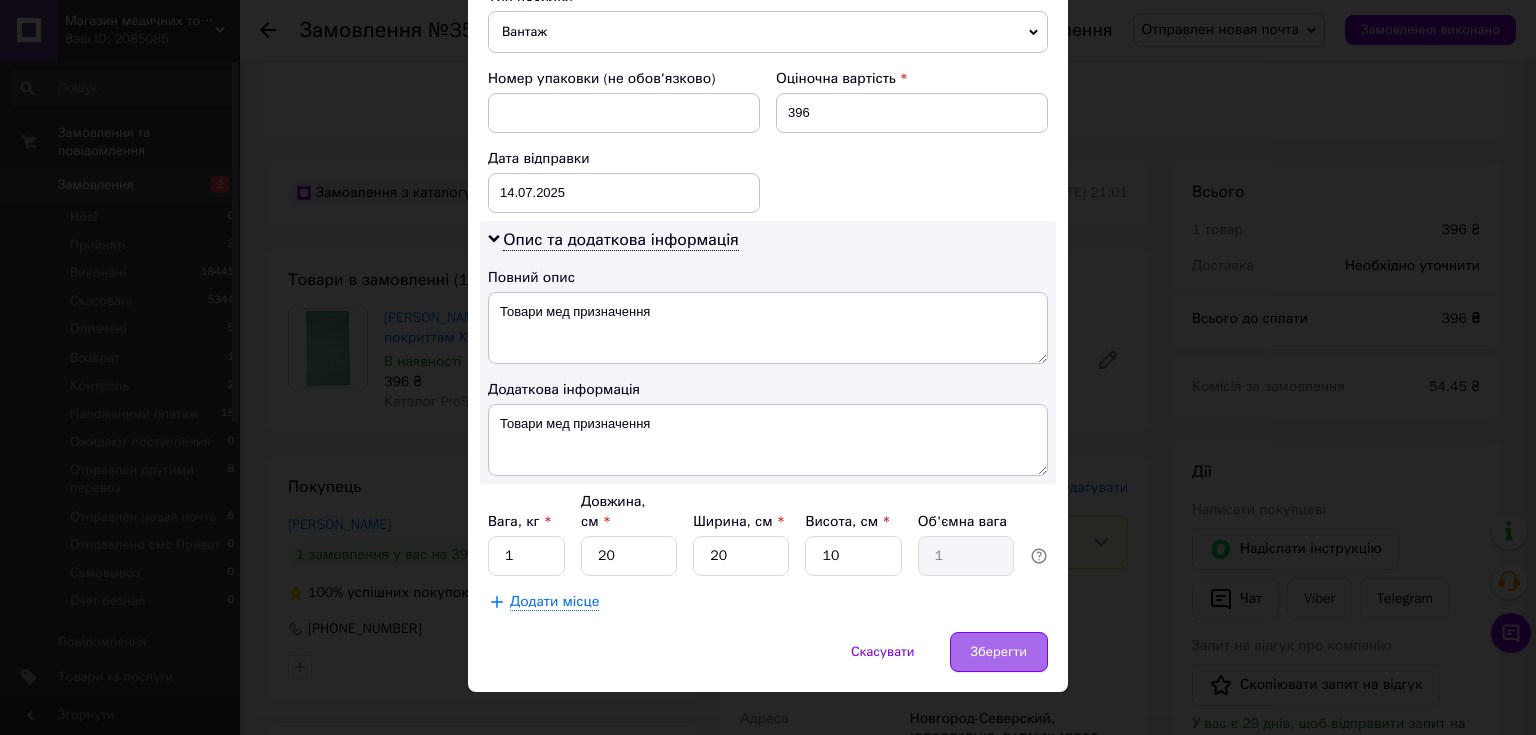 click on "Зберегти" at bounding box center (999, 652) 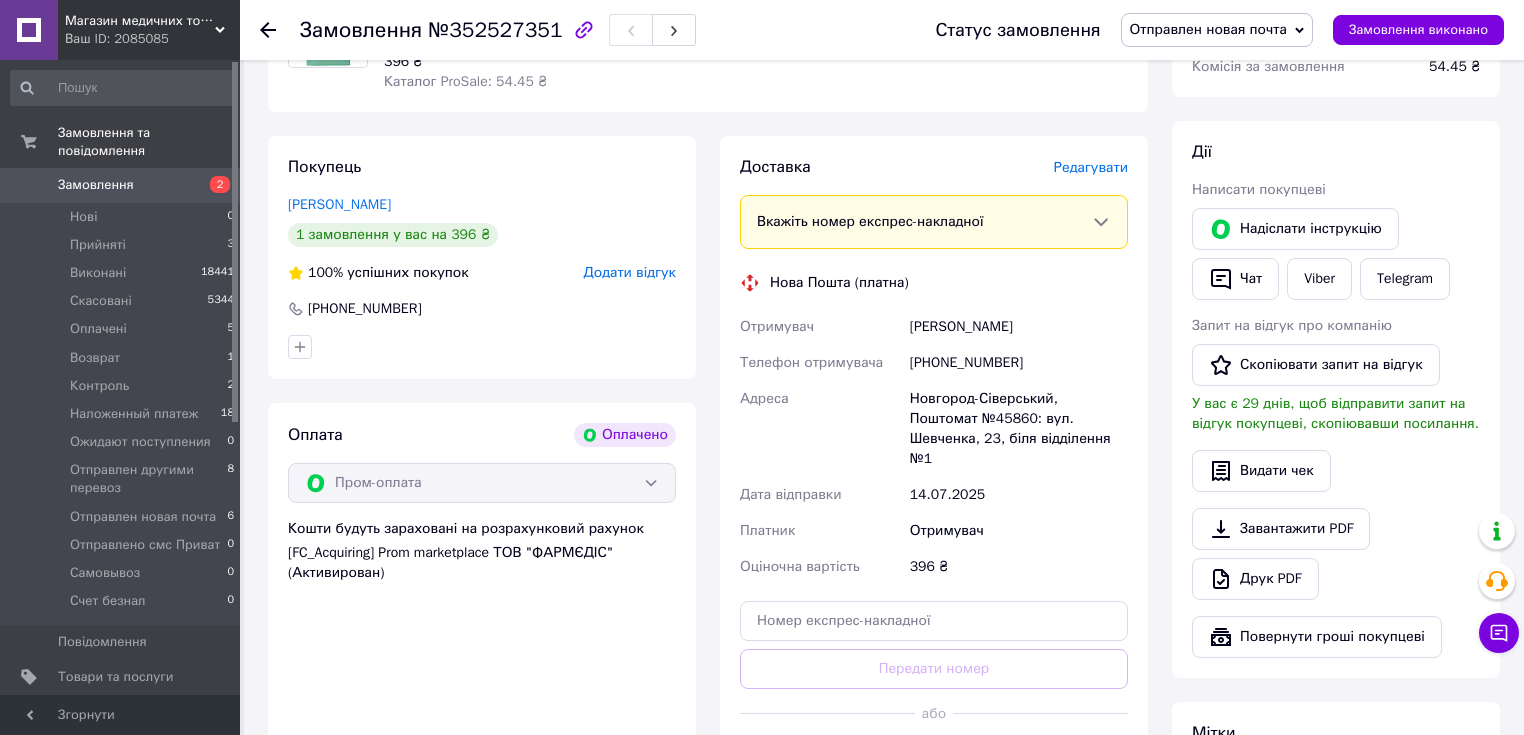 scroll, scrollTop: 1120, scrollLeft: 0, axis: vertical 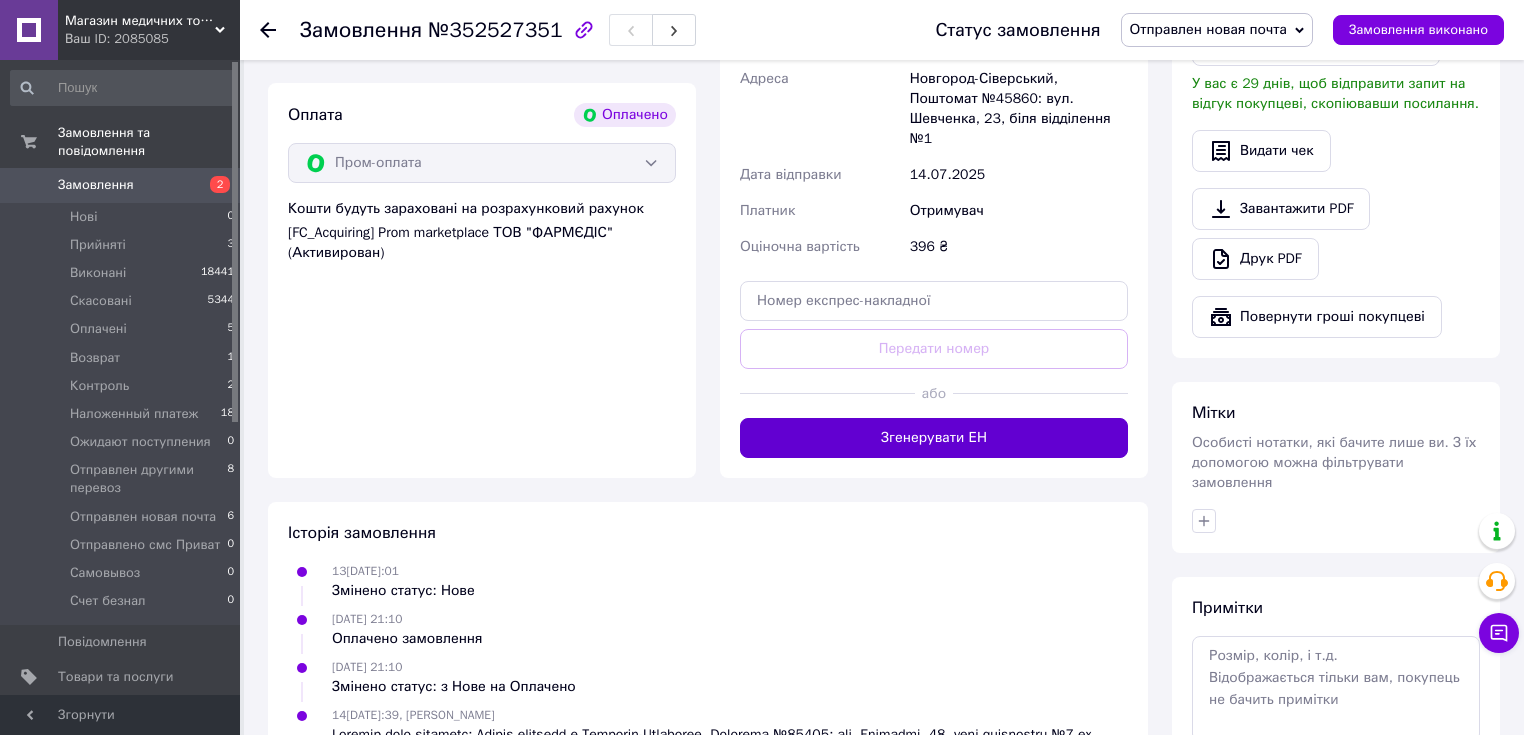 click on "Згенерувати ЕН" at bounding box center (934, 438) 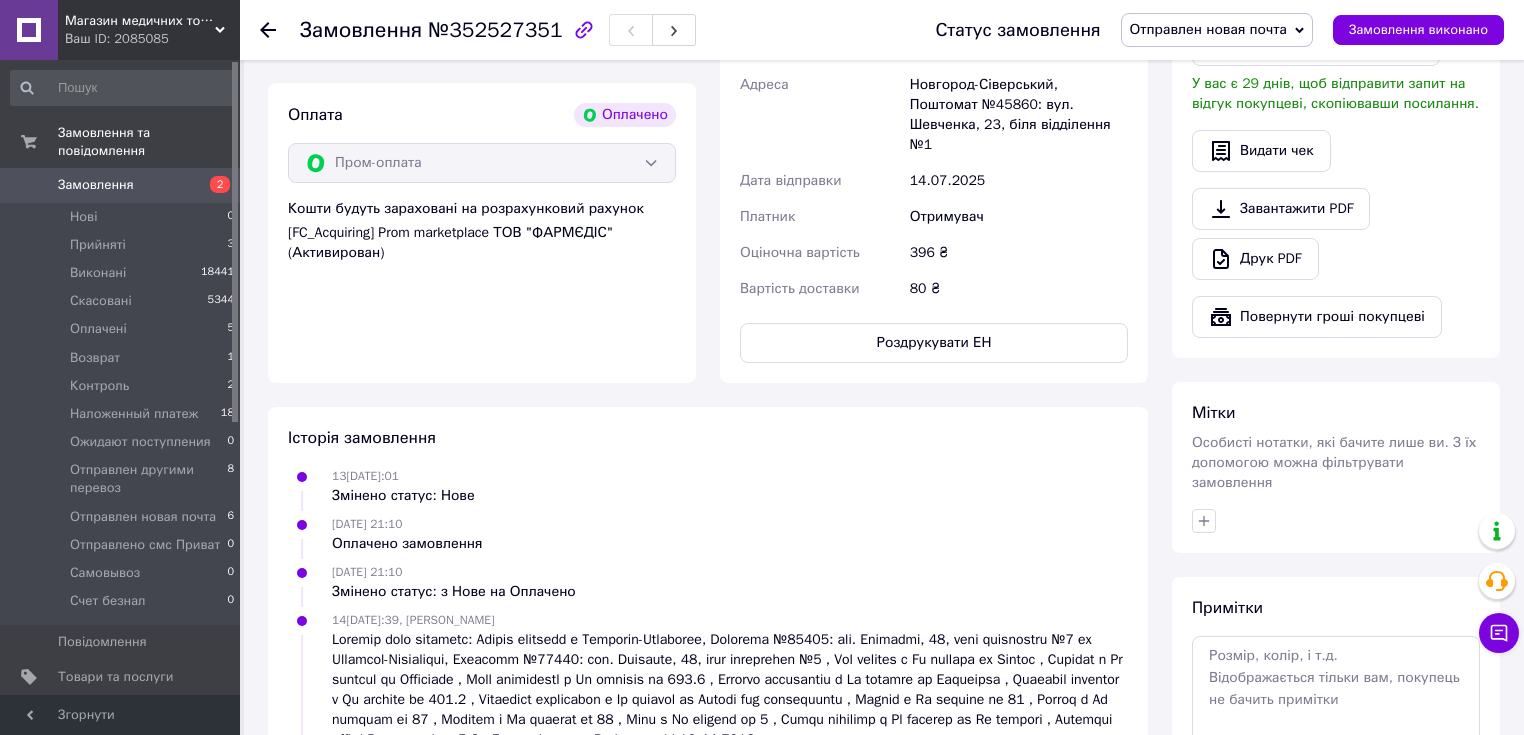 scroll, scrollTop: 880, scrollLeft: 0, axis: vertical 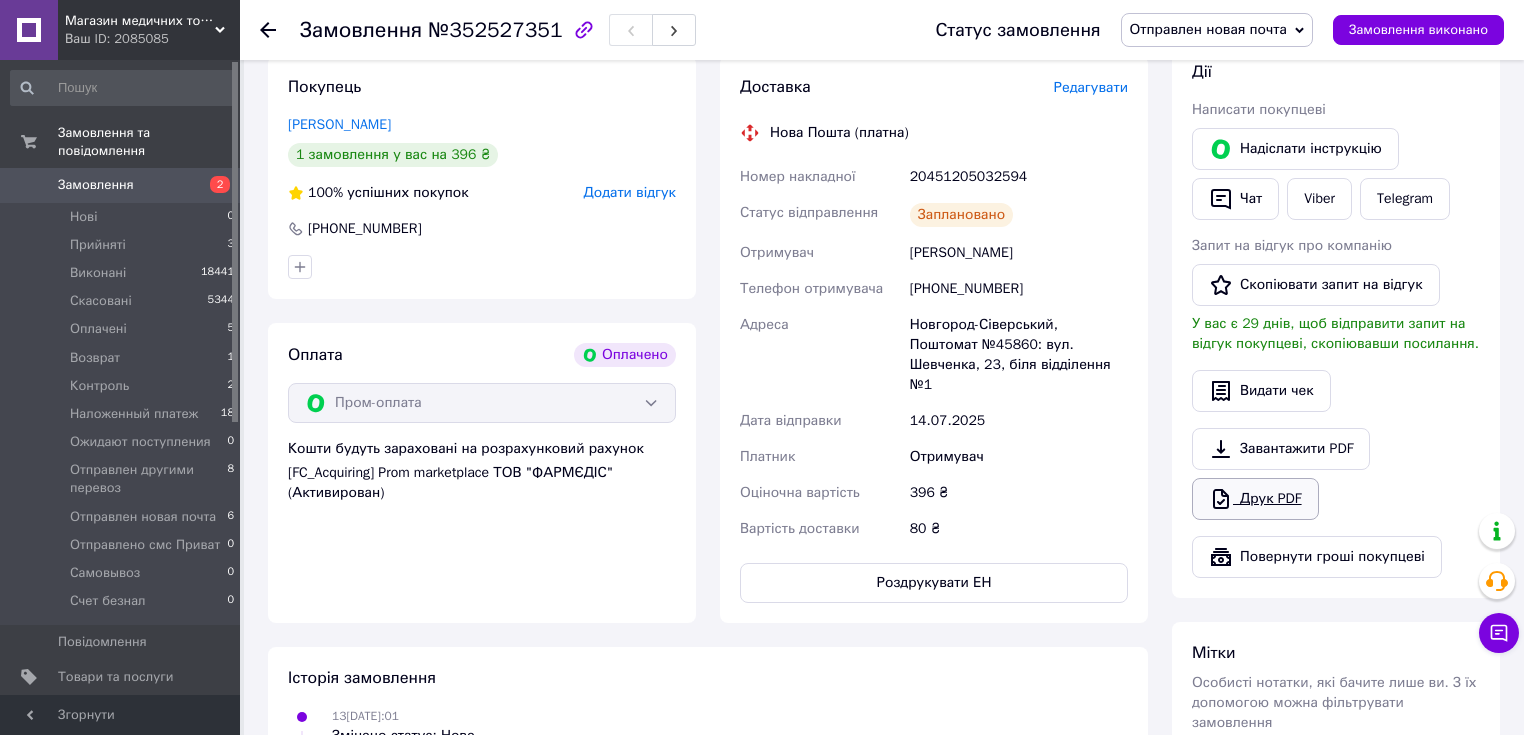click on "Друк PDF" at bounding box center [1255, 499] 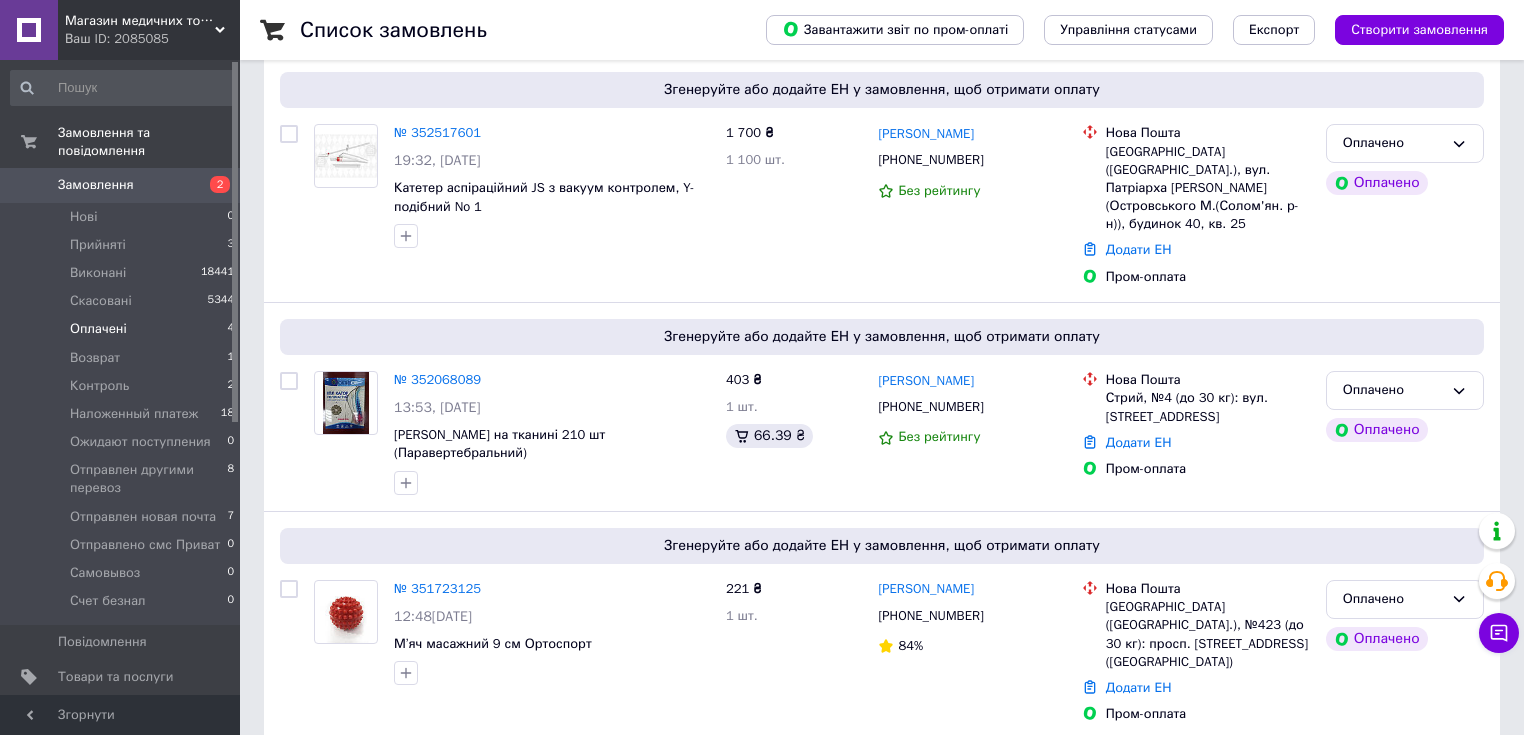 scroll, scrollTop: 493, scrollLeft: 0, axis: vertical 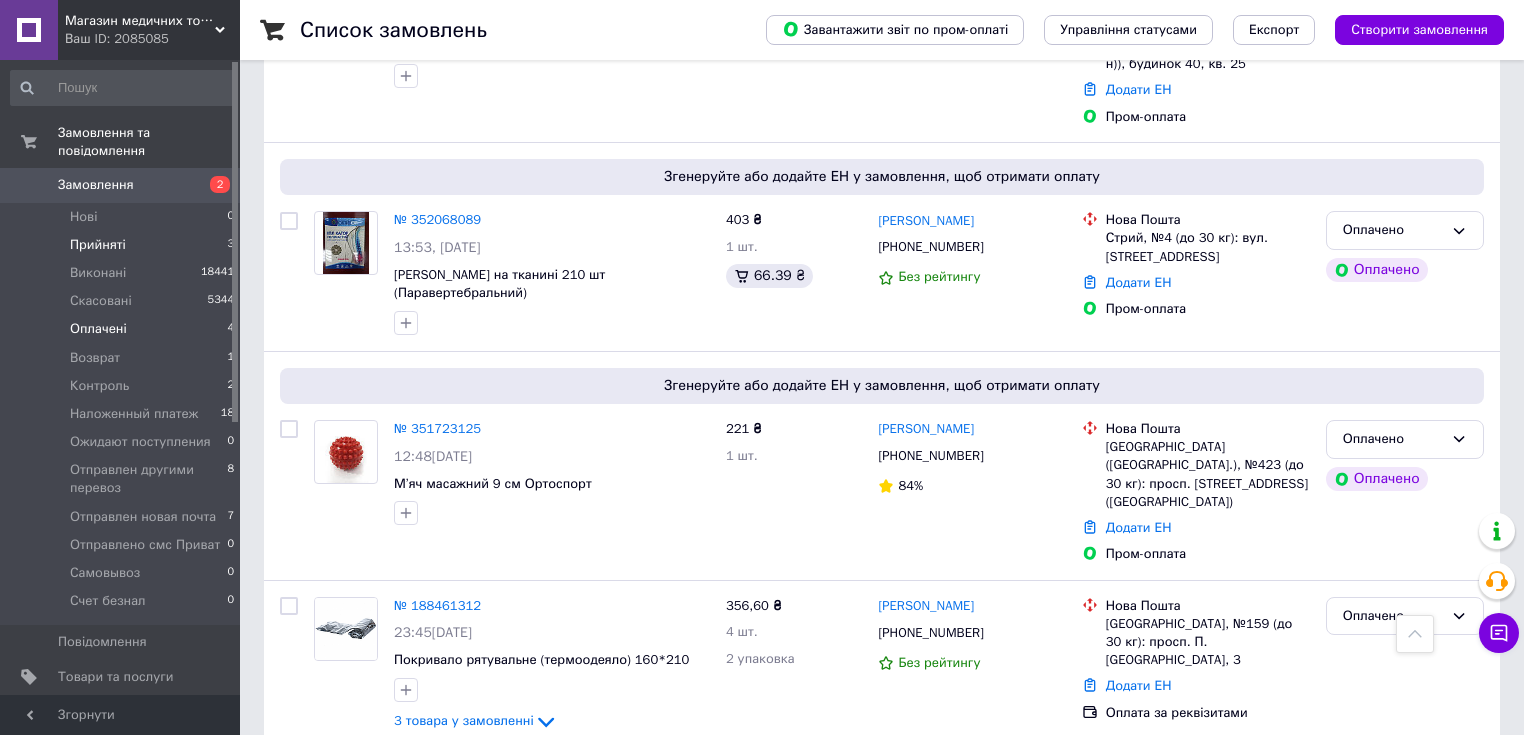 click on "Прийняті" at bounding box center [98, 245] 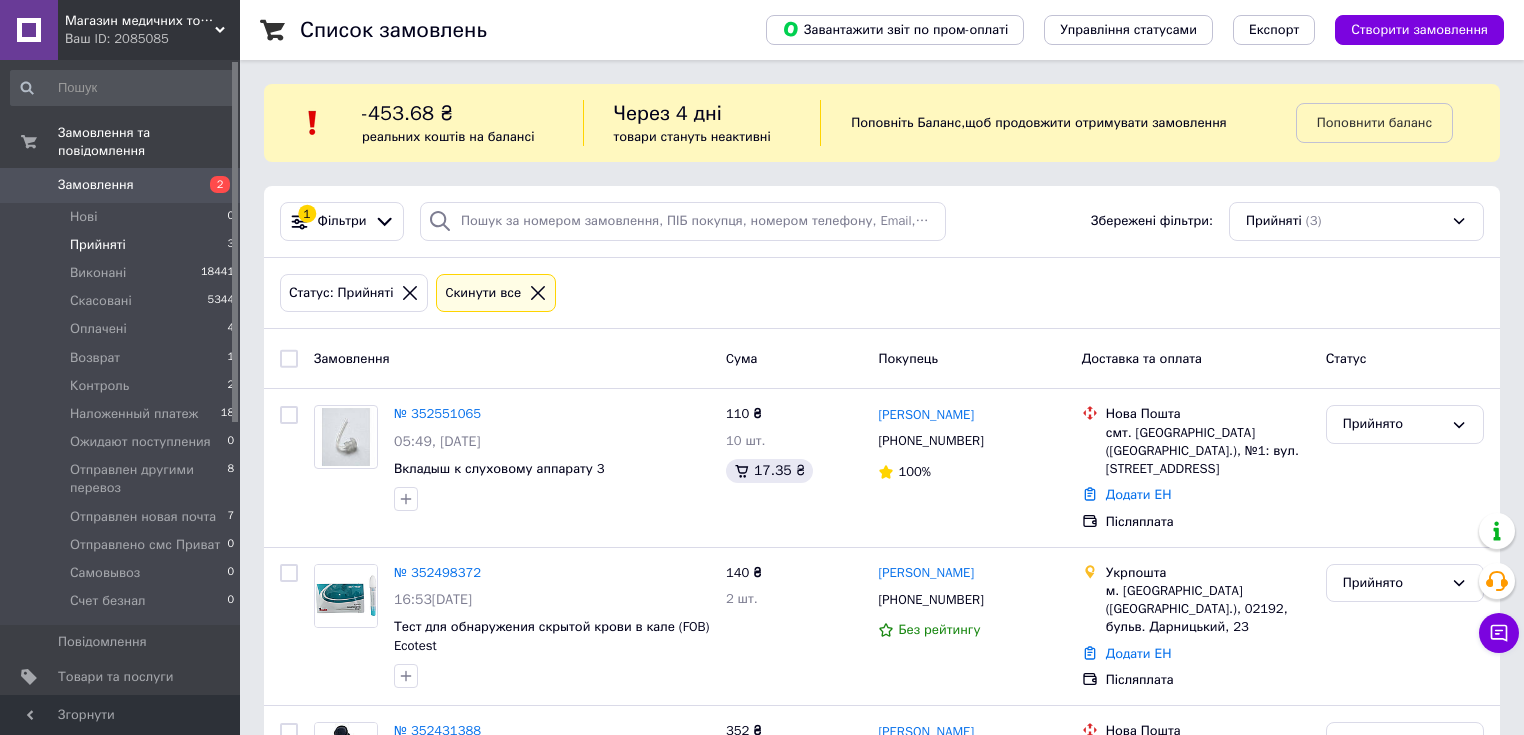 scroll, scrollTop: 129, scrollLeft: 0, axis: vertical 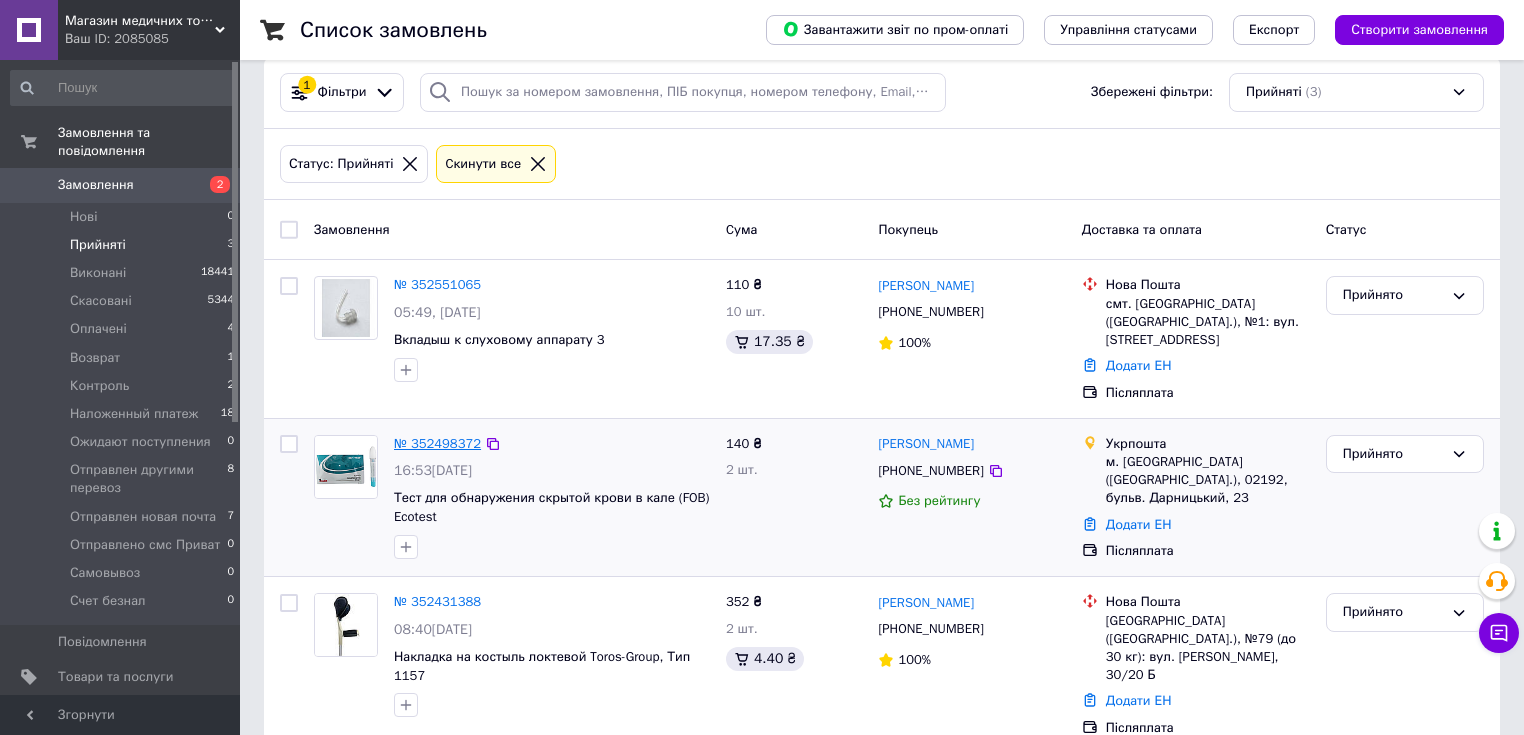 click on "№ 352498372" at bounding box center [437, 443] 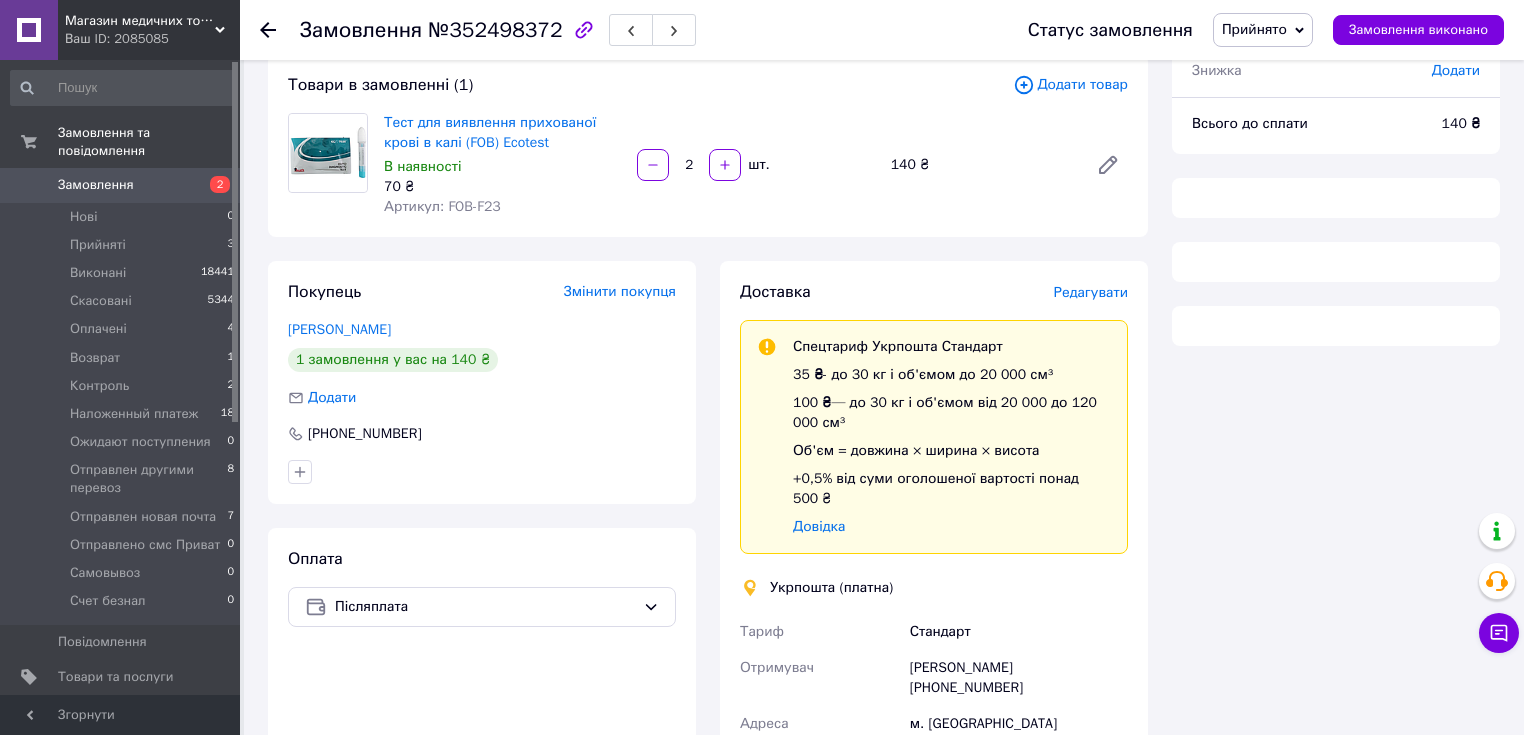scroll, scrollTop: 129, scrollLeft: 0, axis: vertical 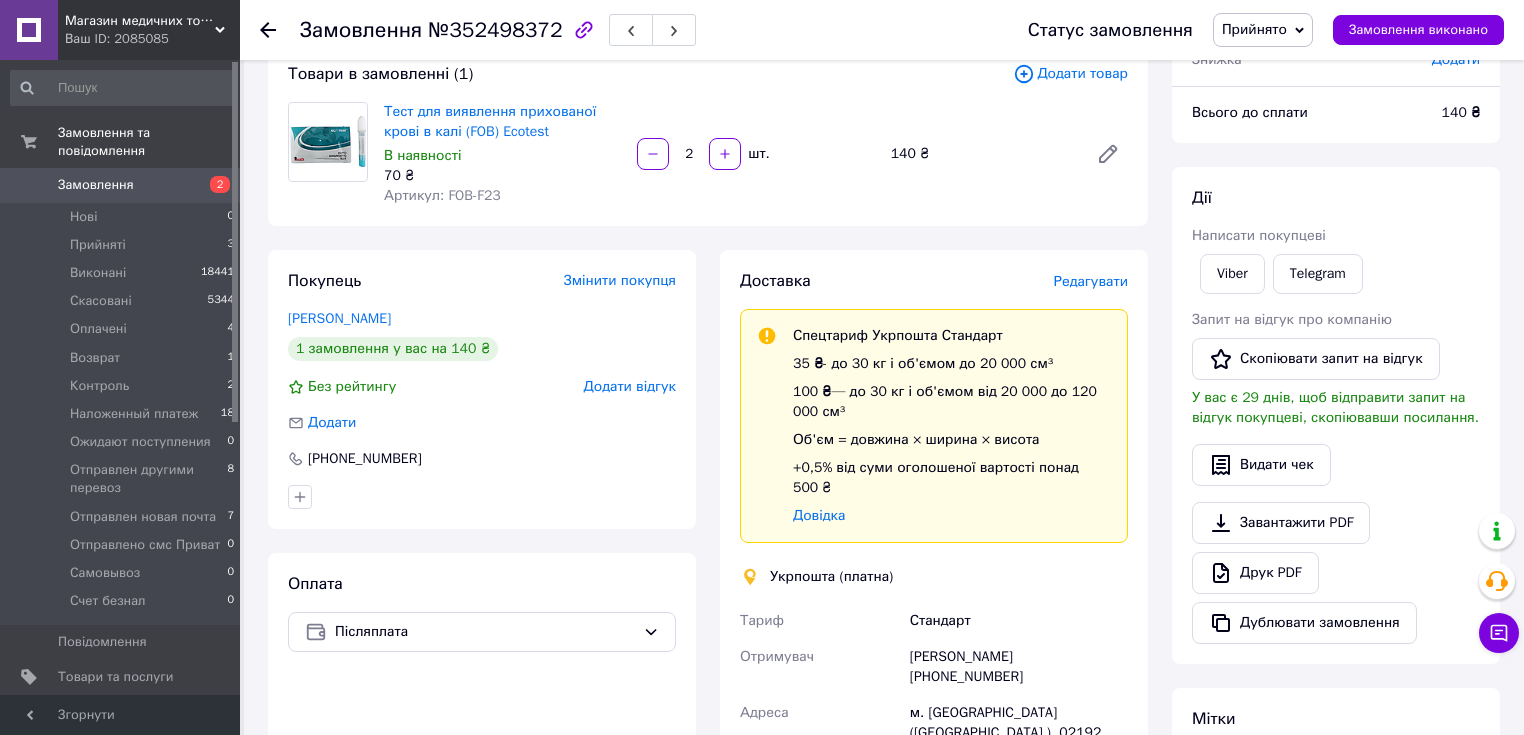 click 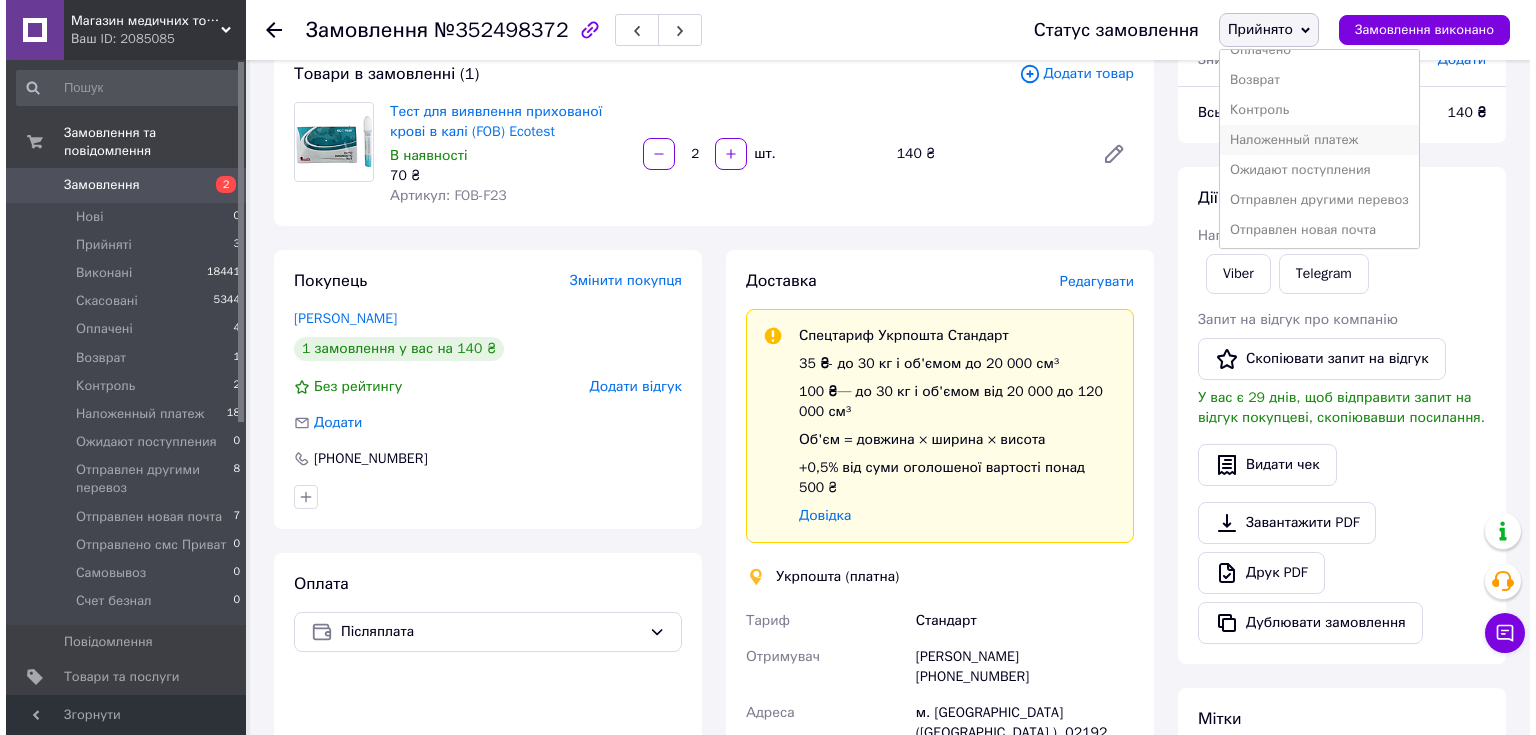 scroll, scrollTop: 160, scrollLeft: 0, axis: vertical 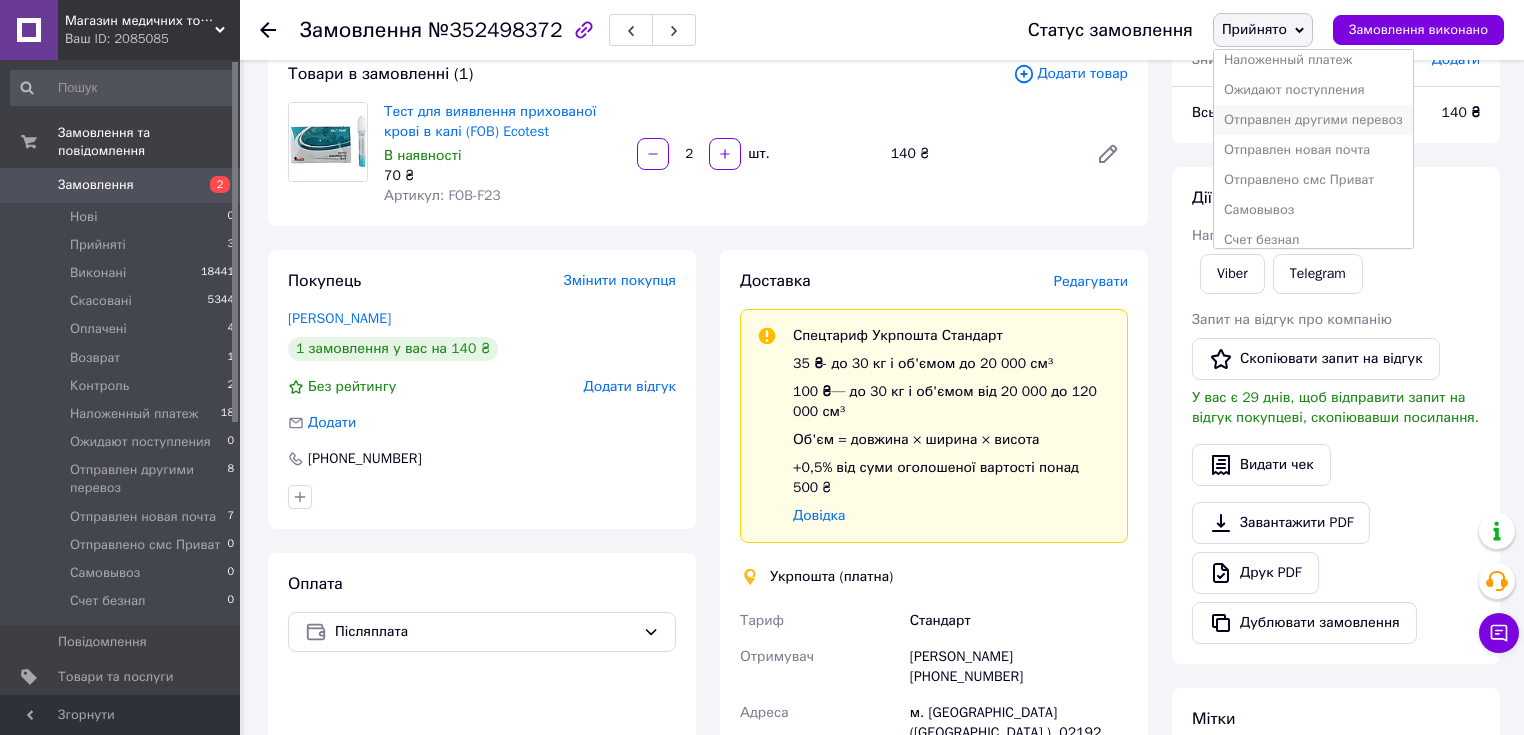 click on "Отправлен другими перевоз" at bounding box center (1313, 120) 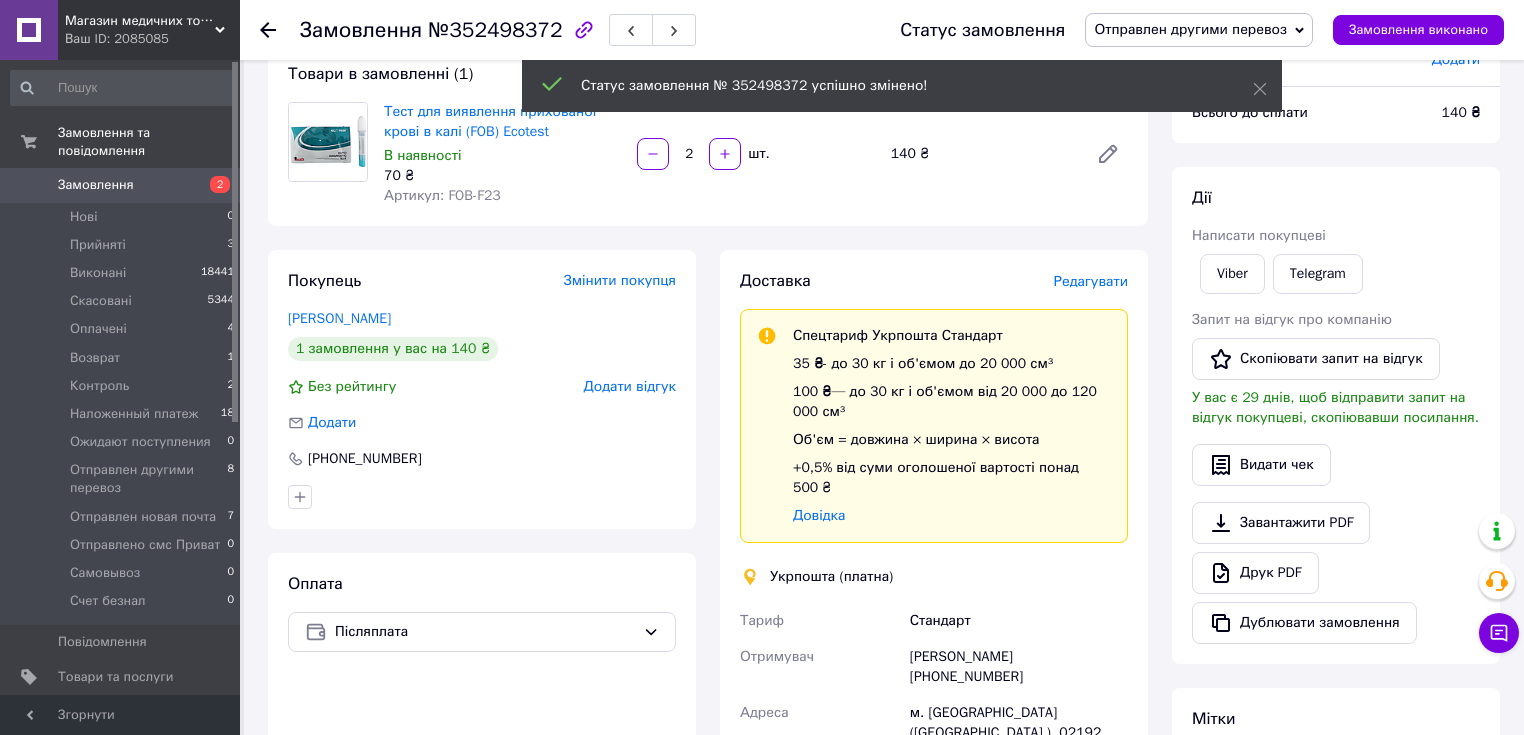 click on "Редагувати" at bounding box center (1091, 281) 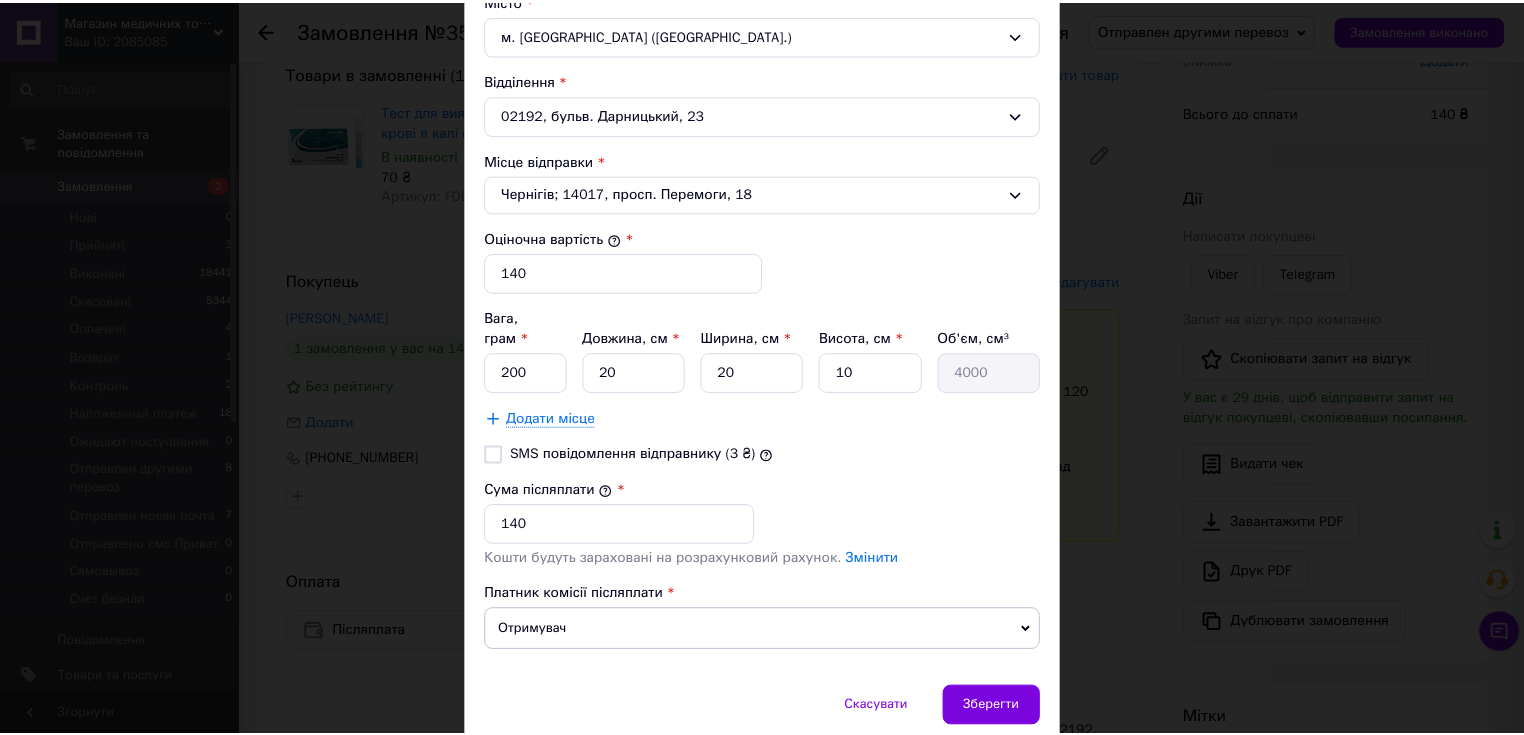 scroll, scrollTop: 696, scrollLeft: 0, axis: vertical 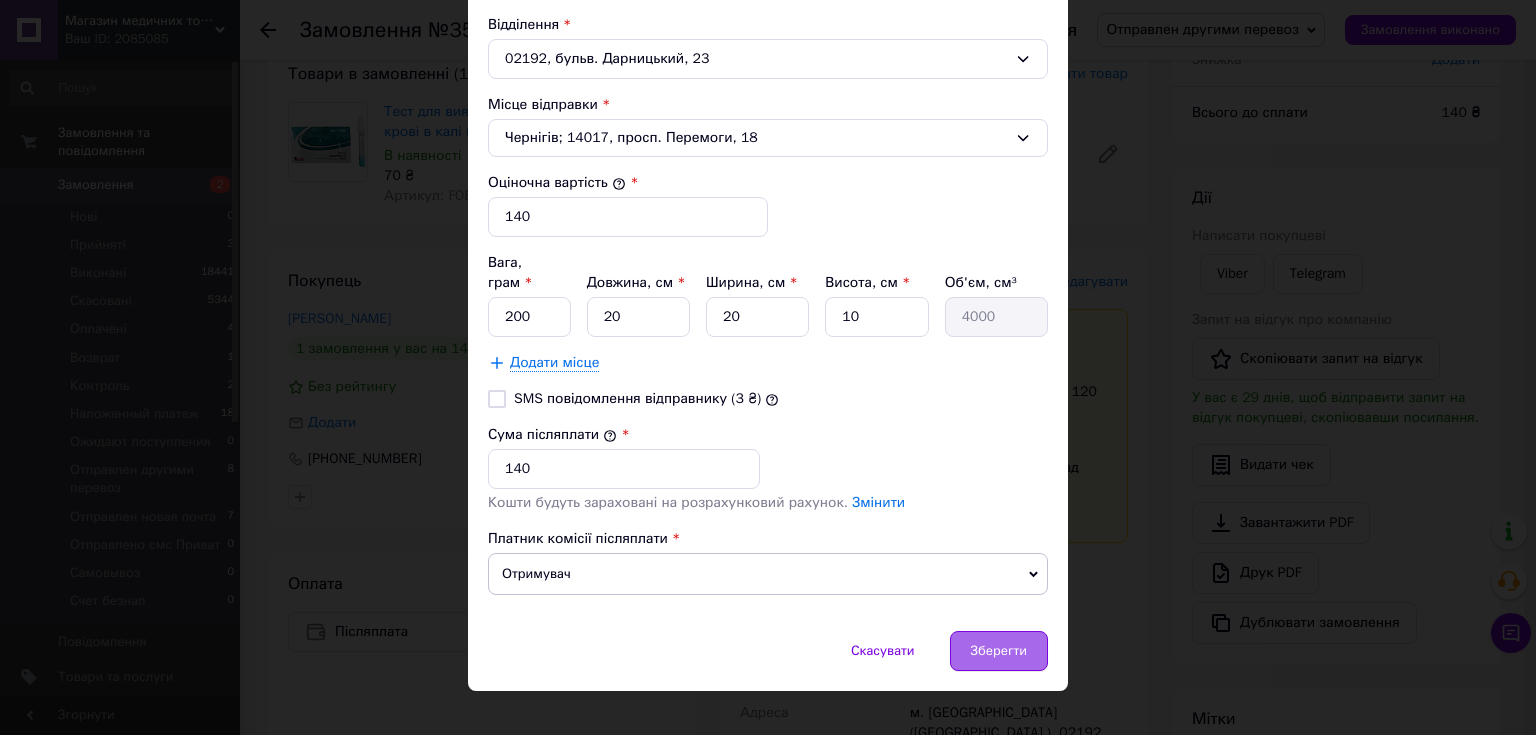 click on "Зберегти" at bounding box center (999, 651) 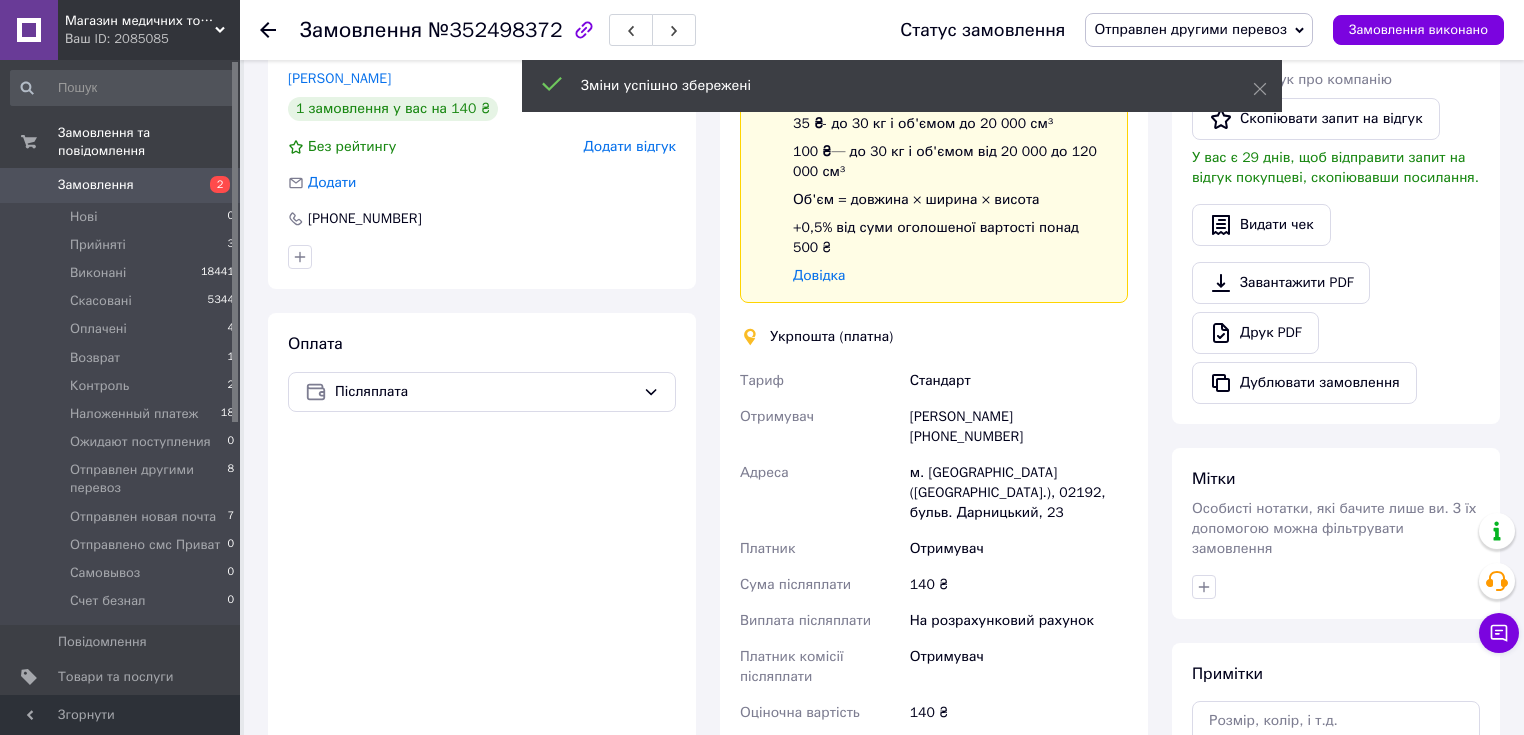 scroll, scrollTop: 689, scrollLeft: 0, axis: vertical 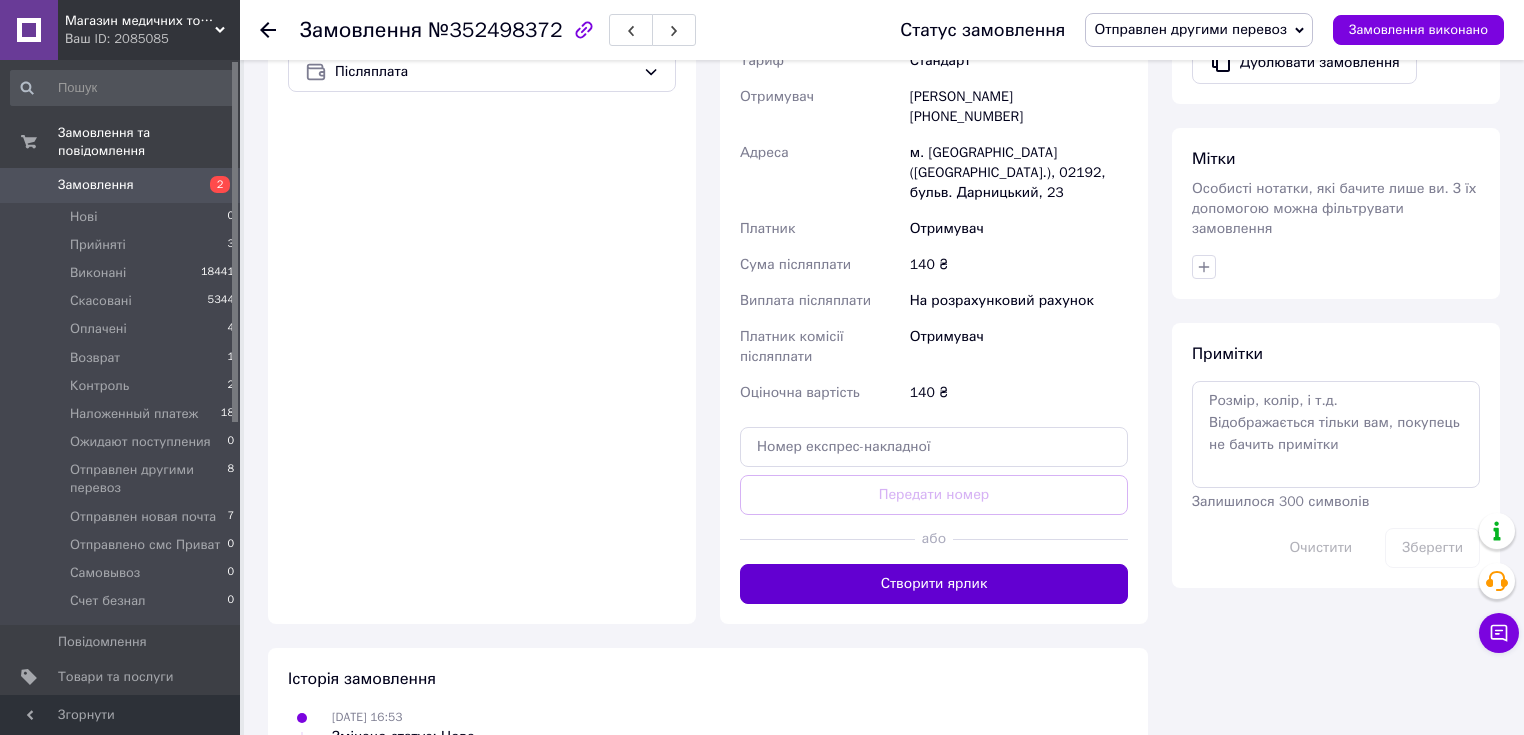 click on "Створити ярлик" at bounding box center (934, 584) 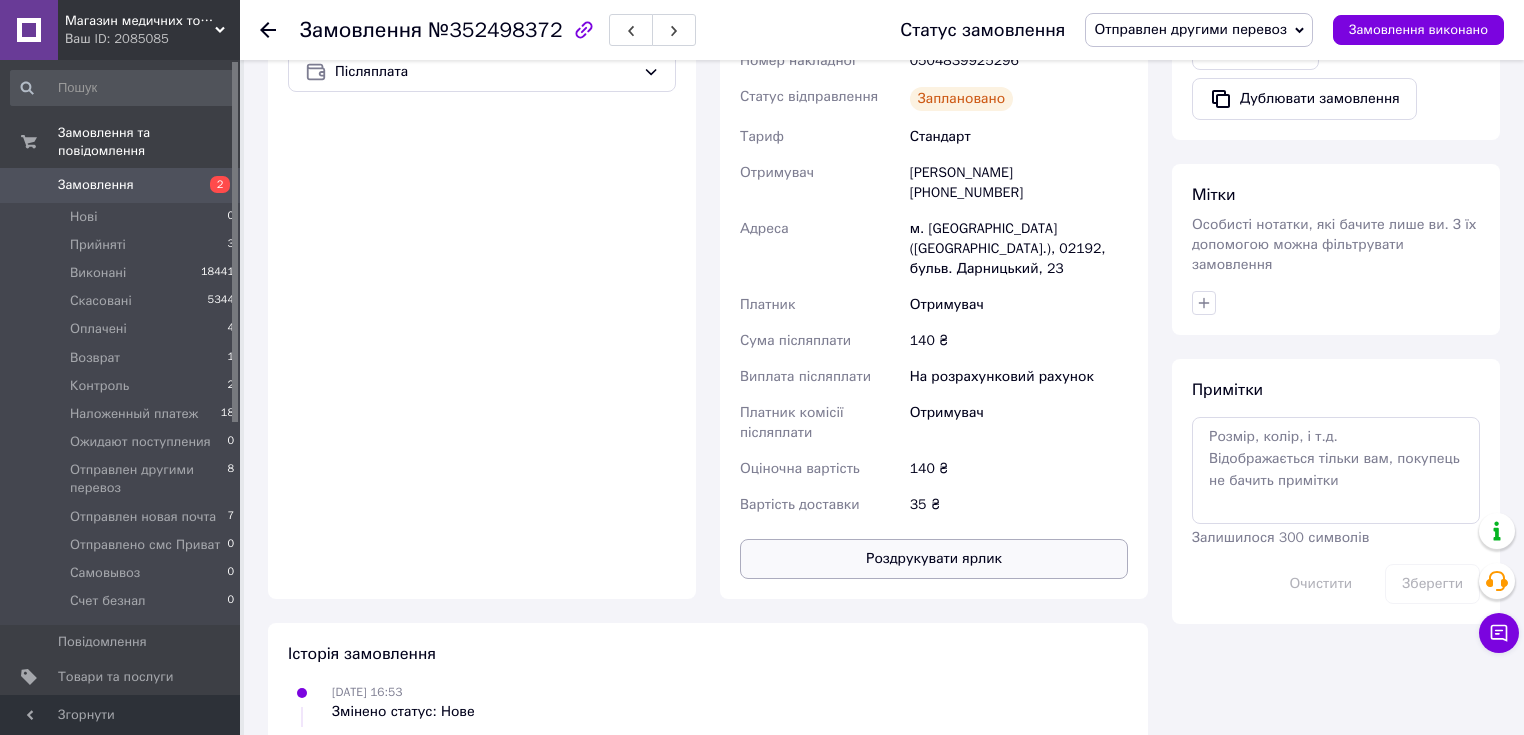click on "Роздрукувати ярлик" at bounding box center [934, 559] 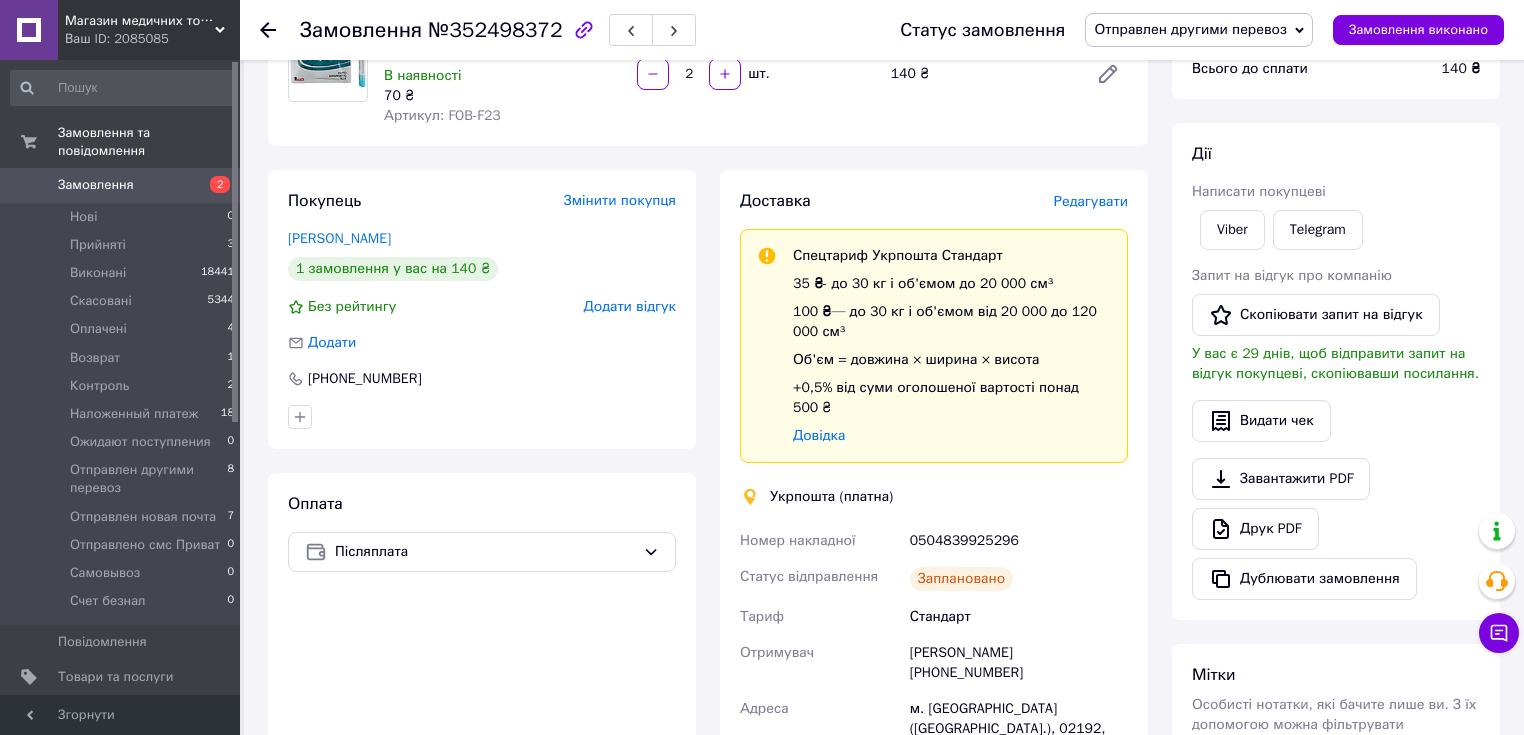 scroll, scrollTop: 0, scrollLeft: 0, axis: both 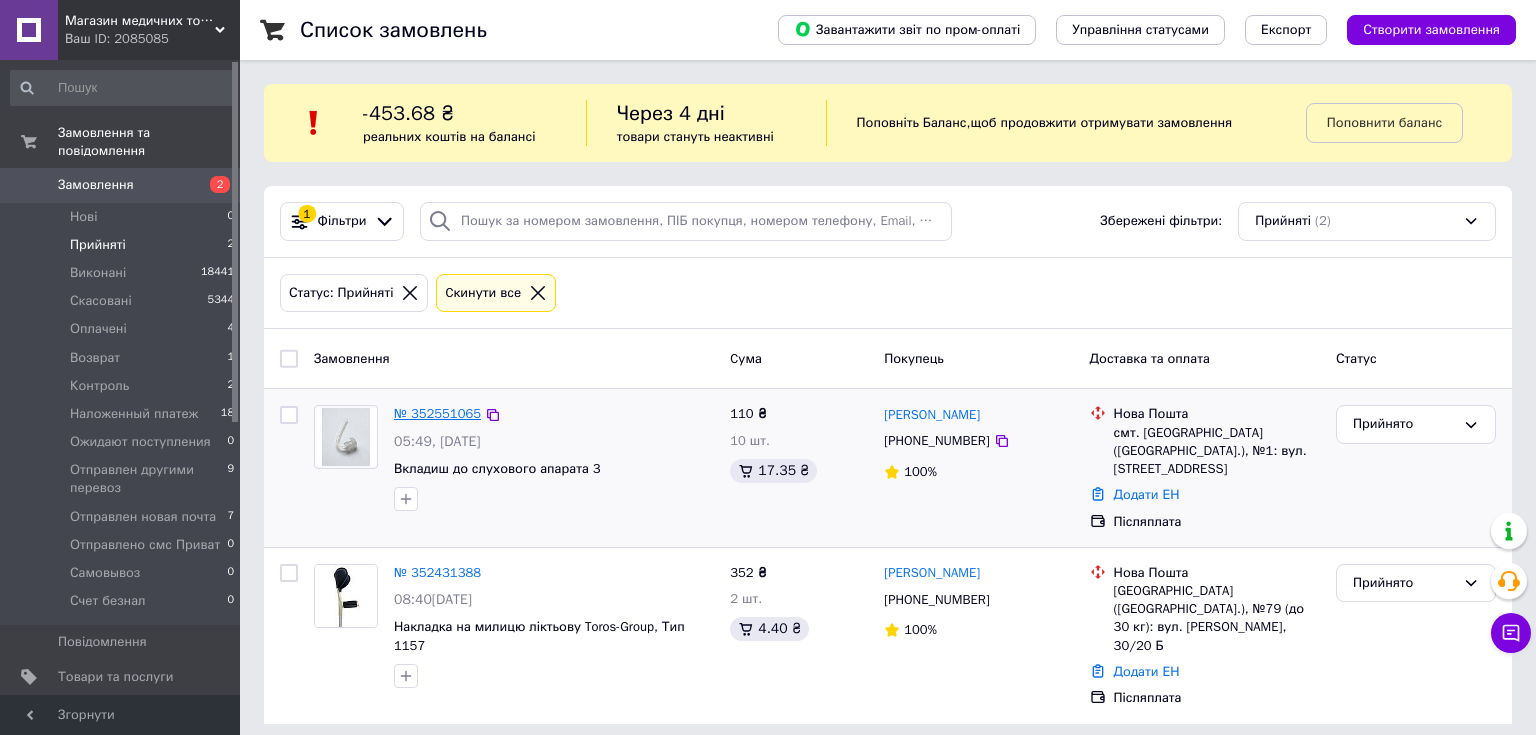 click on "№ 352551065" at bounding box center (437, 413) 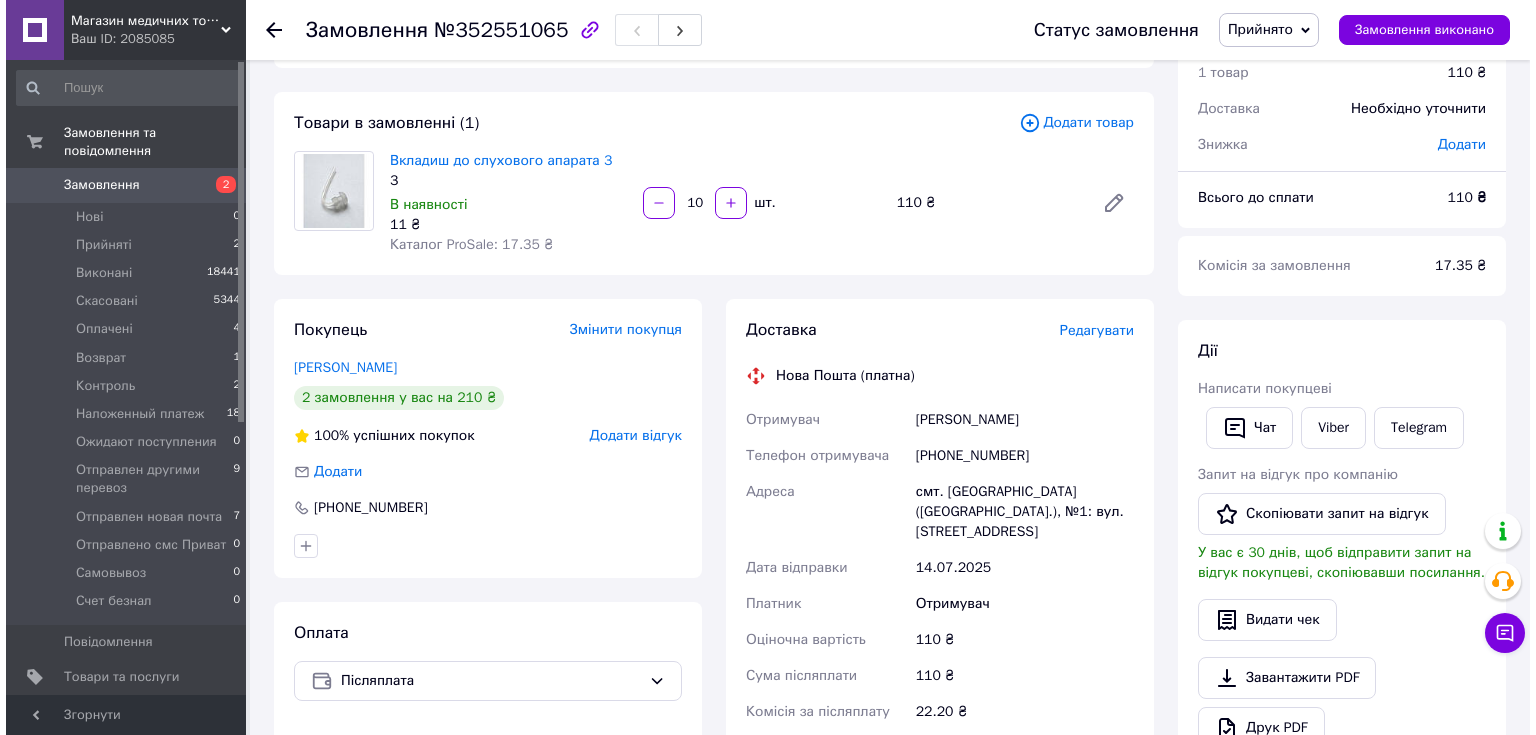 scroll, scrollTop: 160, scrollLeft: 0, axis: vertical 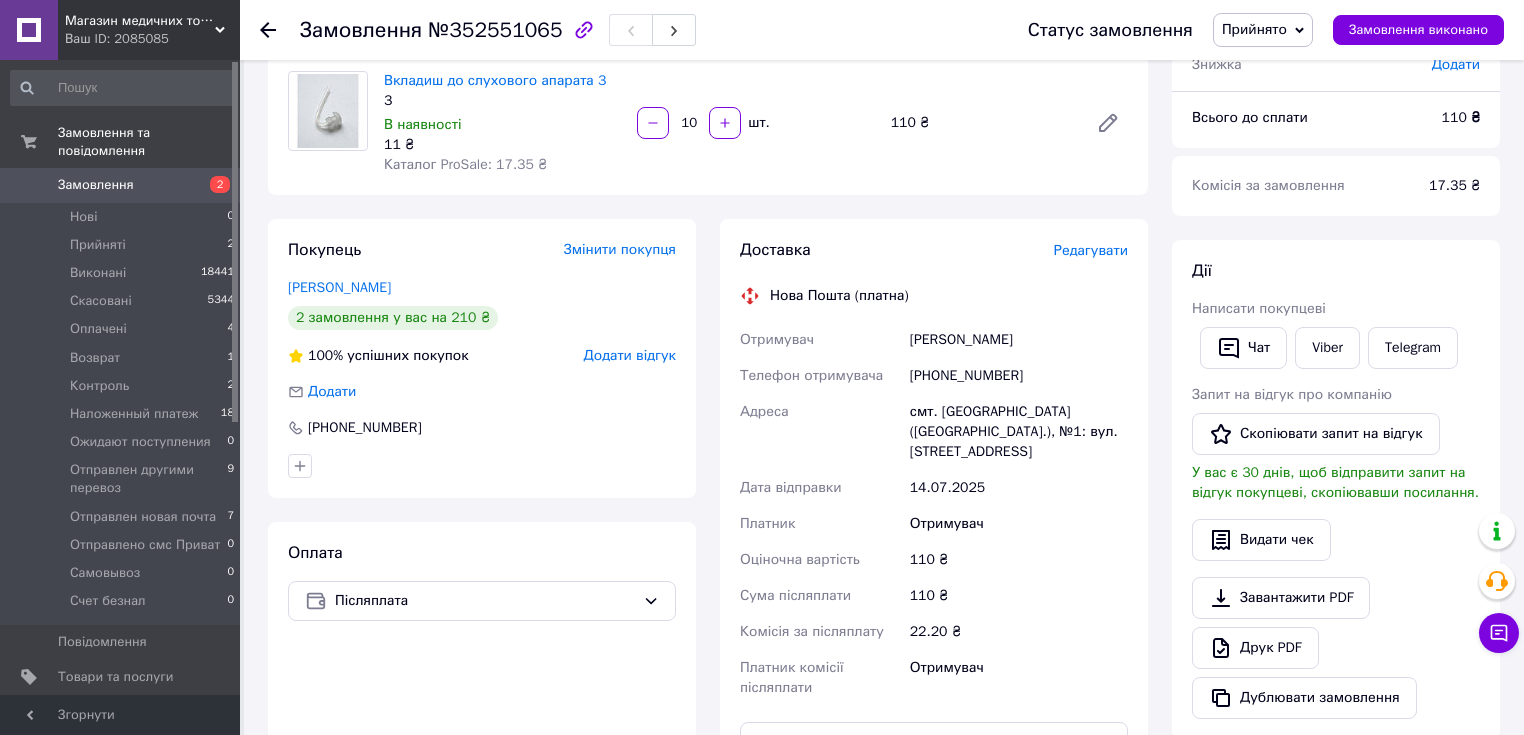 click on "Редагувати" at bounding box center (1091, 250) 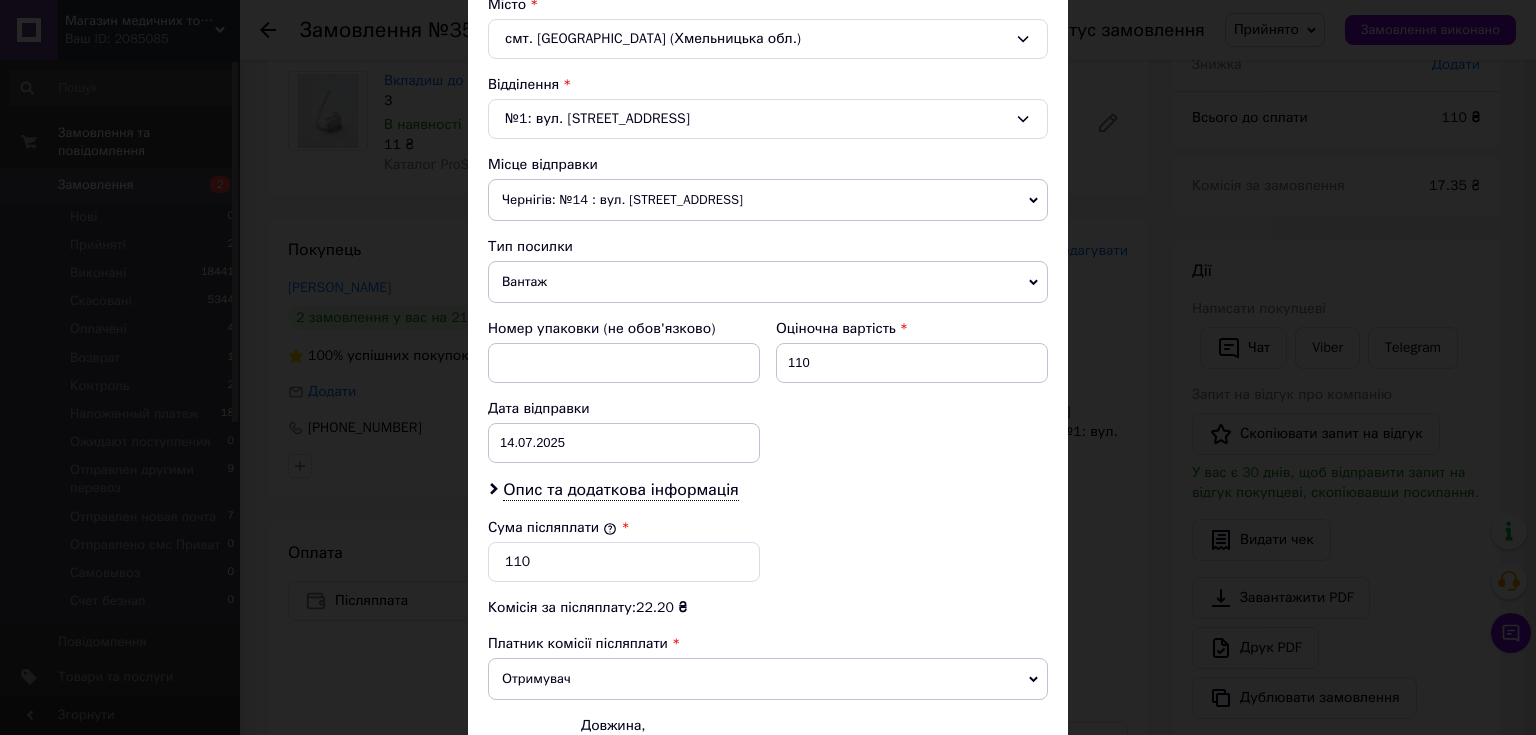 scroll, scrollTop: 784, scrollLeft: 0, axis: vertical 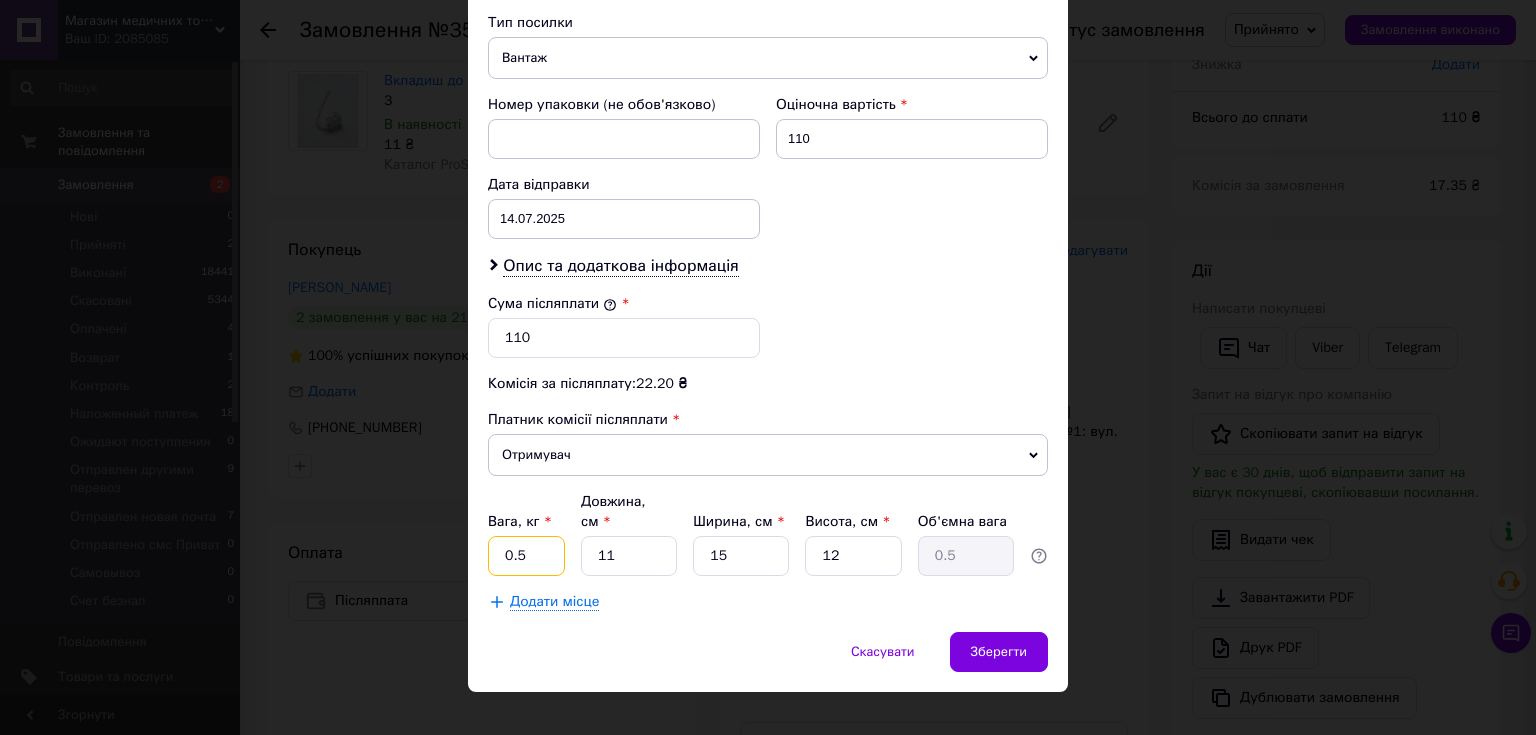 click on "0.5" at bounding box center (526, 556) 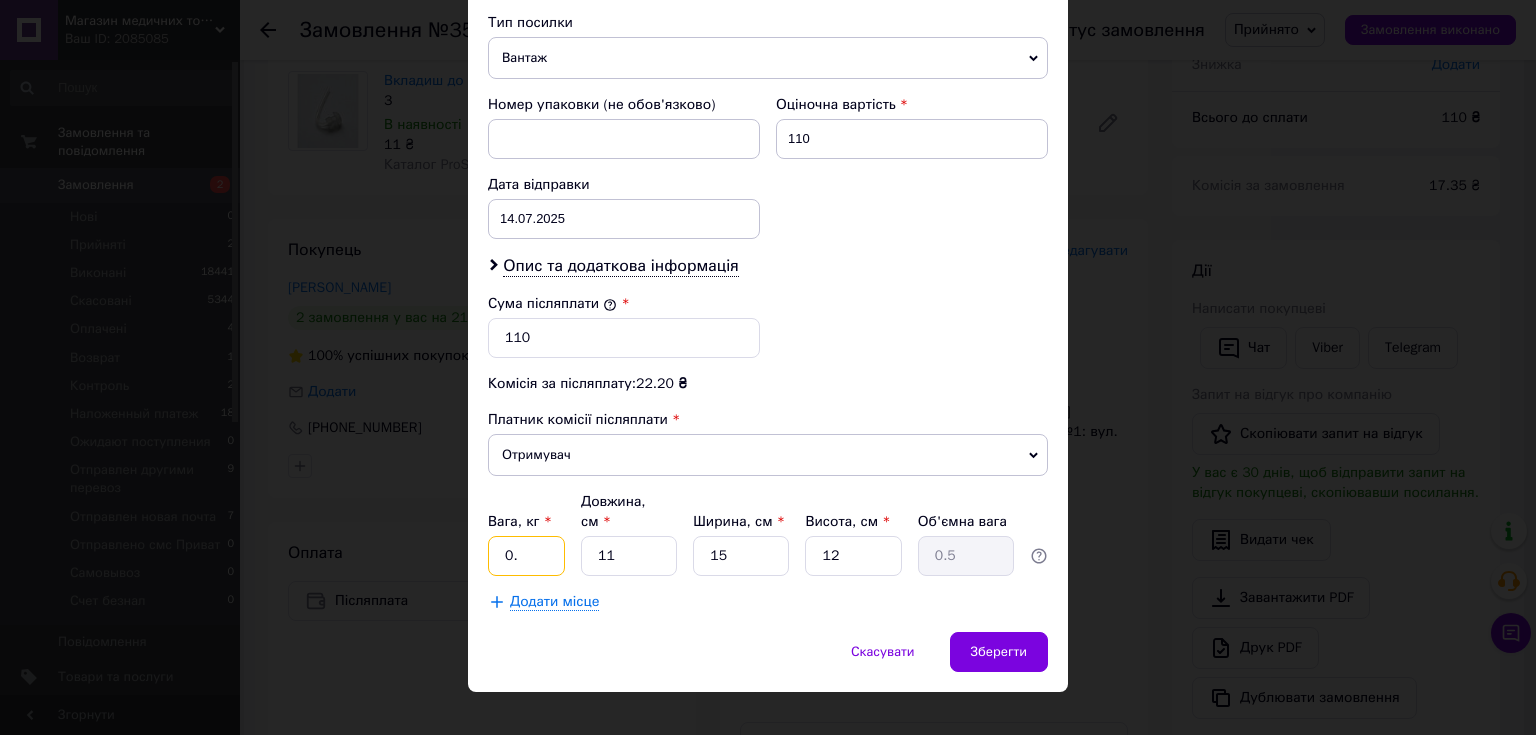 type on "0" 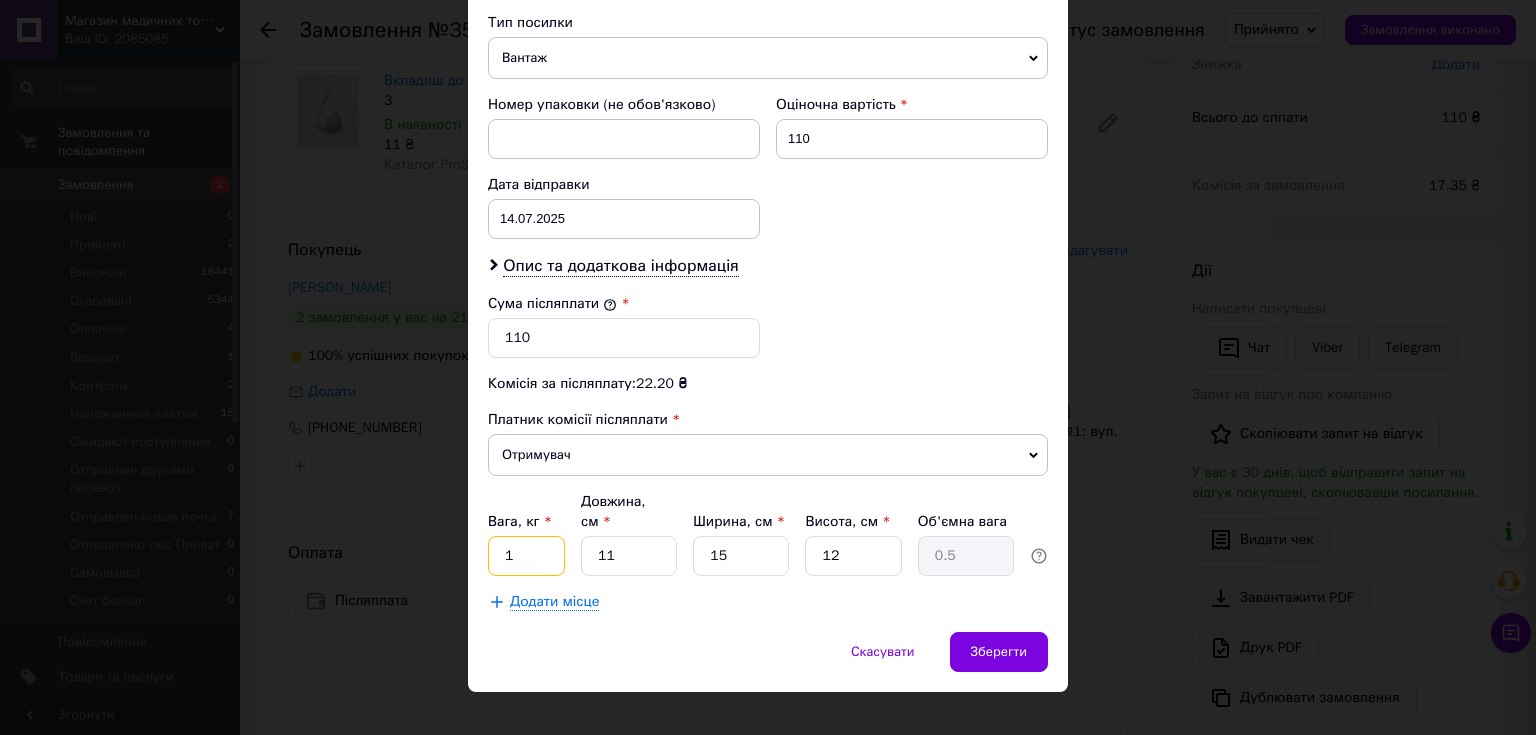 type on "1" 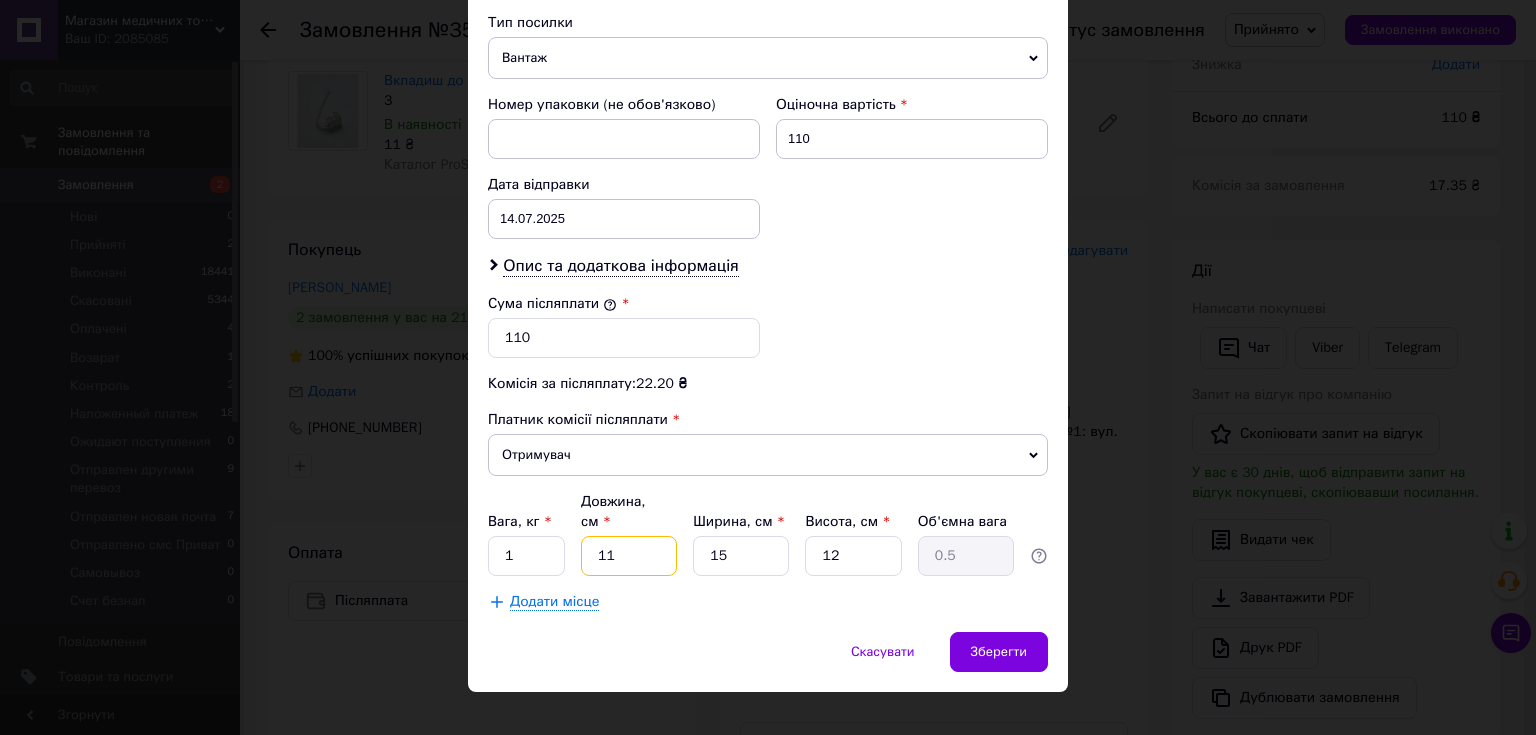 click on "11" at bounding box center (629, 556) 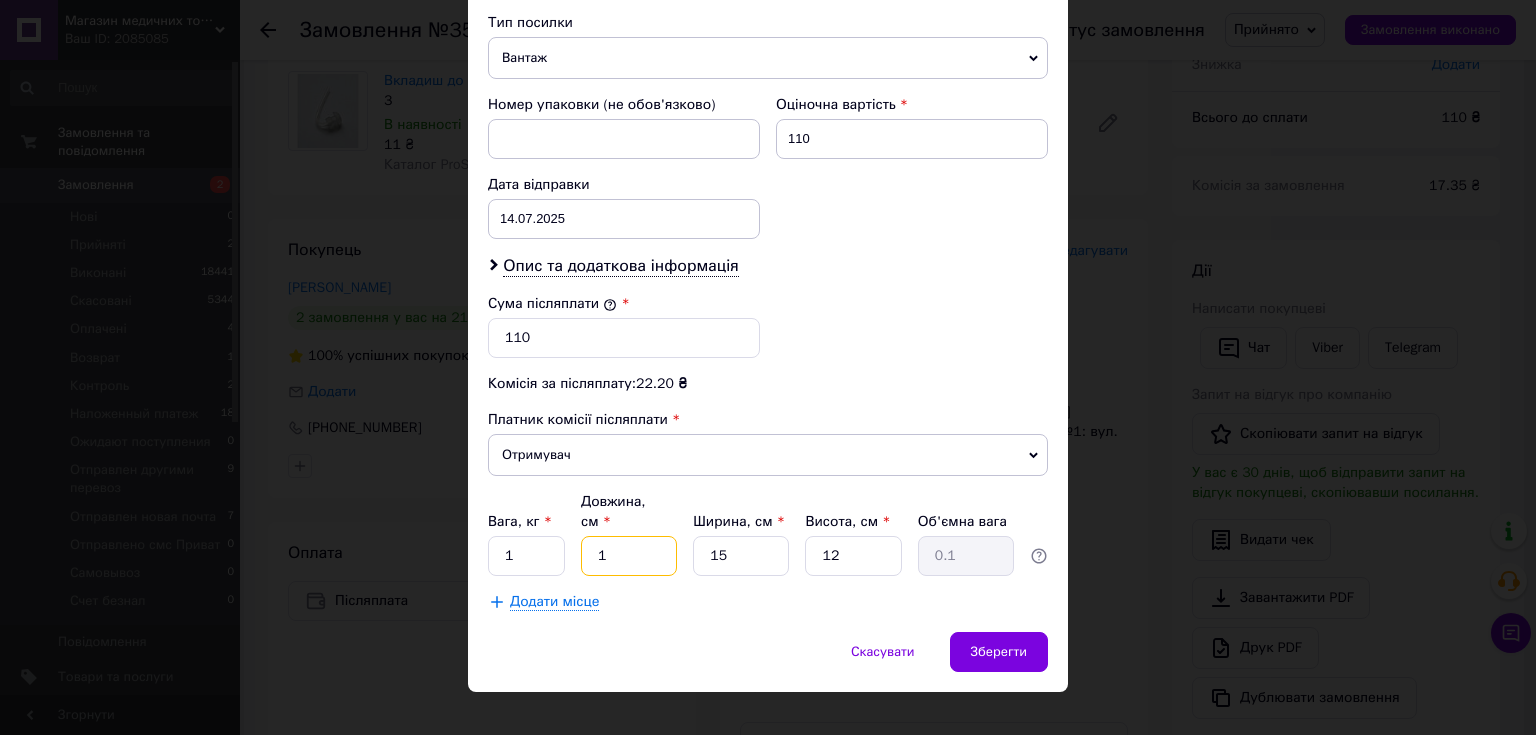 type on "10" 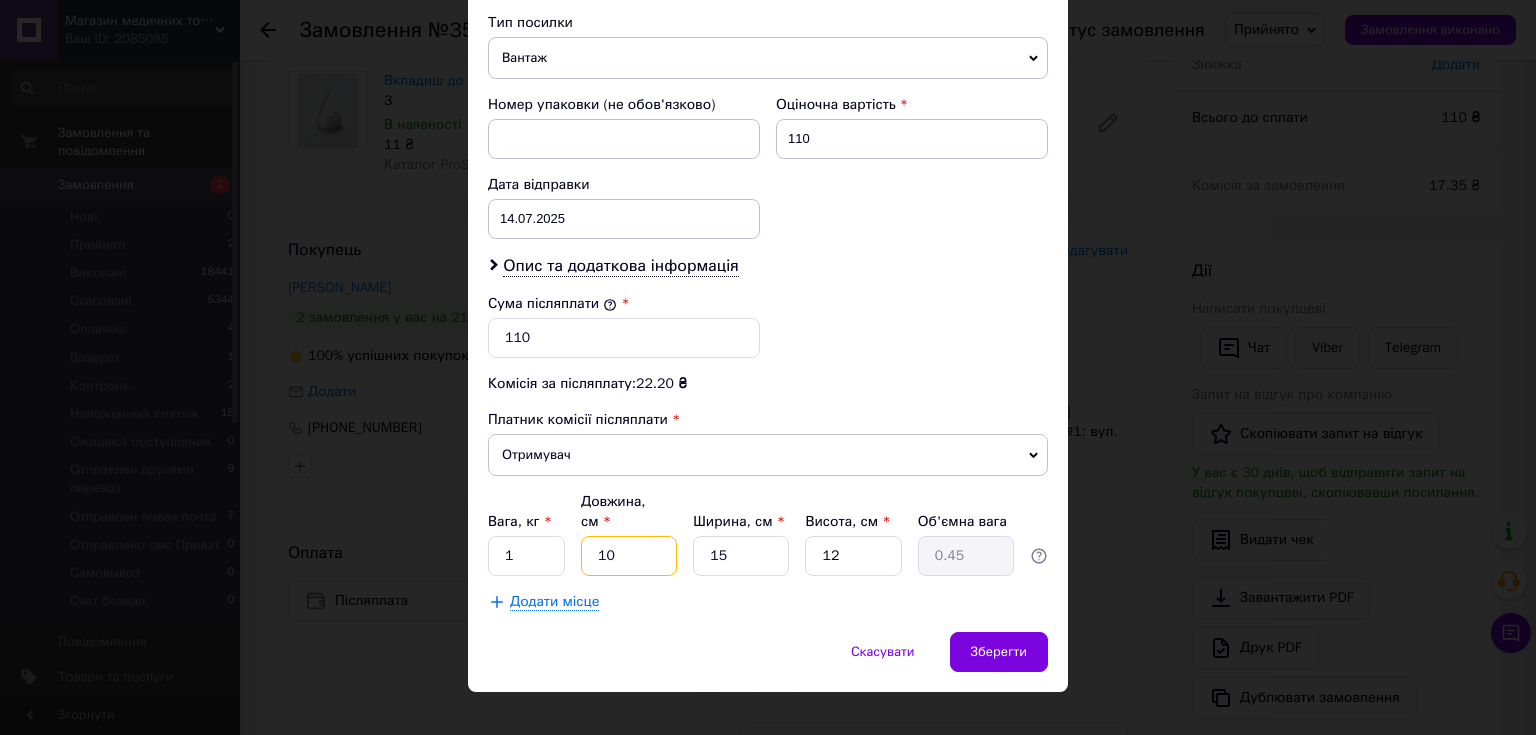 type on "10" 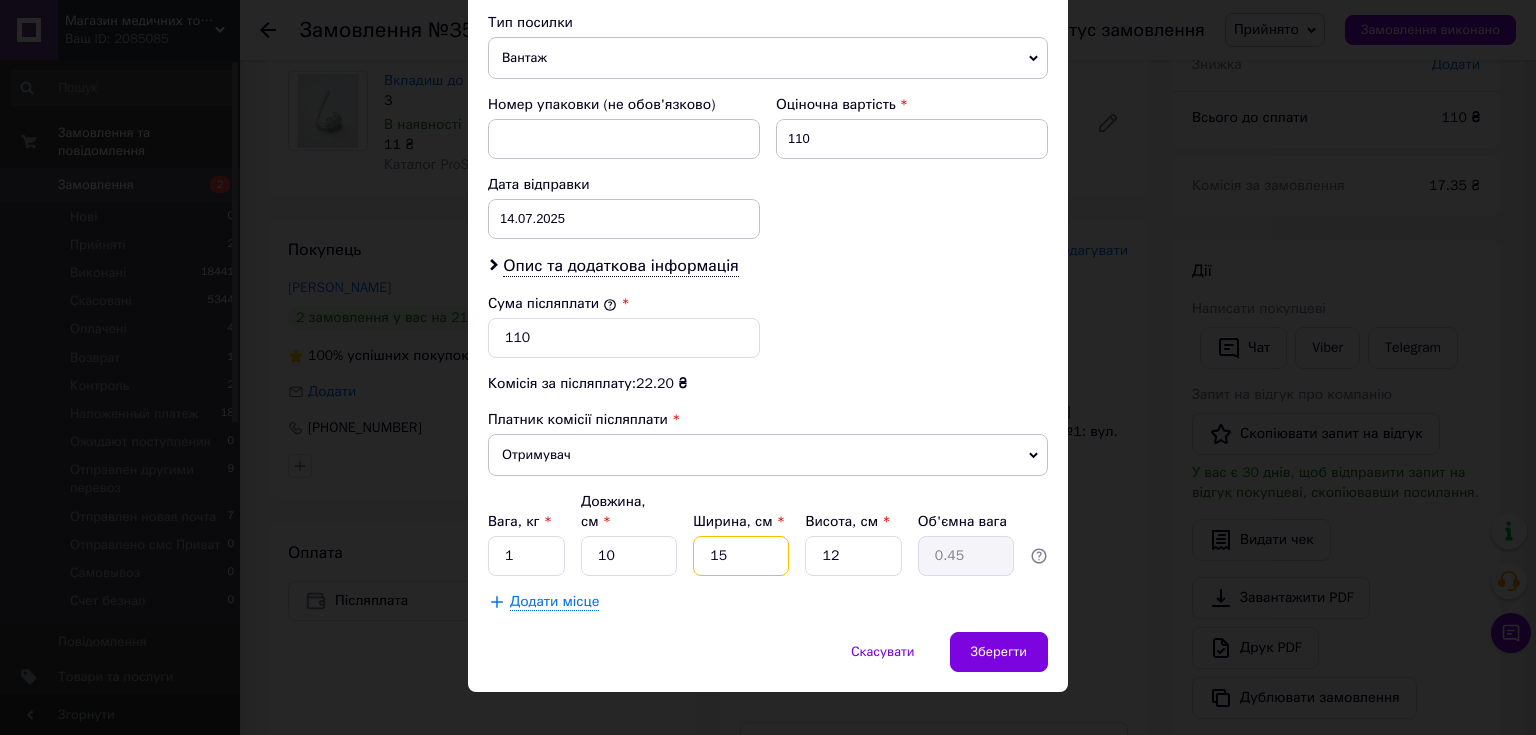 click on "15" at bounding box center (741, 556) 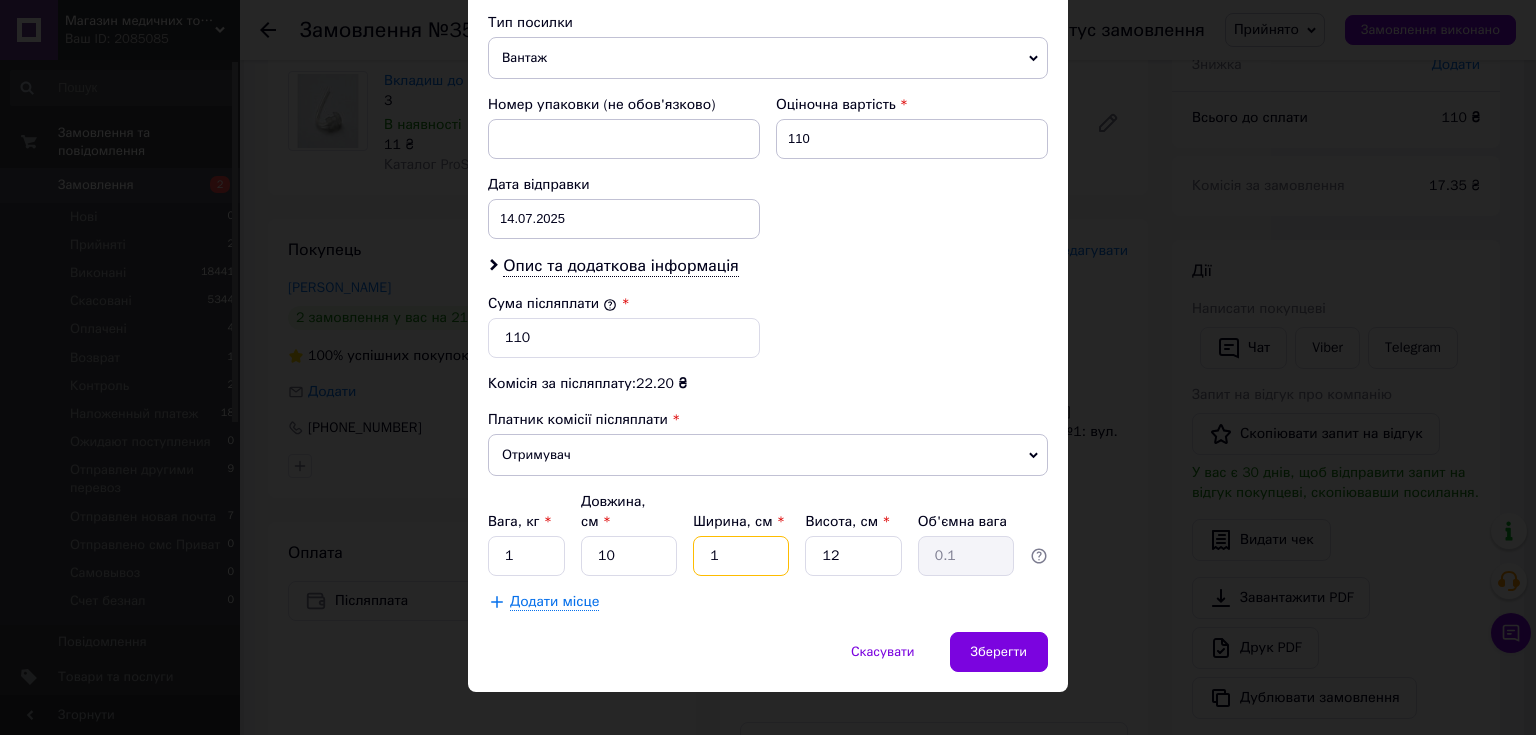 type 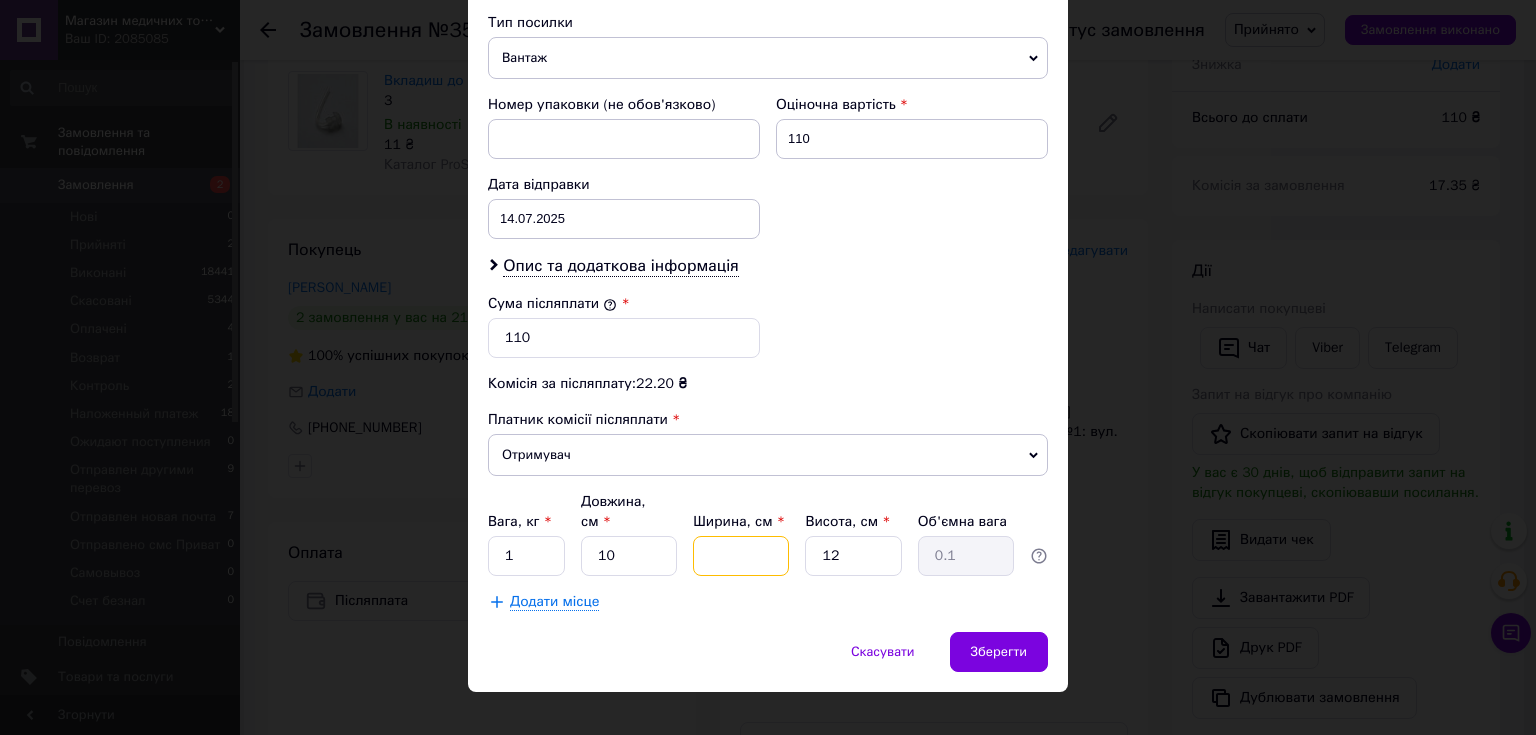 type 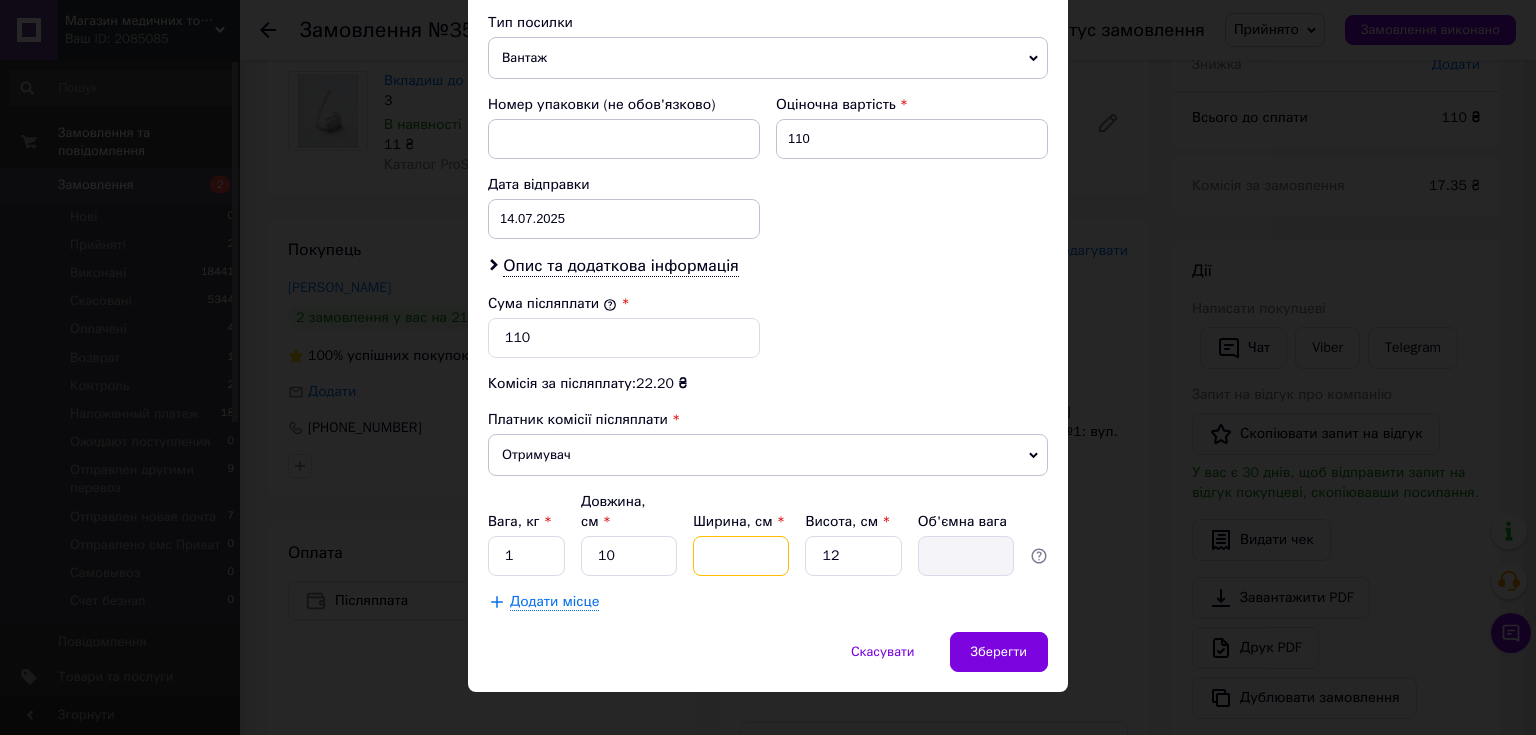 type on "2" 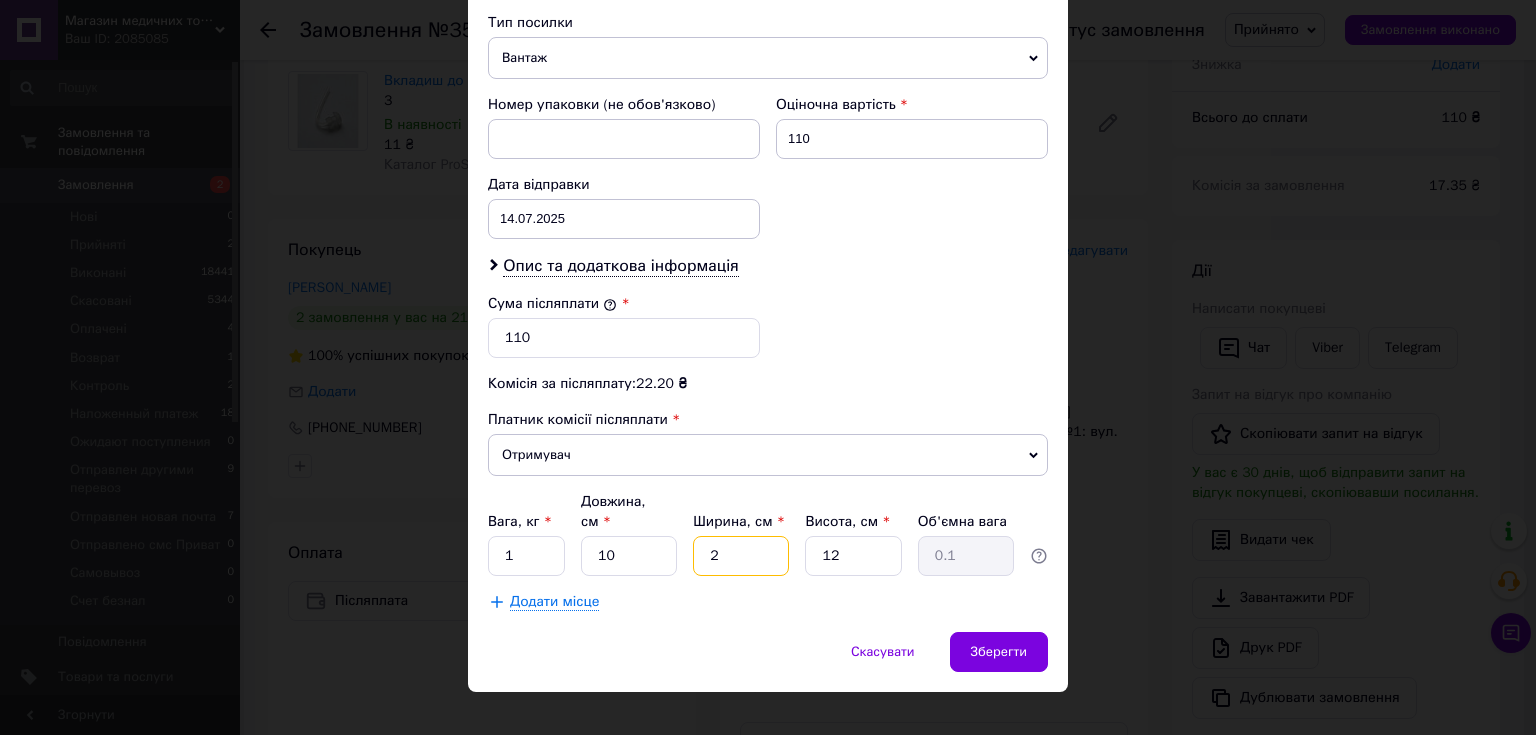 type on "20" 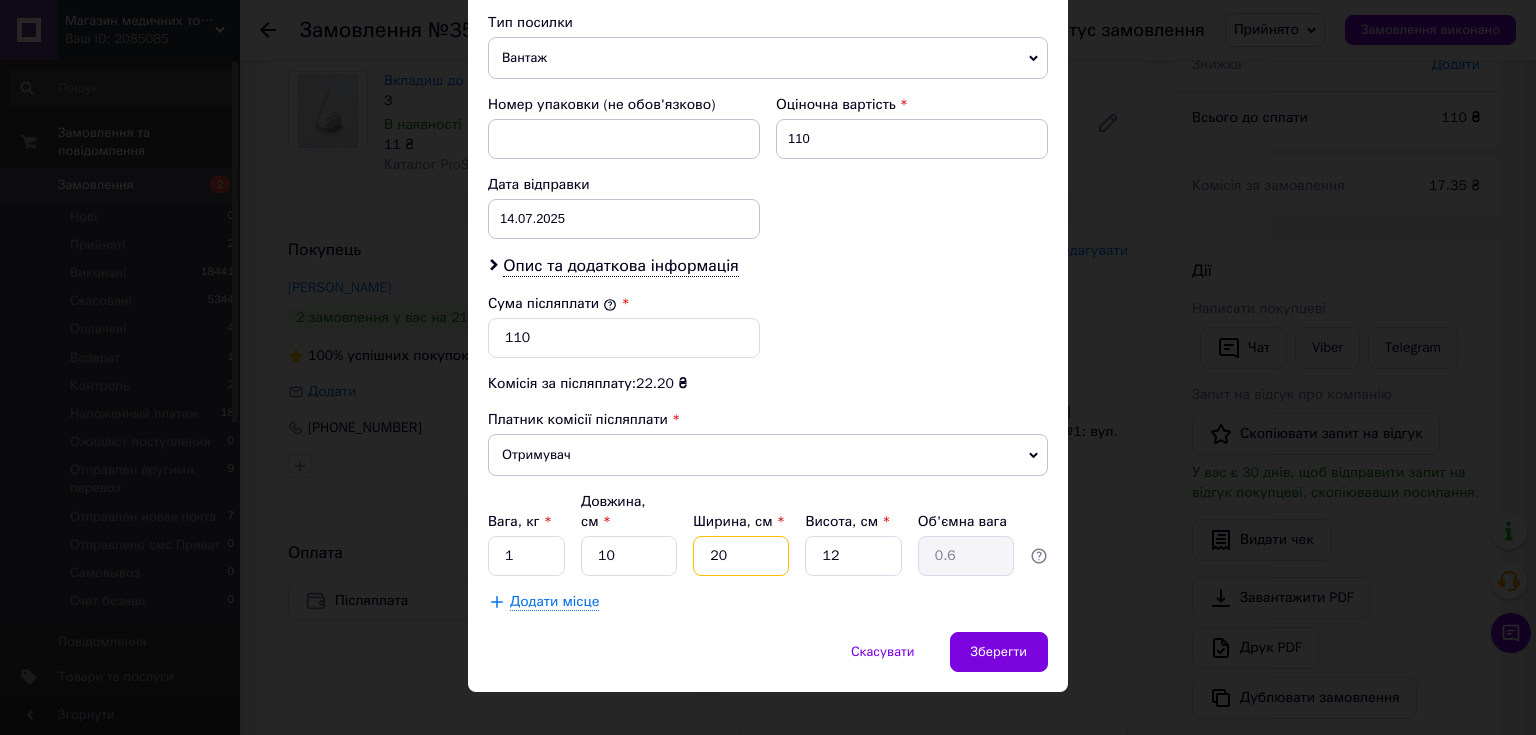type on "20" 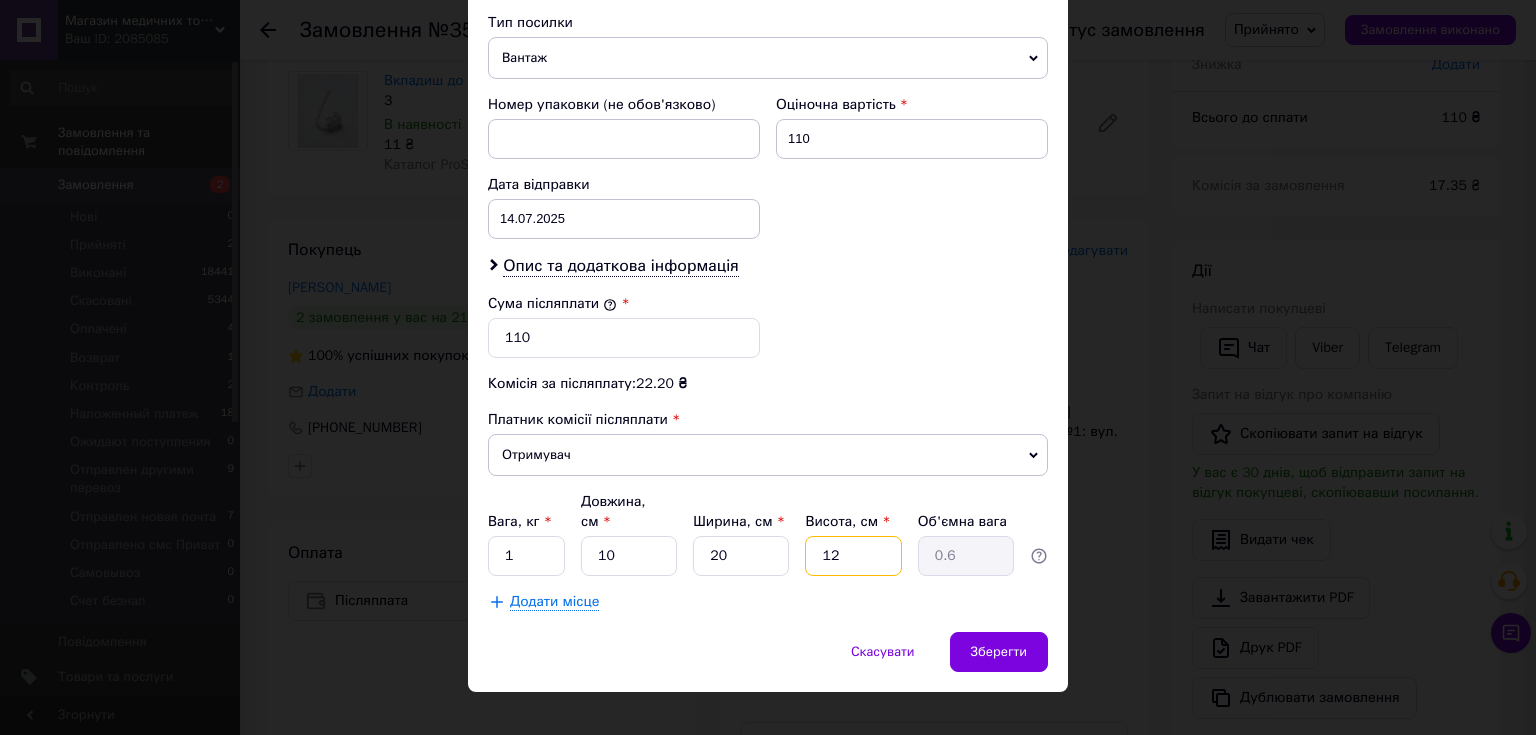 click on "12" at bounding box center [853, 556] 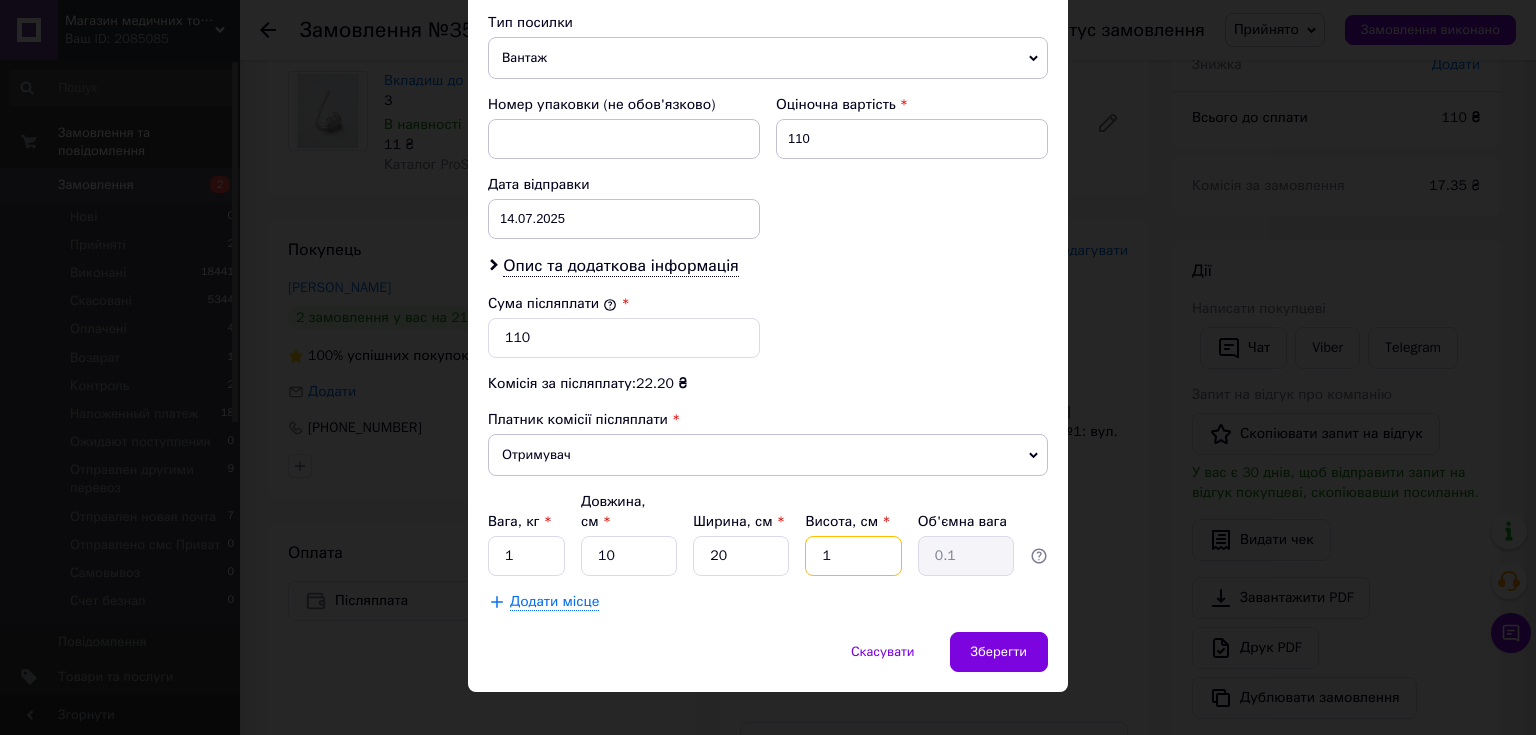 type 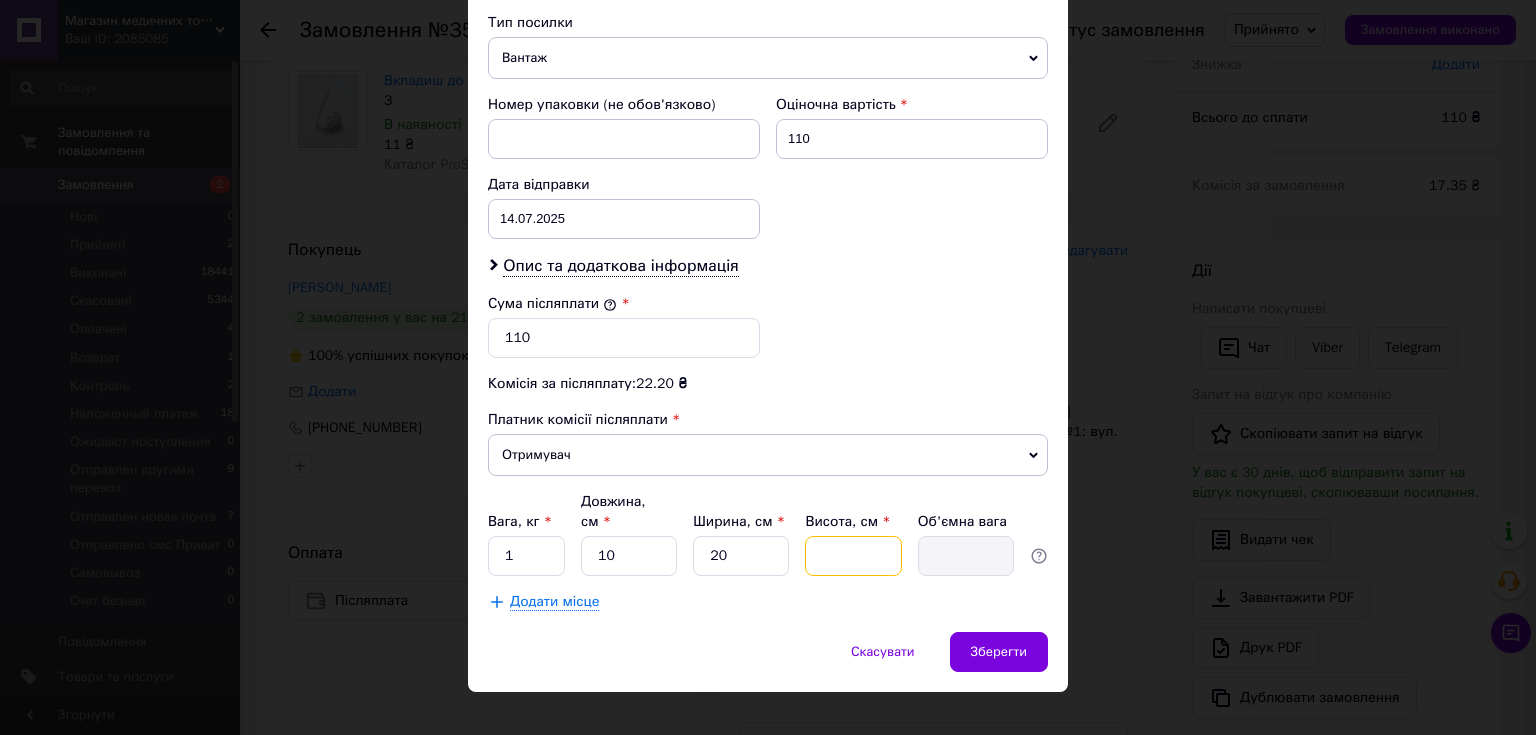 type on "2" 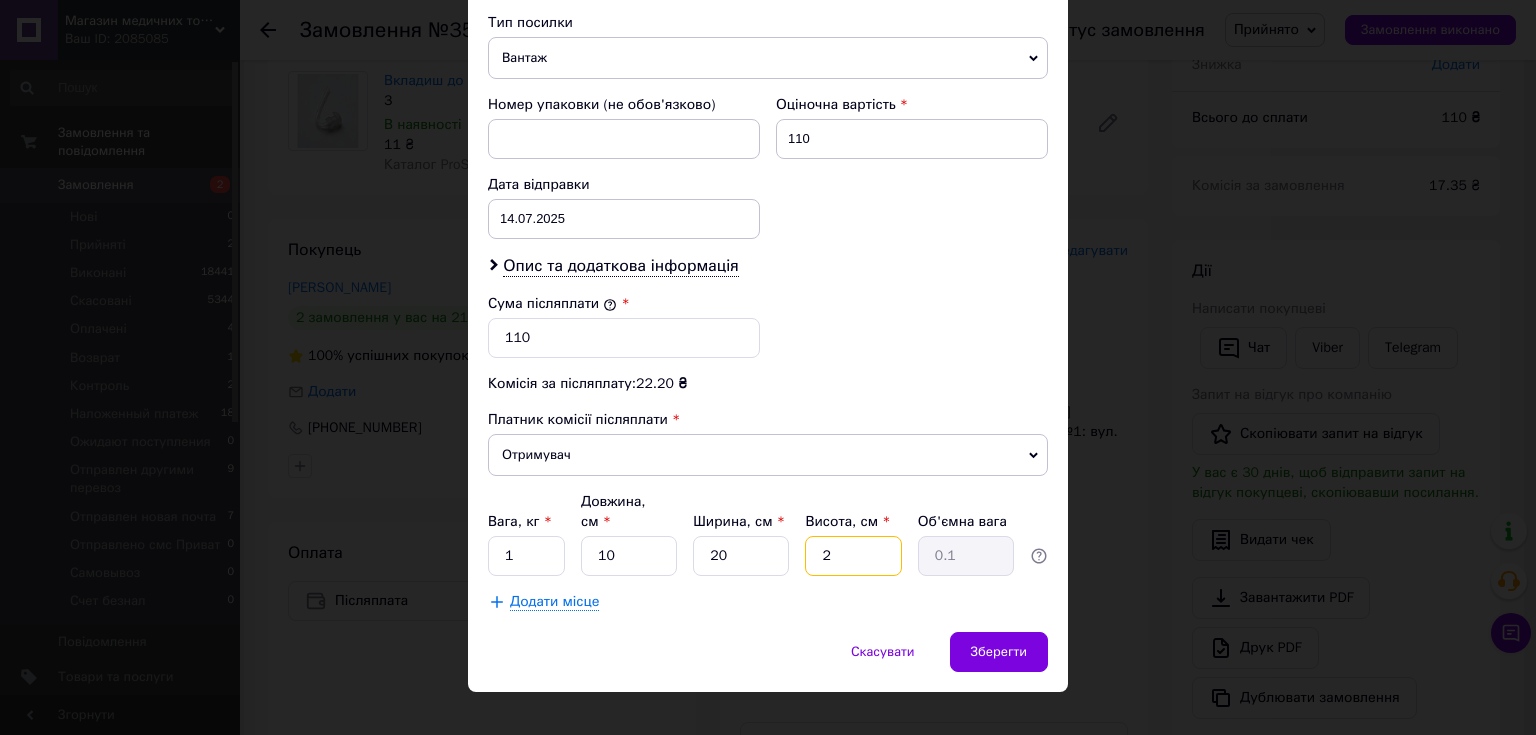 type on "20" 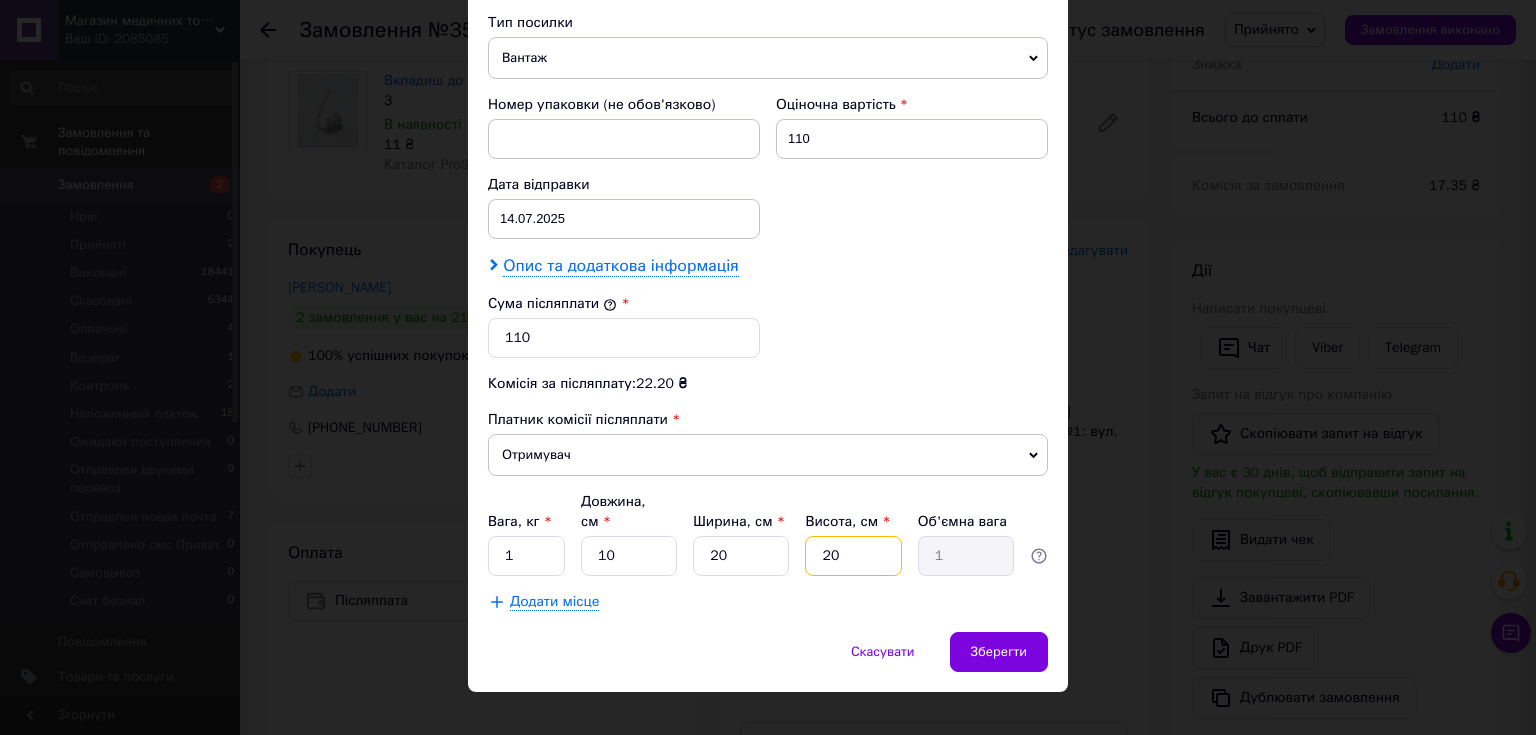 type on "20" 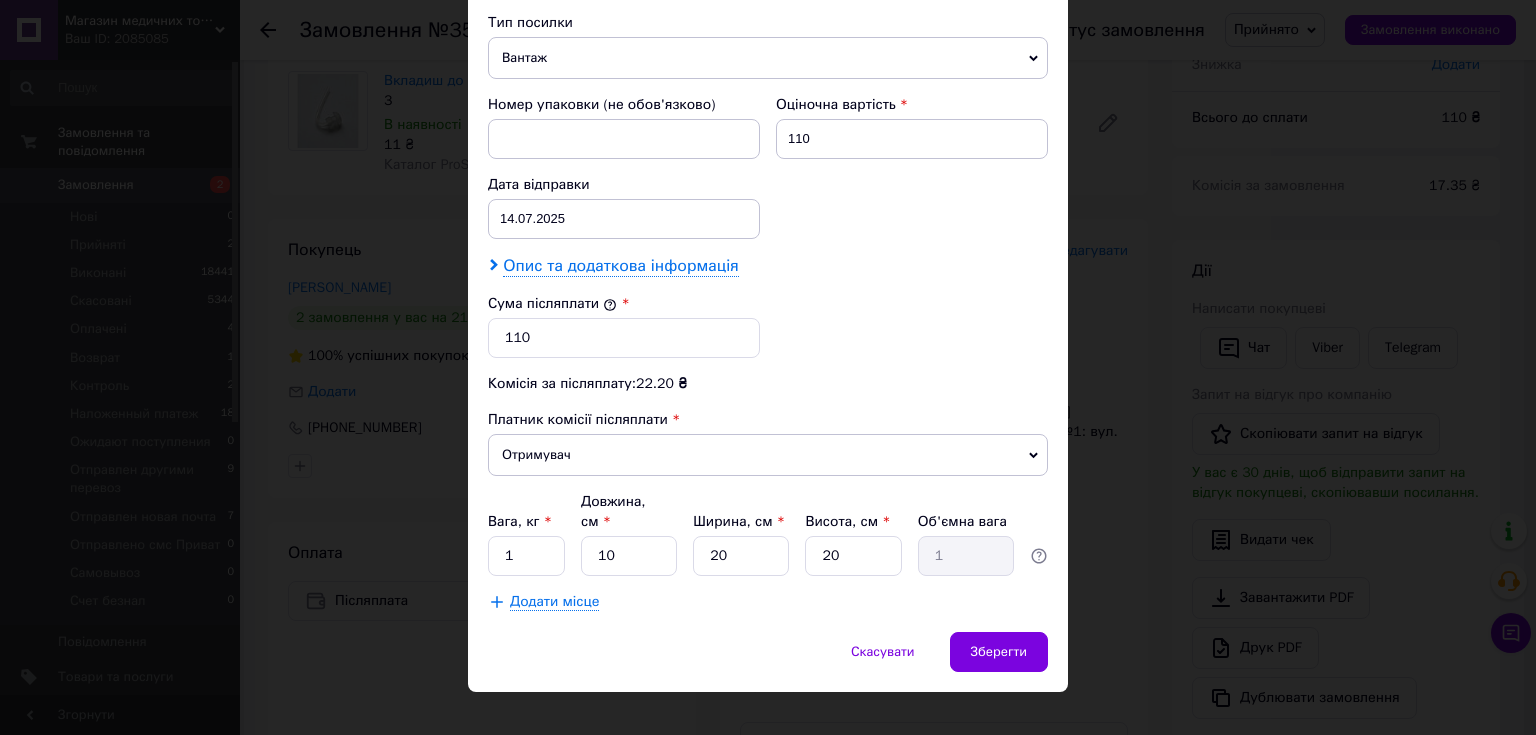 click on "Опис та додаткова інформація" at bounding box center (620, 266) 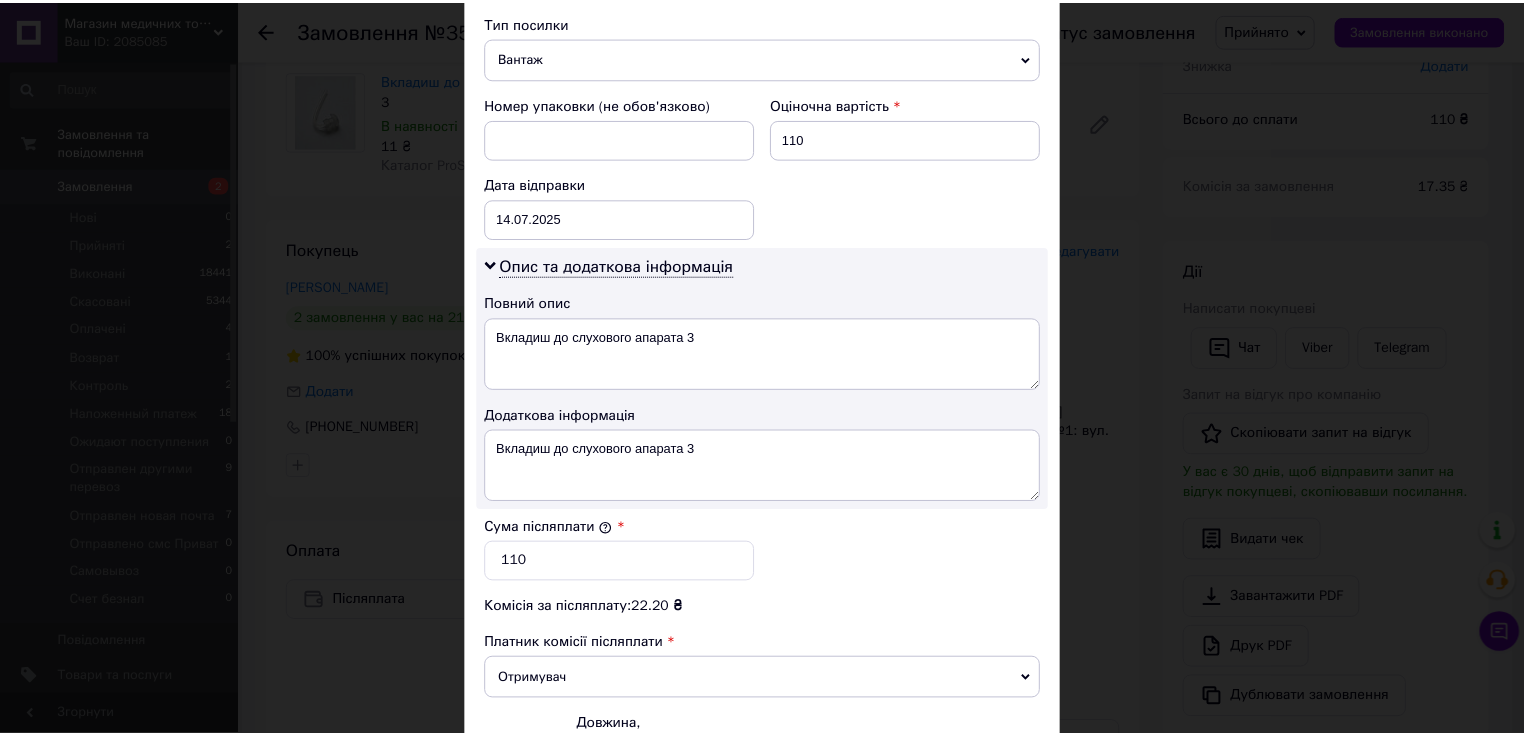 scroll, scrollTop: 1008, scrollLeft: 0, axis: vertical 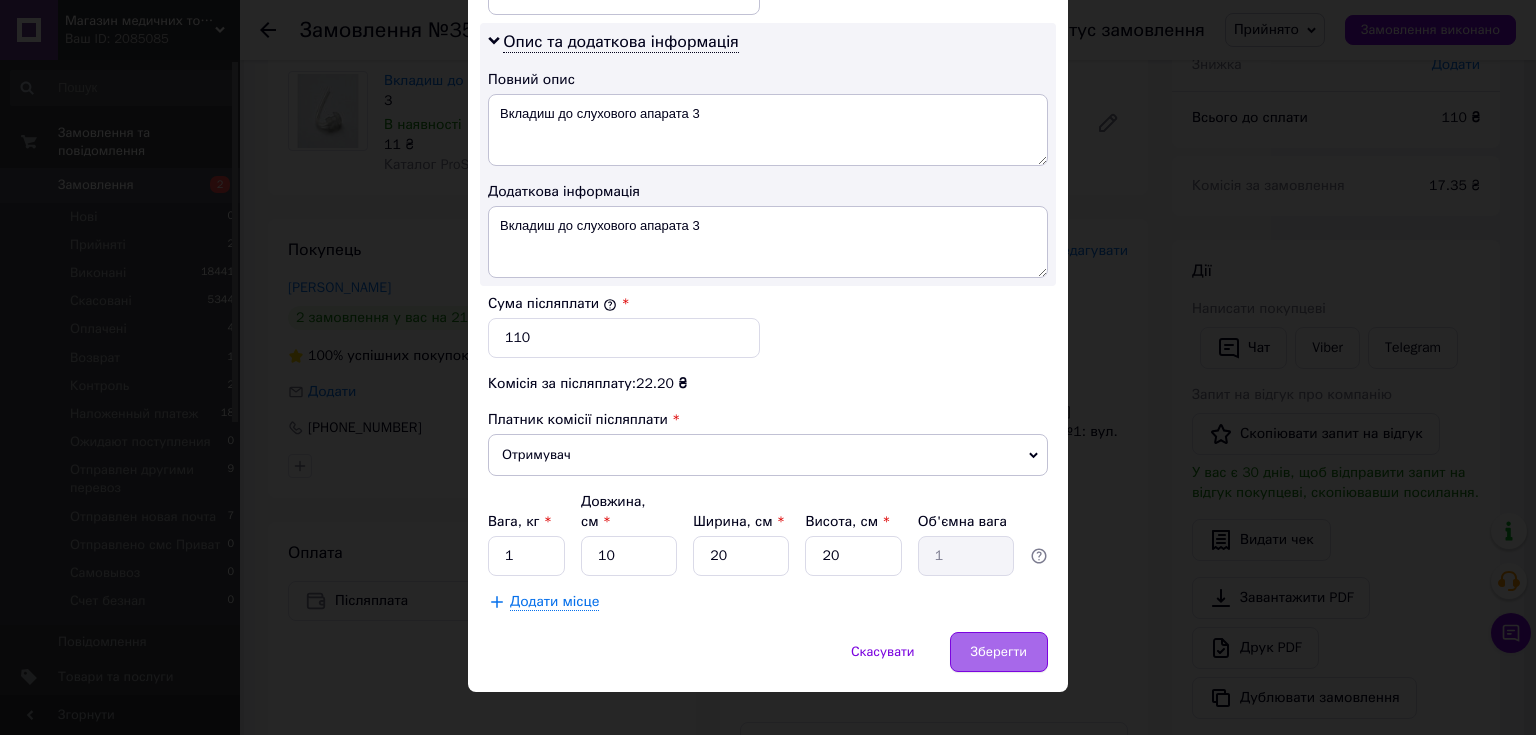 click on "Зберегти" at bounding box center (999, 652) 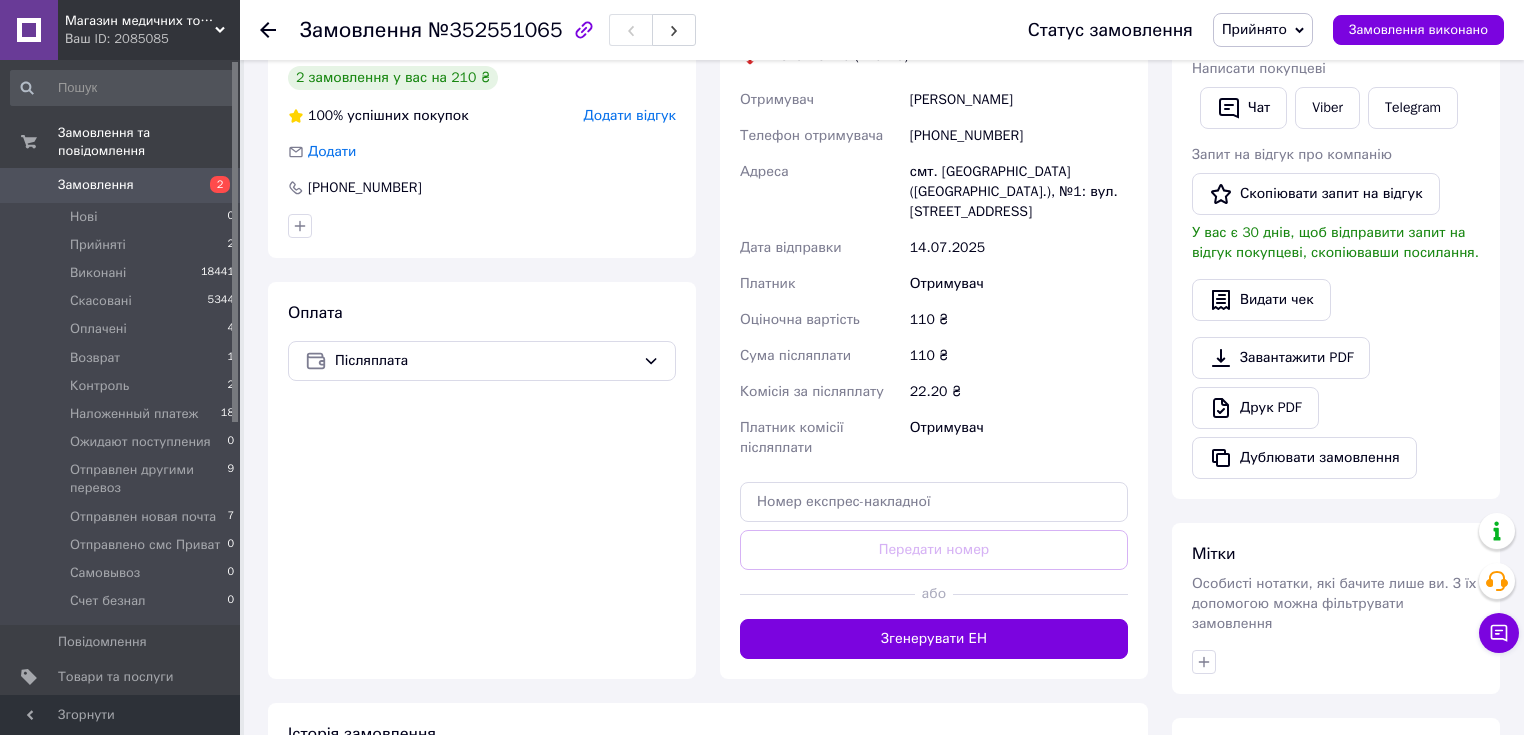 scroll, scrollTop: 160, scrollLeft: 0, axis: vertical 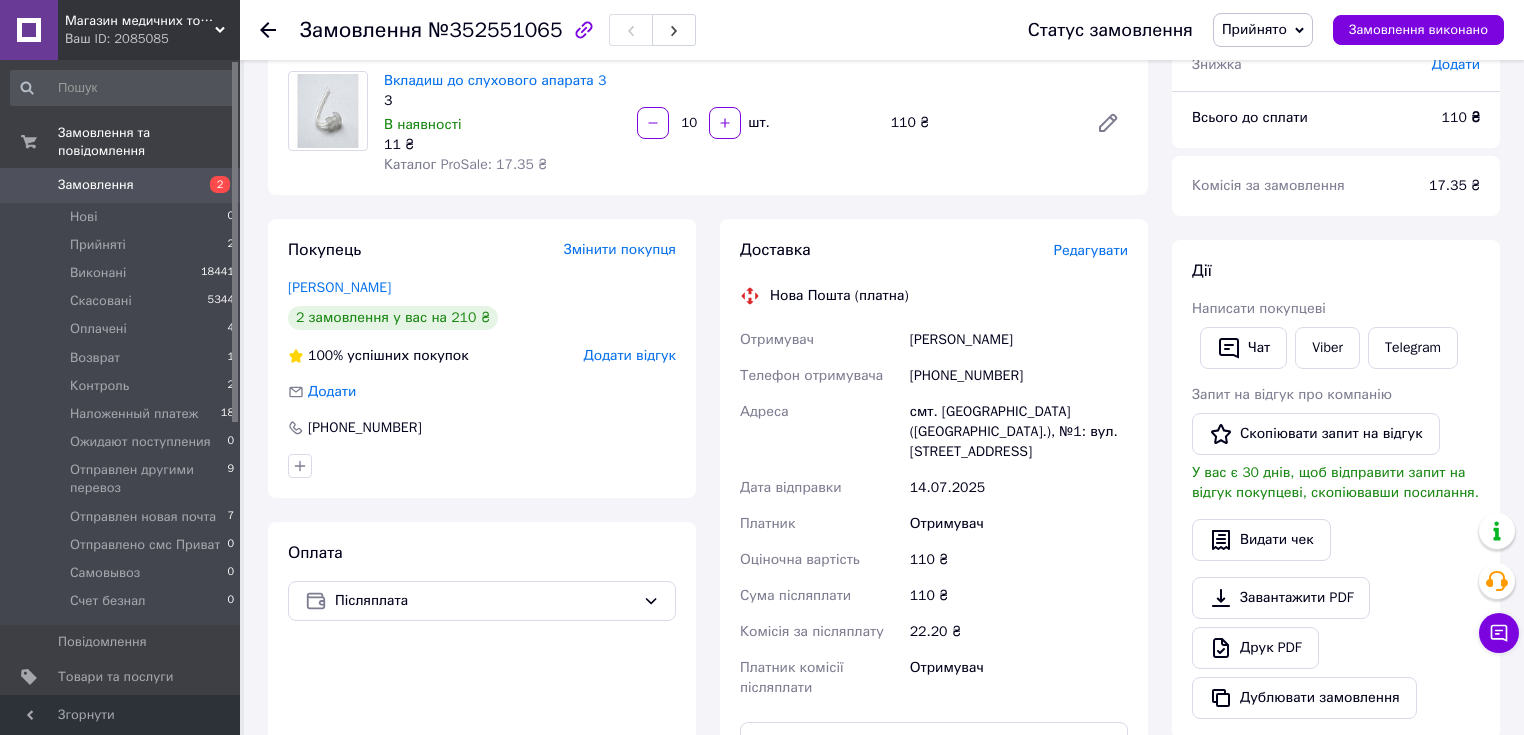 click 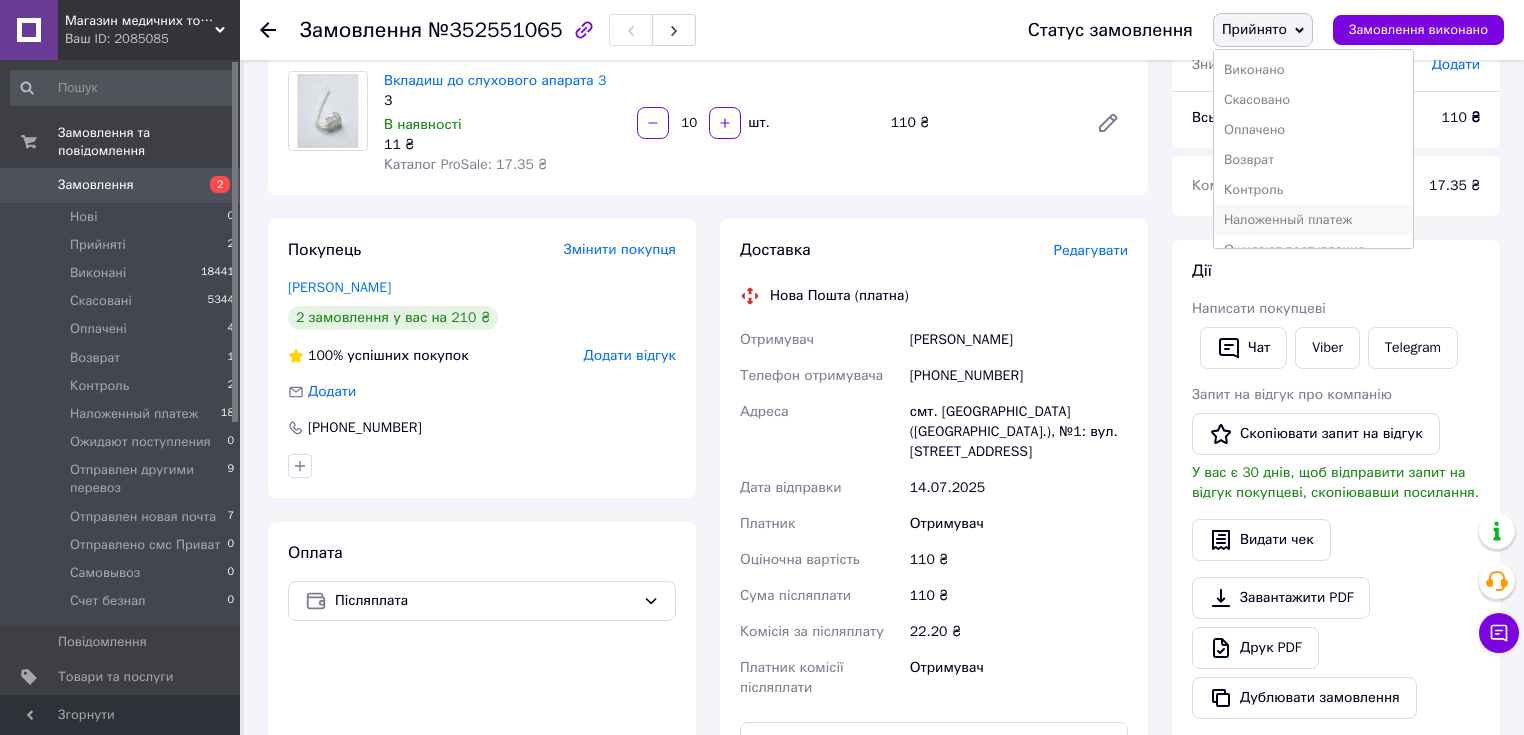 click on "Наложенный платеж" at bounding box center (1313, 220) 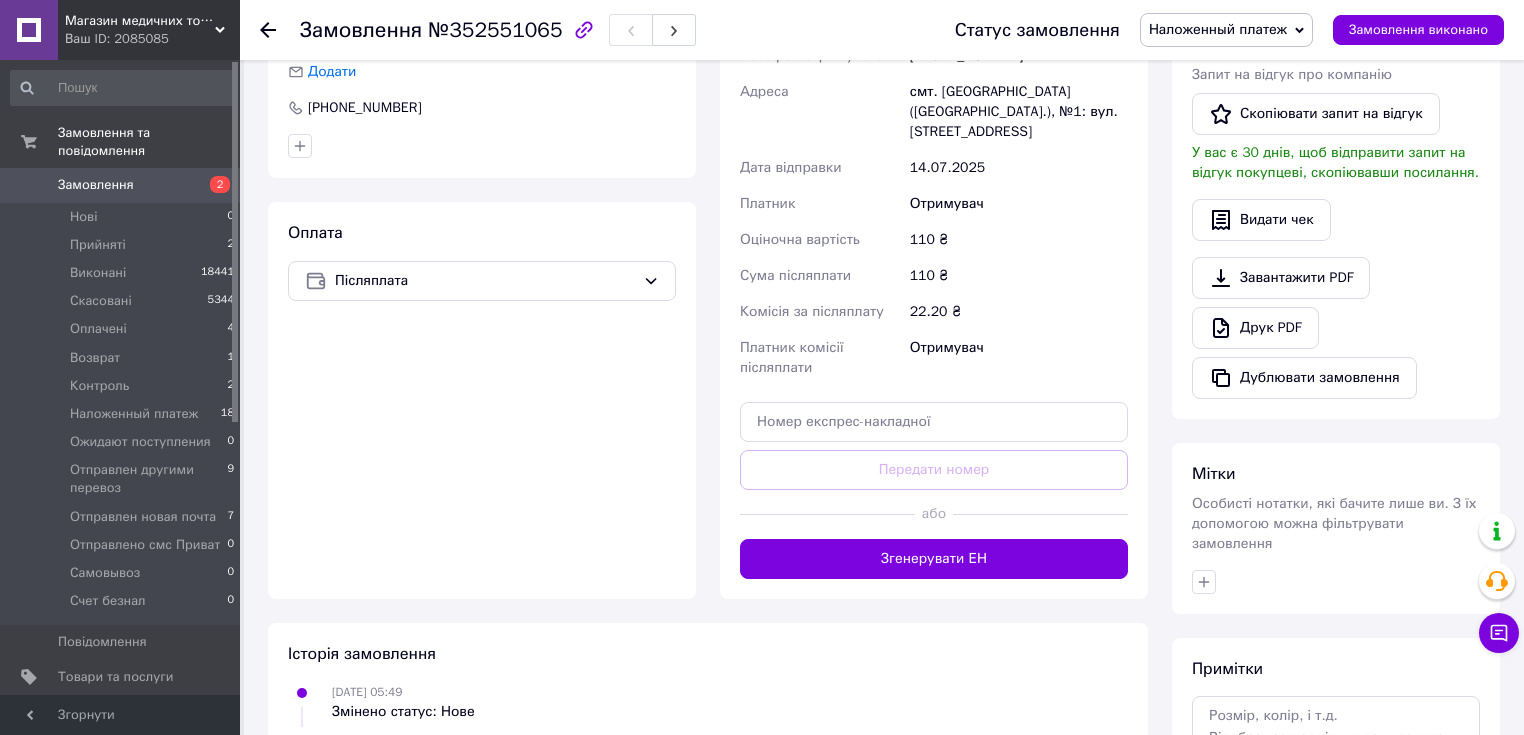 scroll, scrollTop: 400, scrollLeft: 0, axis: vertical 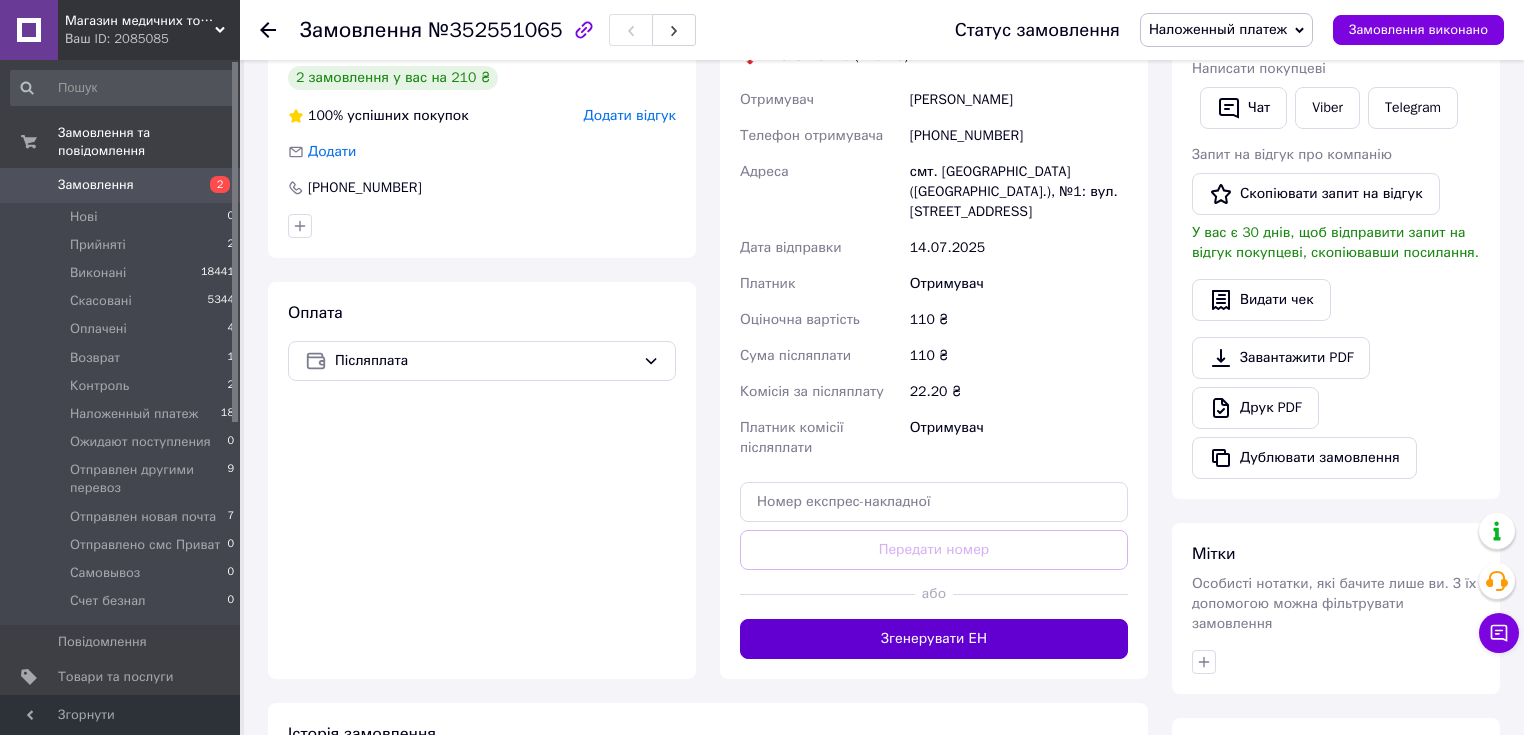 click on "Згенерувати ЕН" at bounding box center [934, 639] 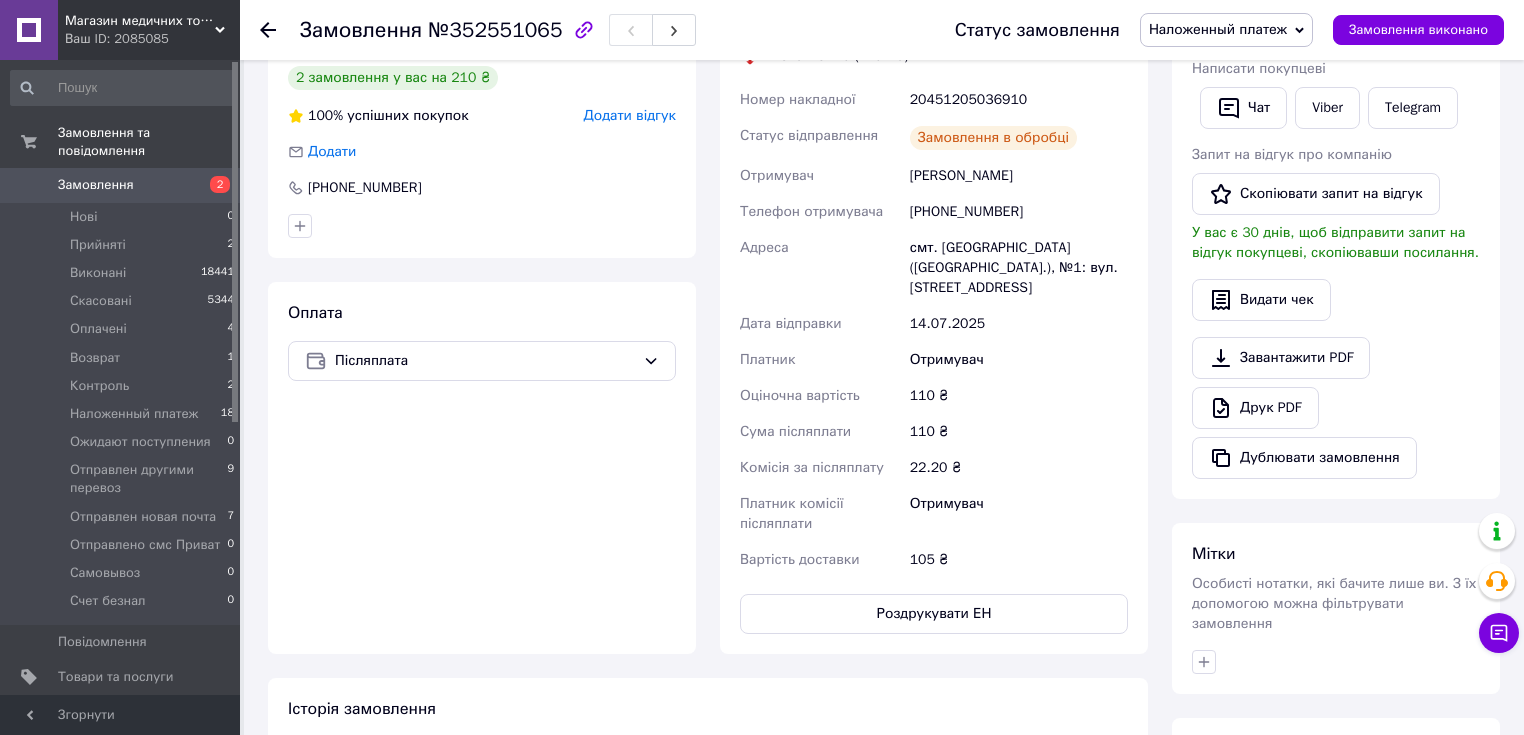 scroll, scrollTop: 4, scrollLeft: 0, axis: vertical 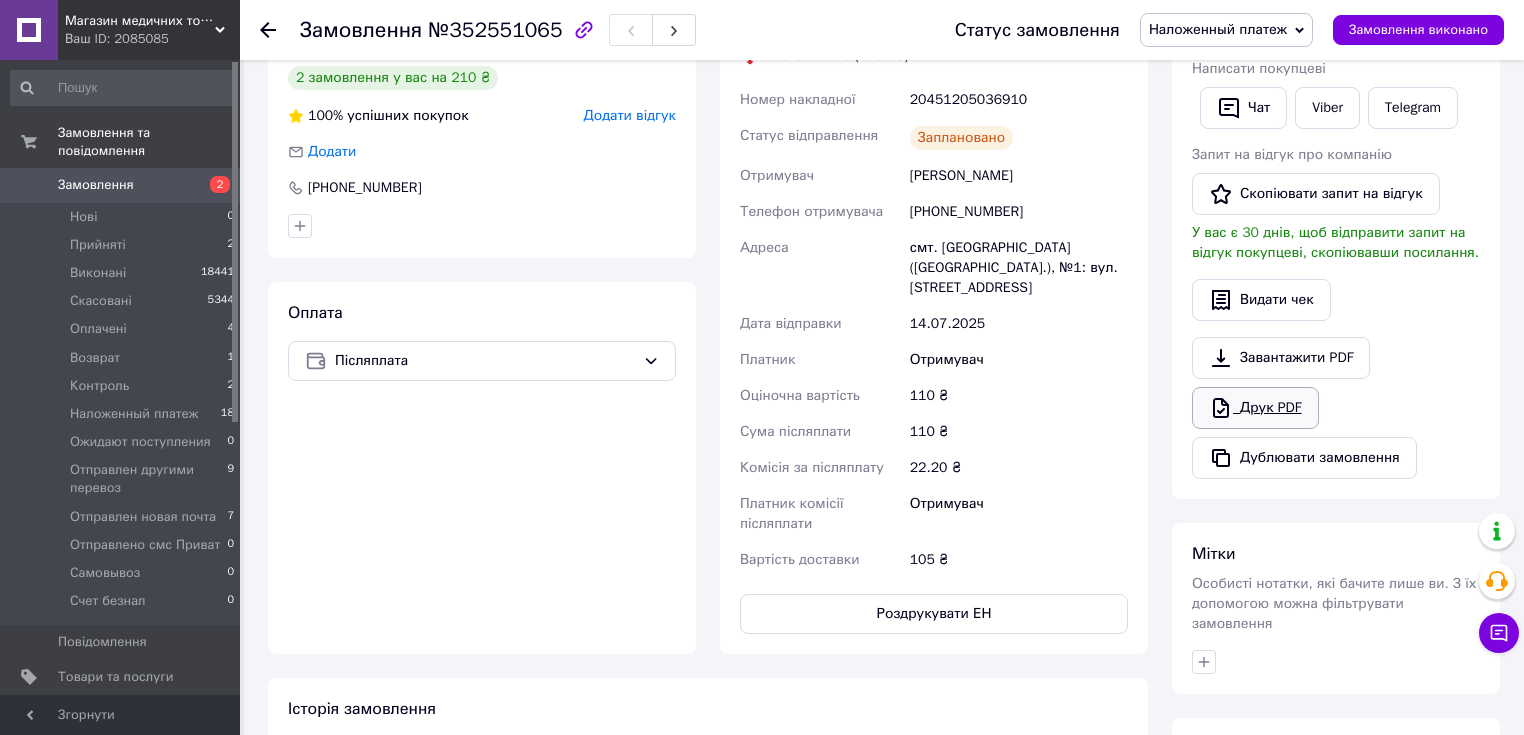 click on "Друк PDF" at bounding box center [1255, 408] 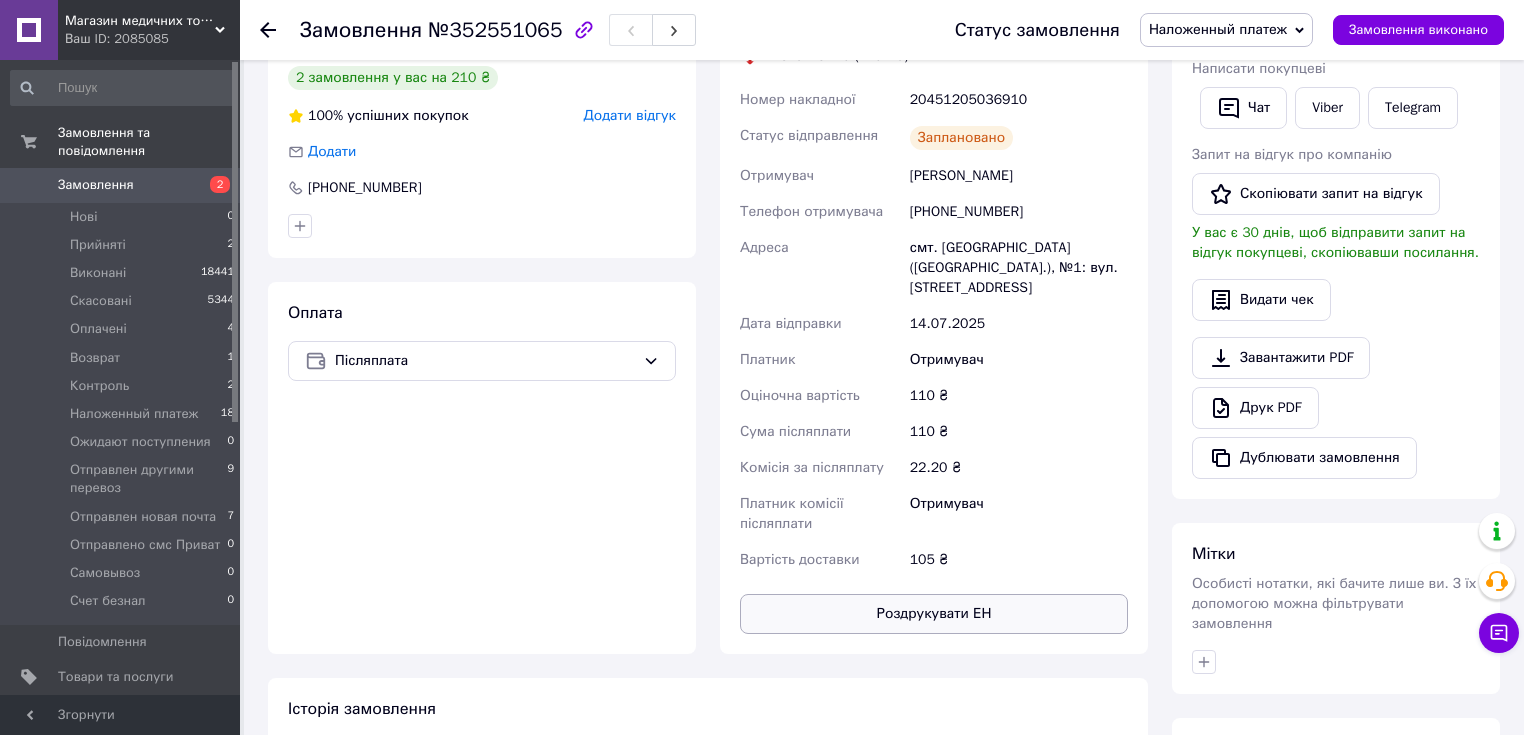 click on "Роздрукувати ЕН" at bounding box center [934, 614] 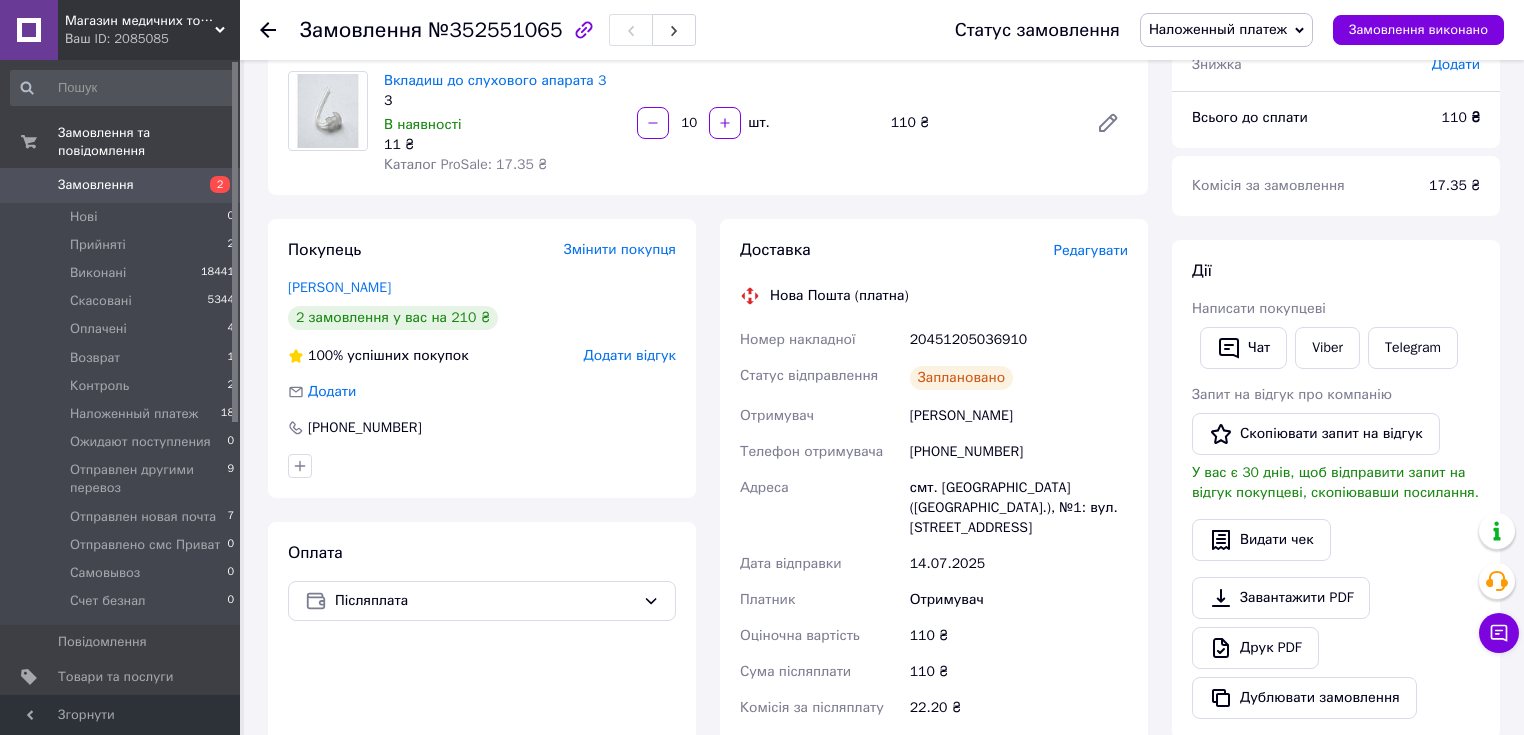 scroll, scrollTop: 0, scrollLeft: 0, axis: both 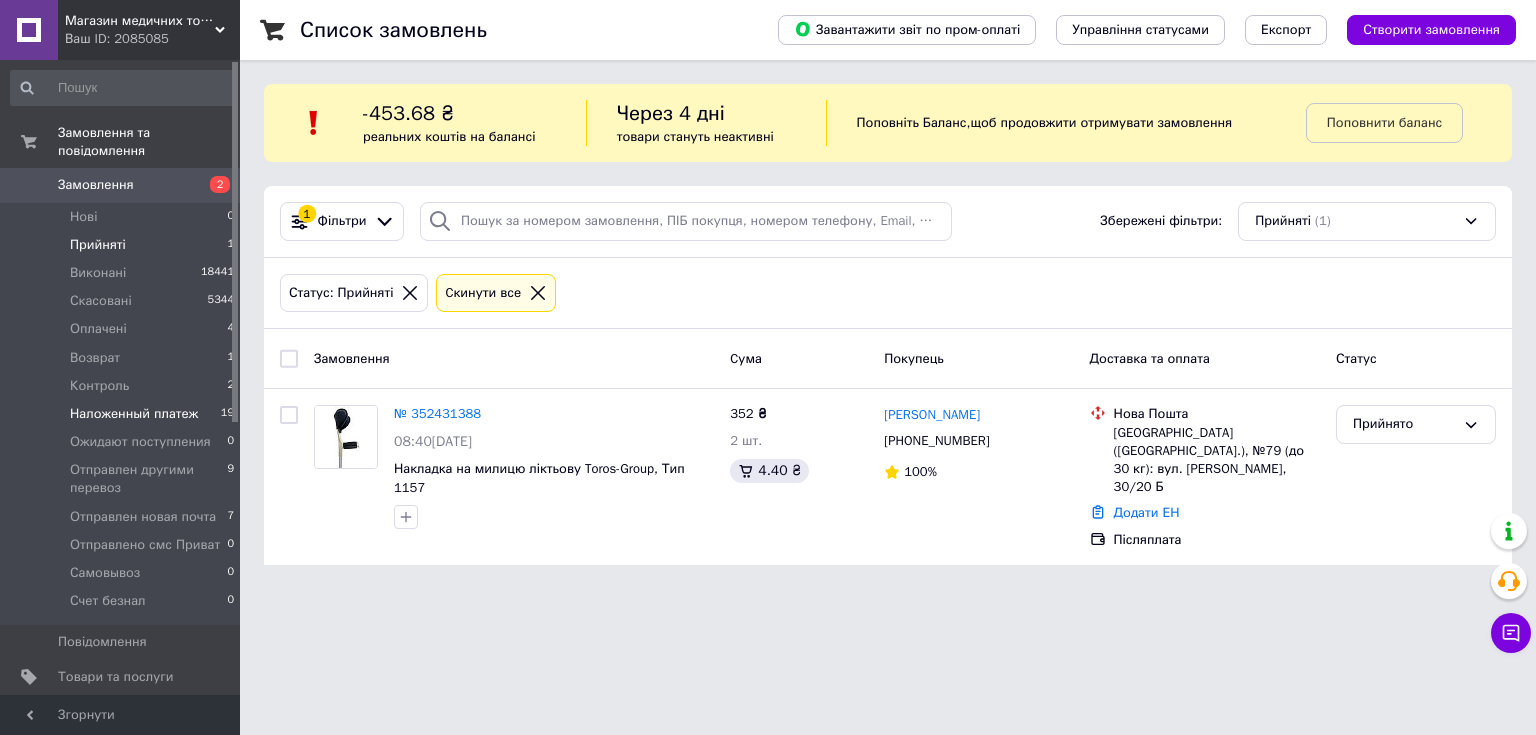click on "Наложенный платеж" at bounding box center (134, 414) 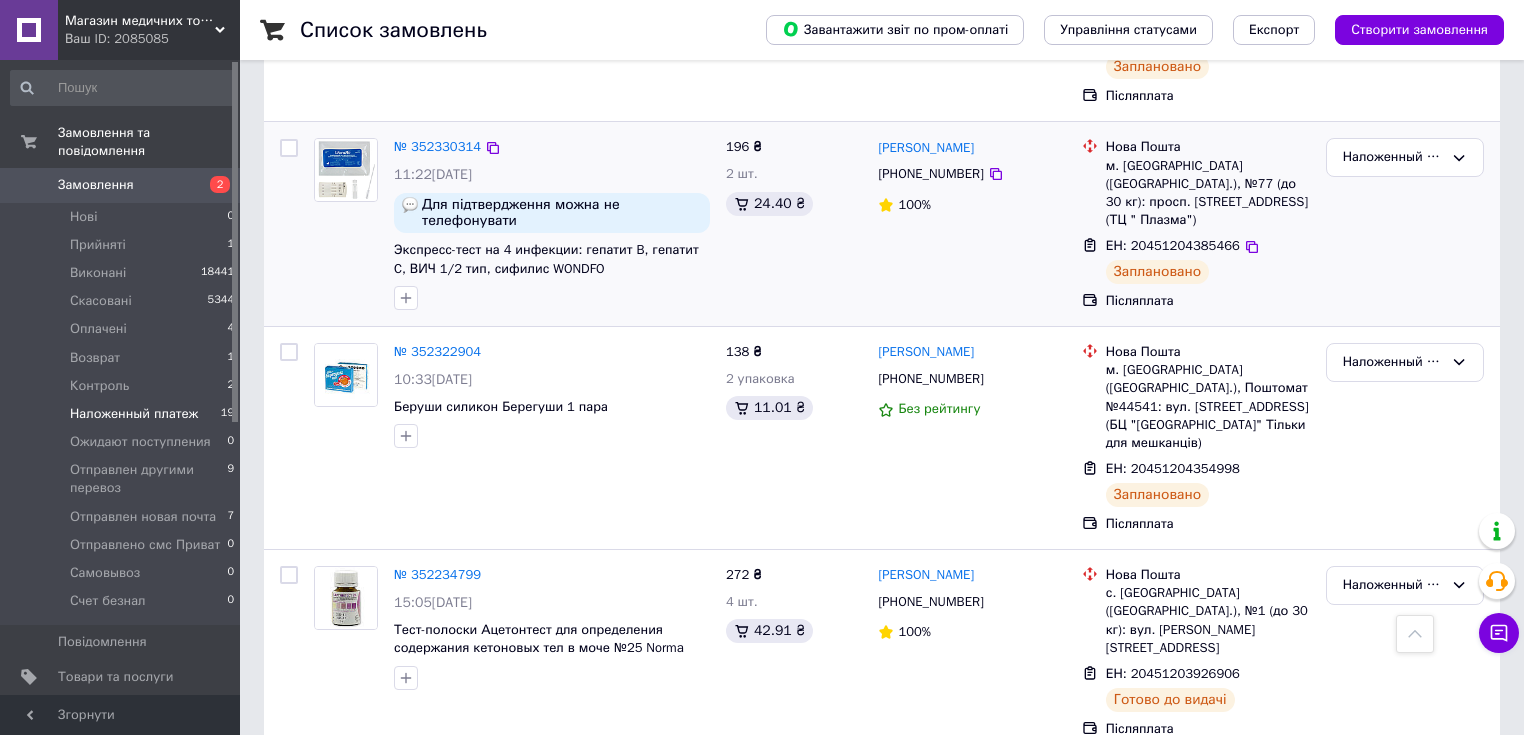 scroll, scrollTop: 240, scrollLeft: 0, axis: vertical 